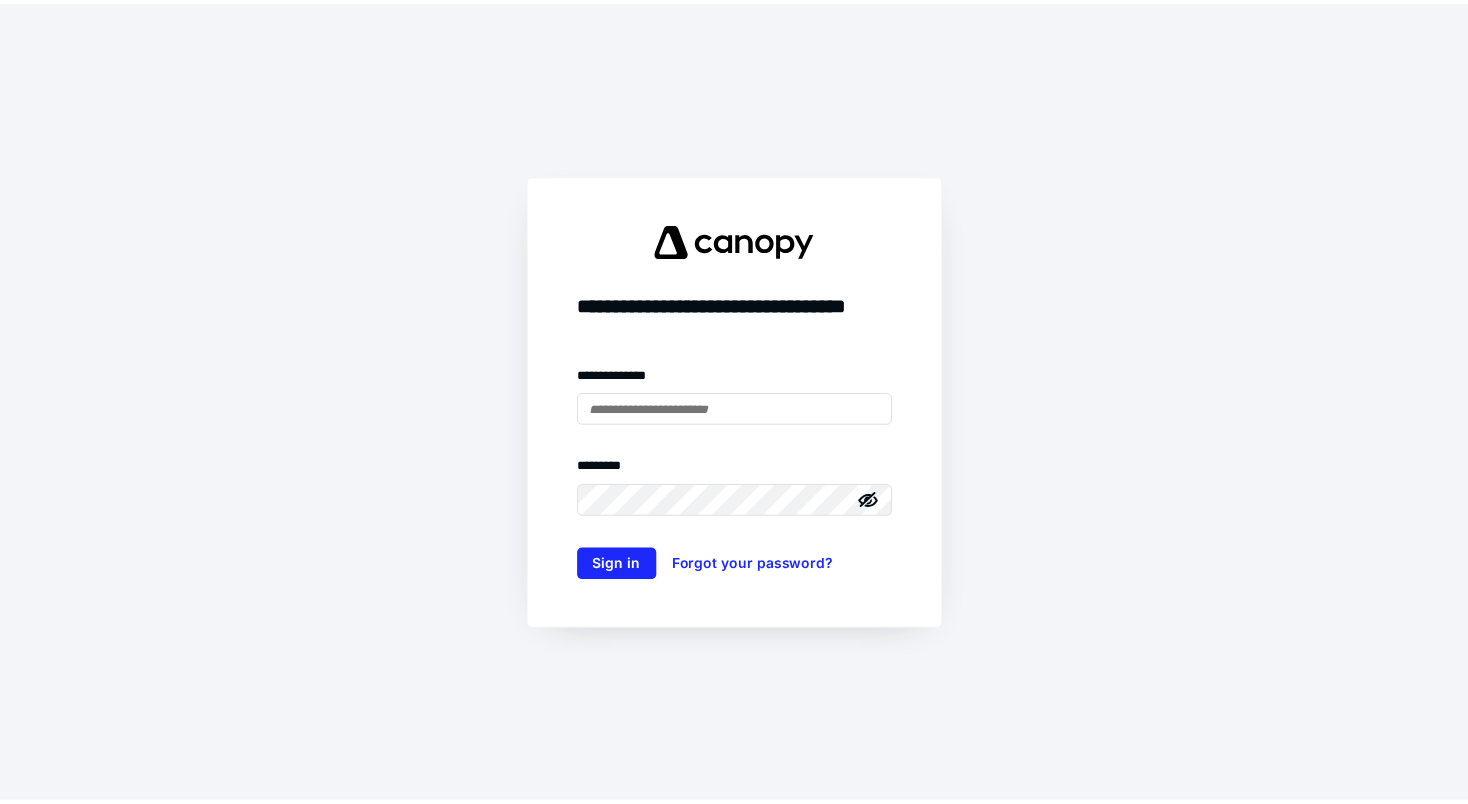scroll, scrollTop: 0, scrollLeft: 0, axis: both 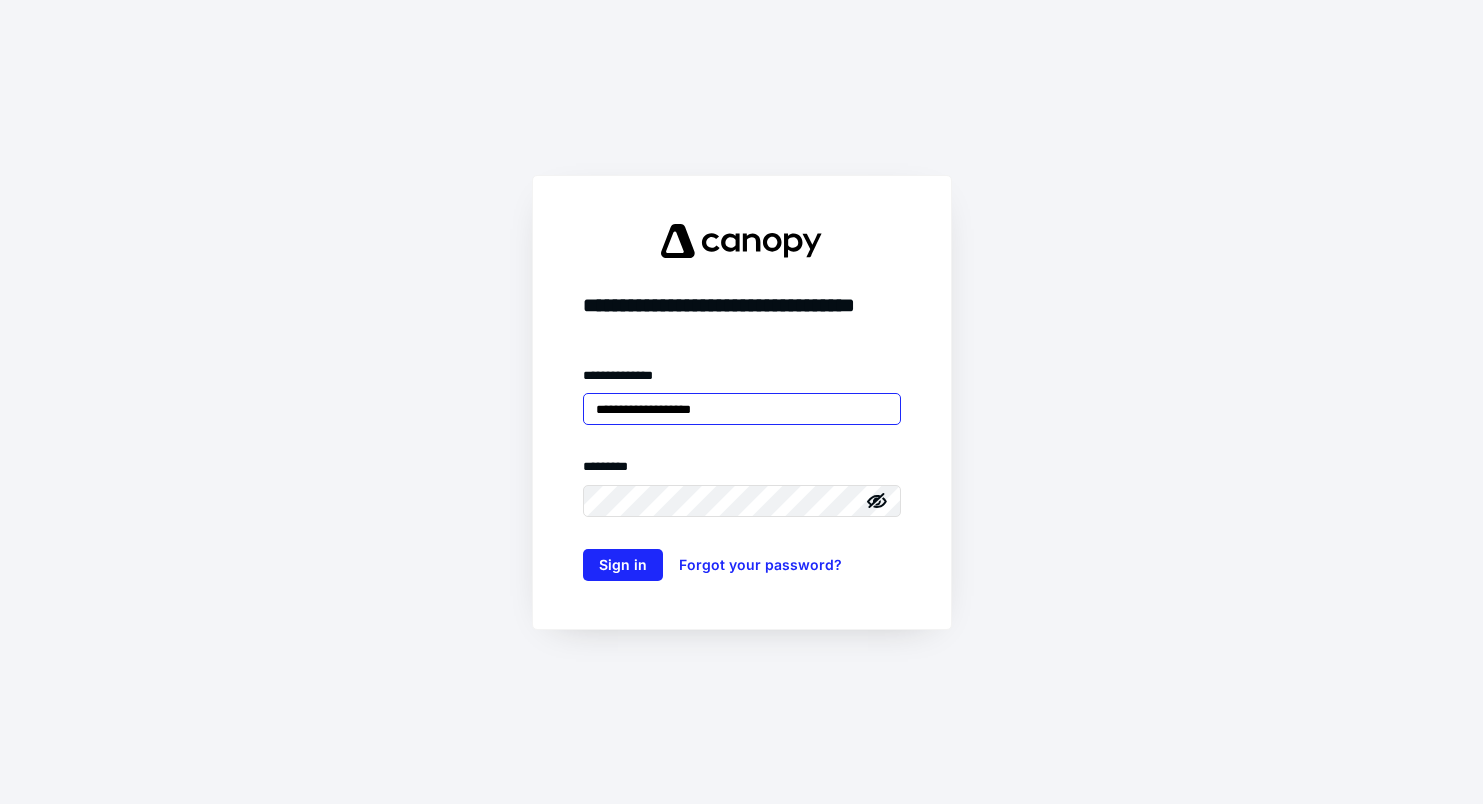 type on "**********" 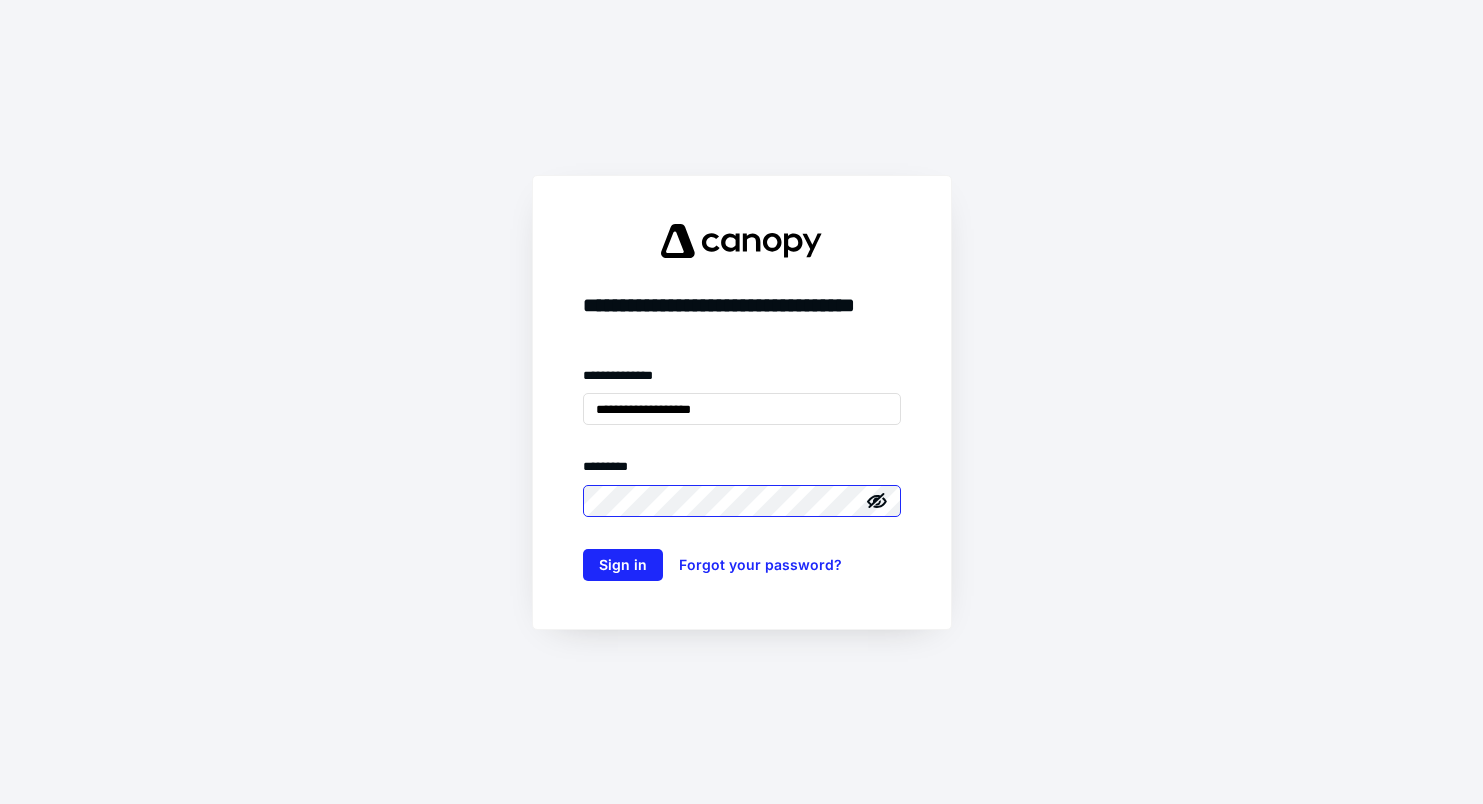click on "Sign in" at bounding box center [623, 565] 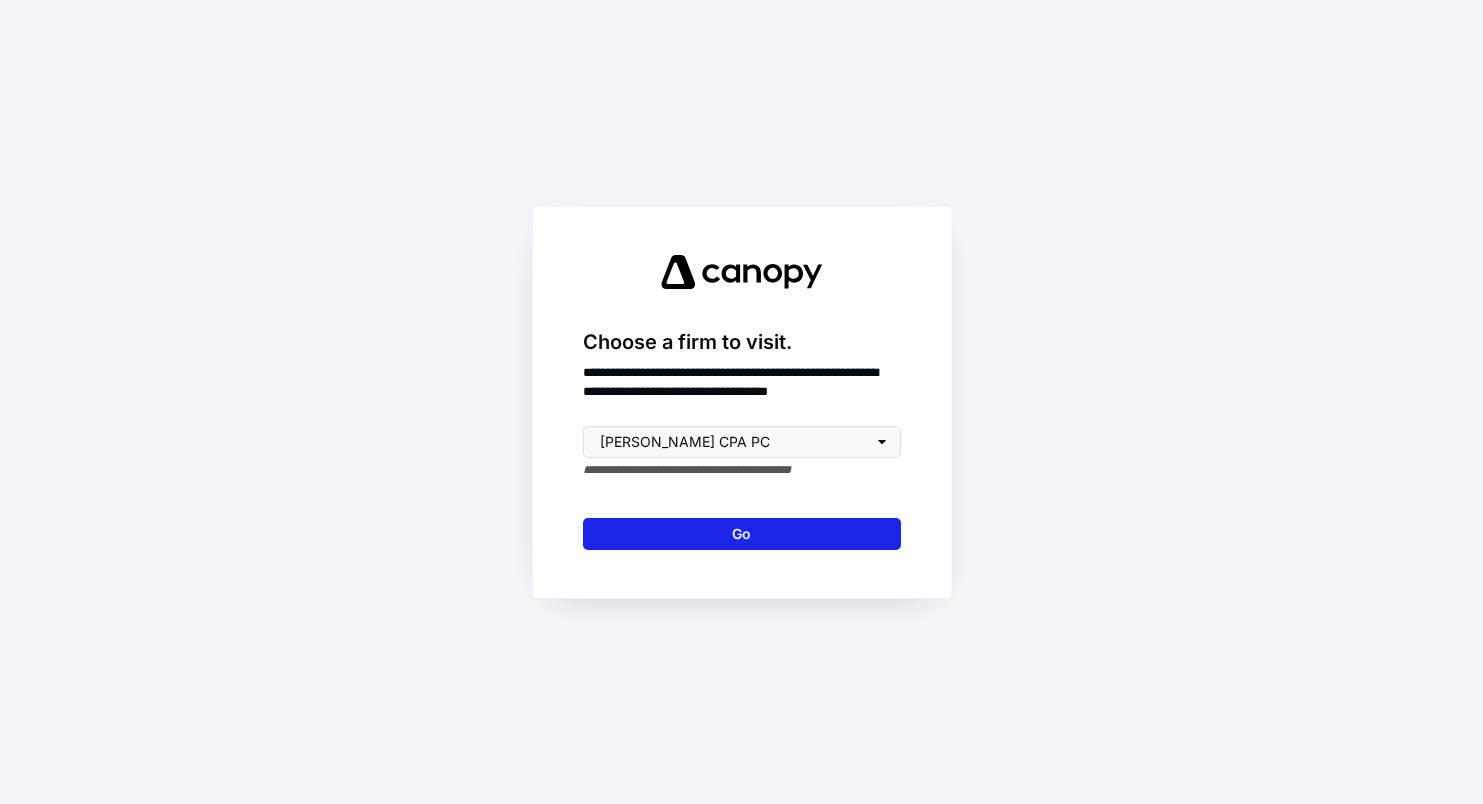 click on "Go" at bounding box center (742, 534) 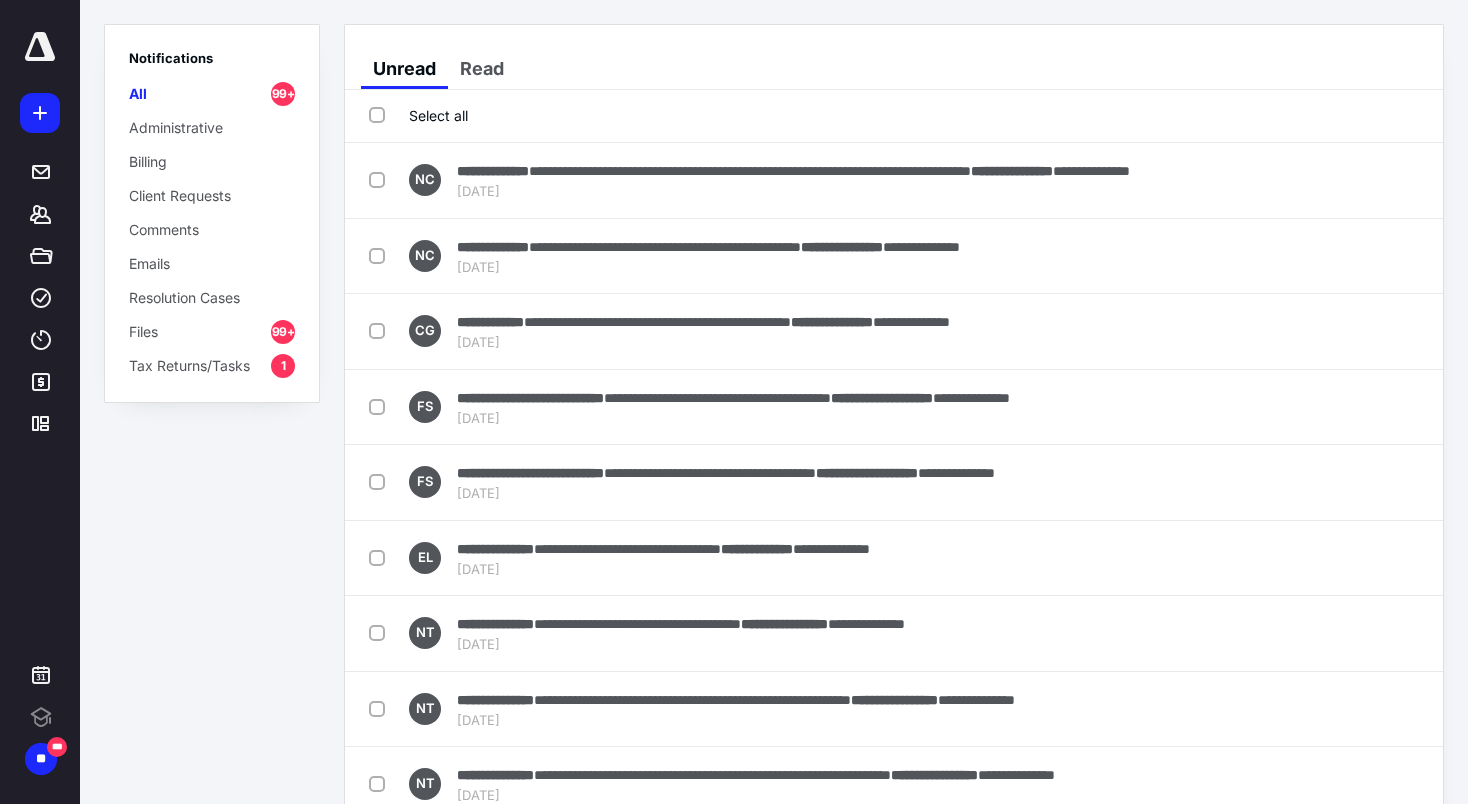 scroll, scrollTop: 0, scrollLeft: 0, axis: both 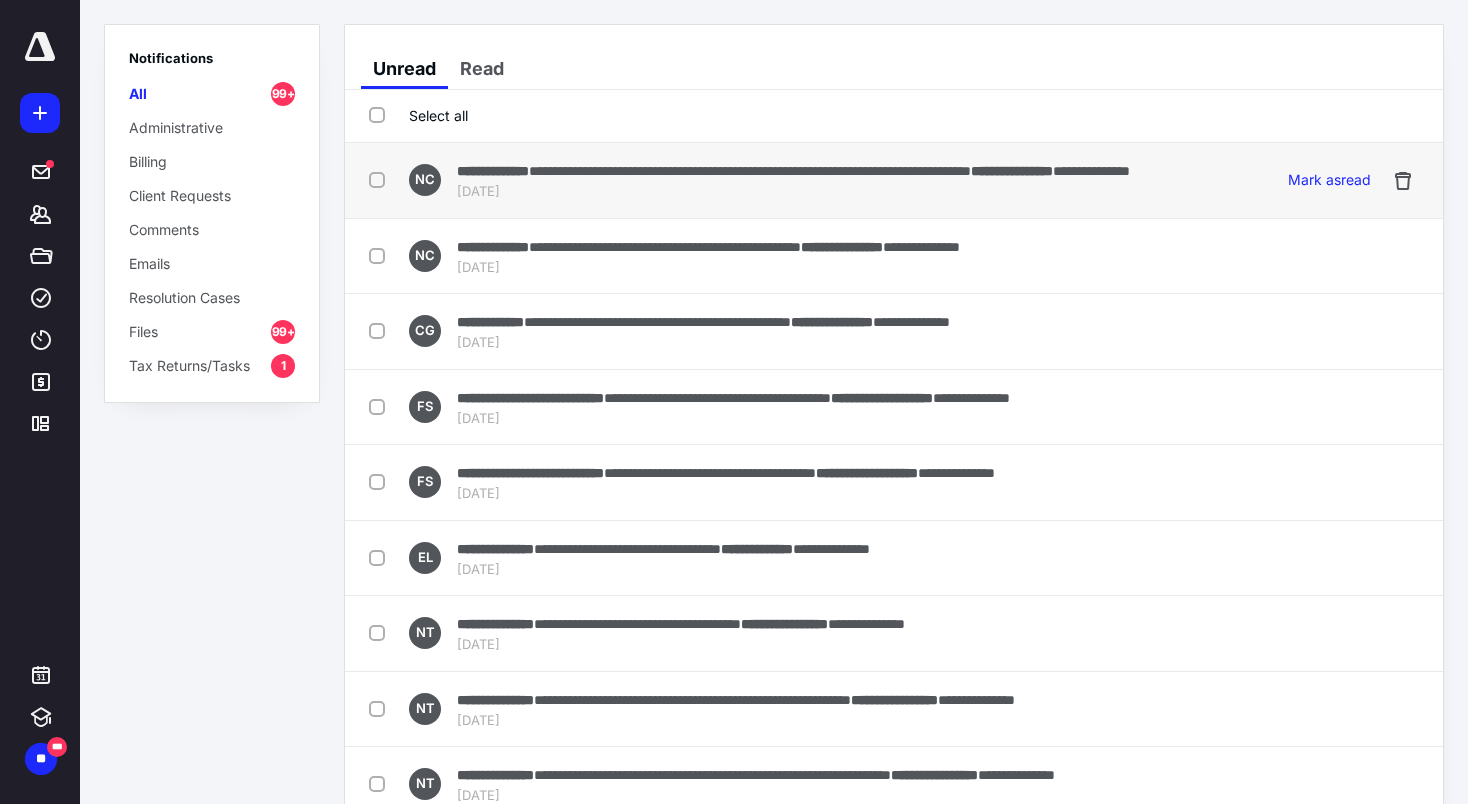click at bounding box center [381, 179] 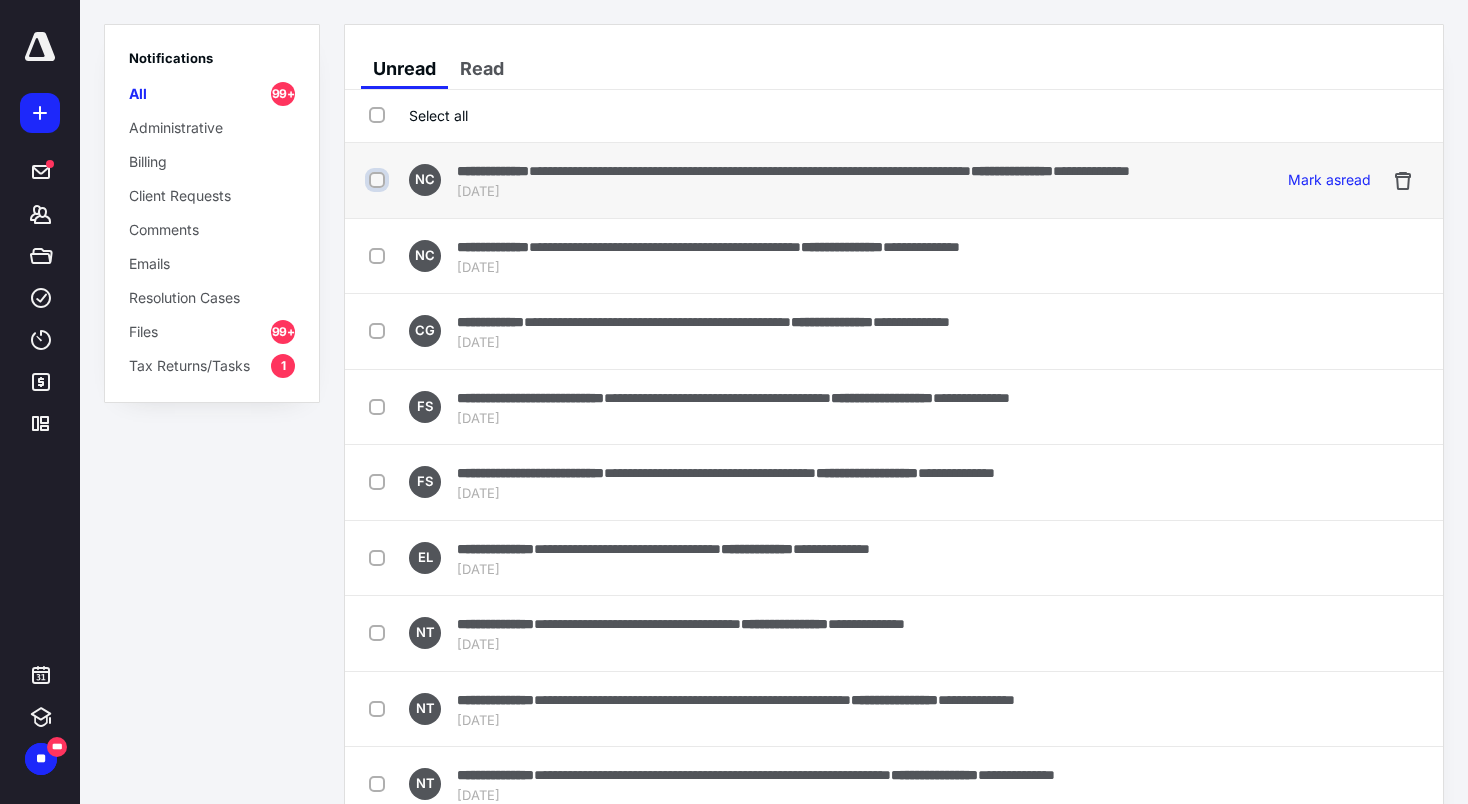 click at bounding box center (379, 180) 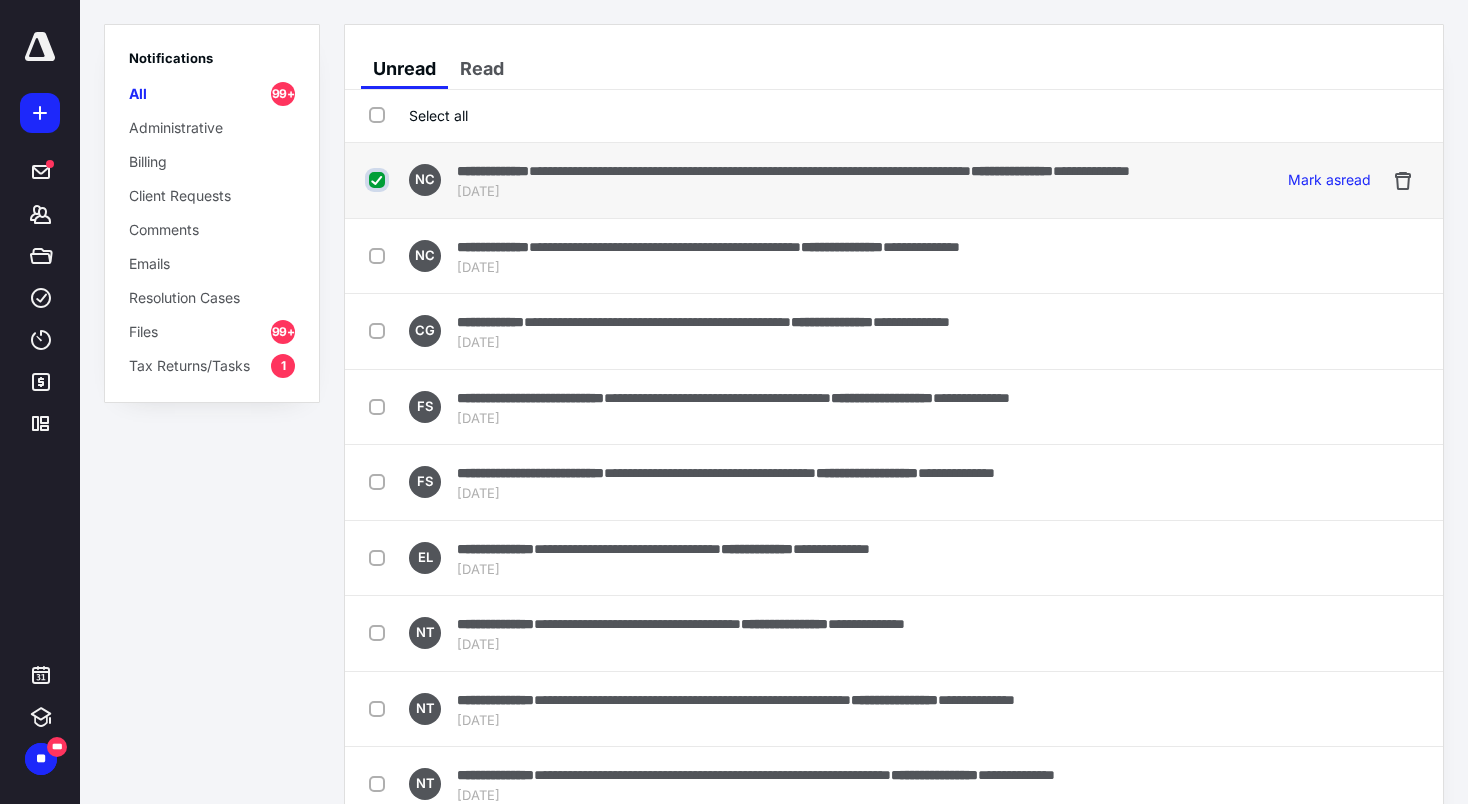 checkbox on "true" 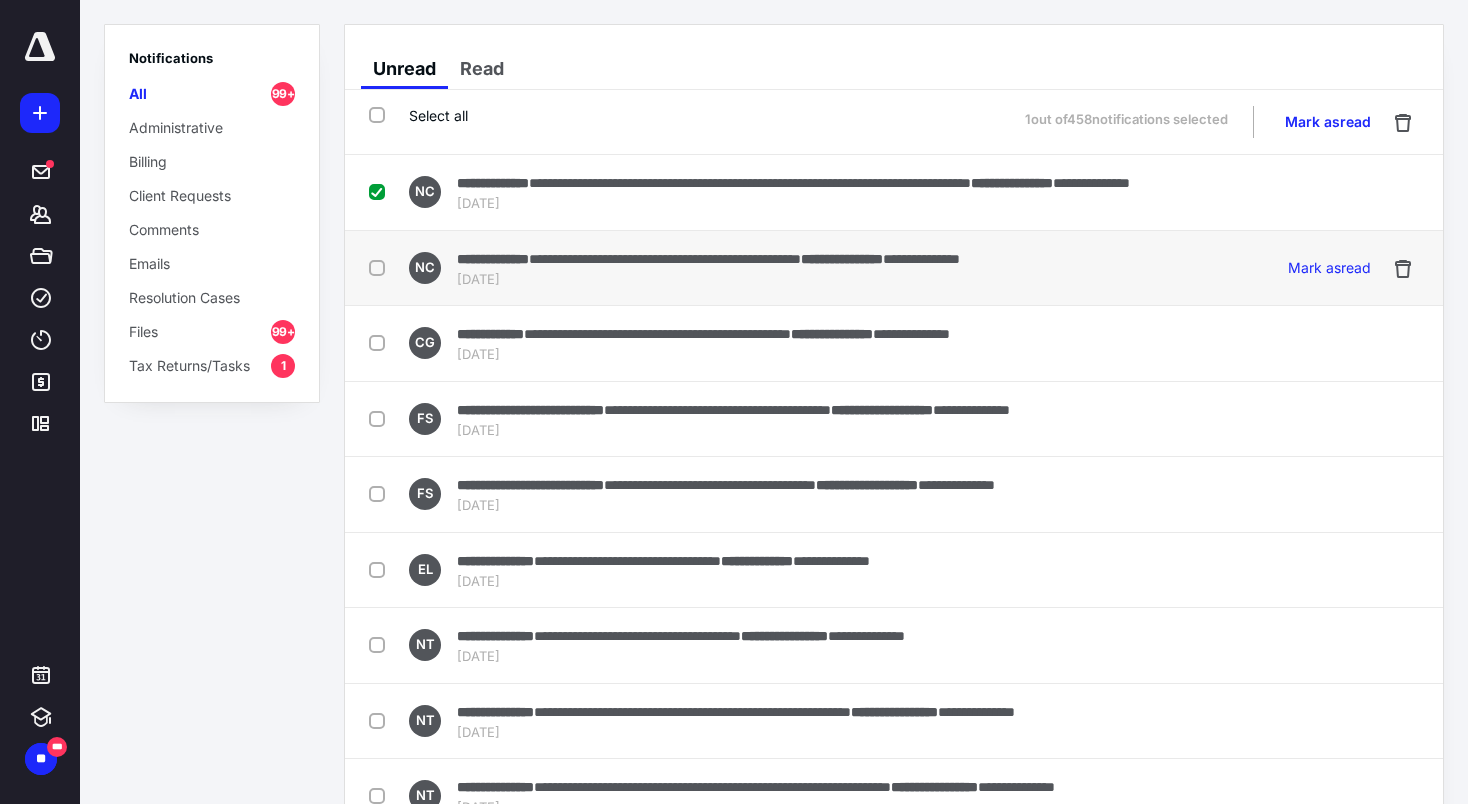 click at bounding box center (381, 267) 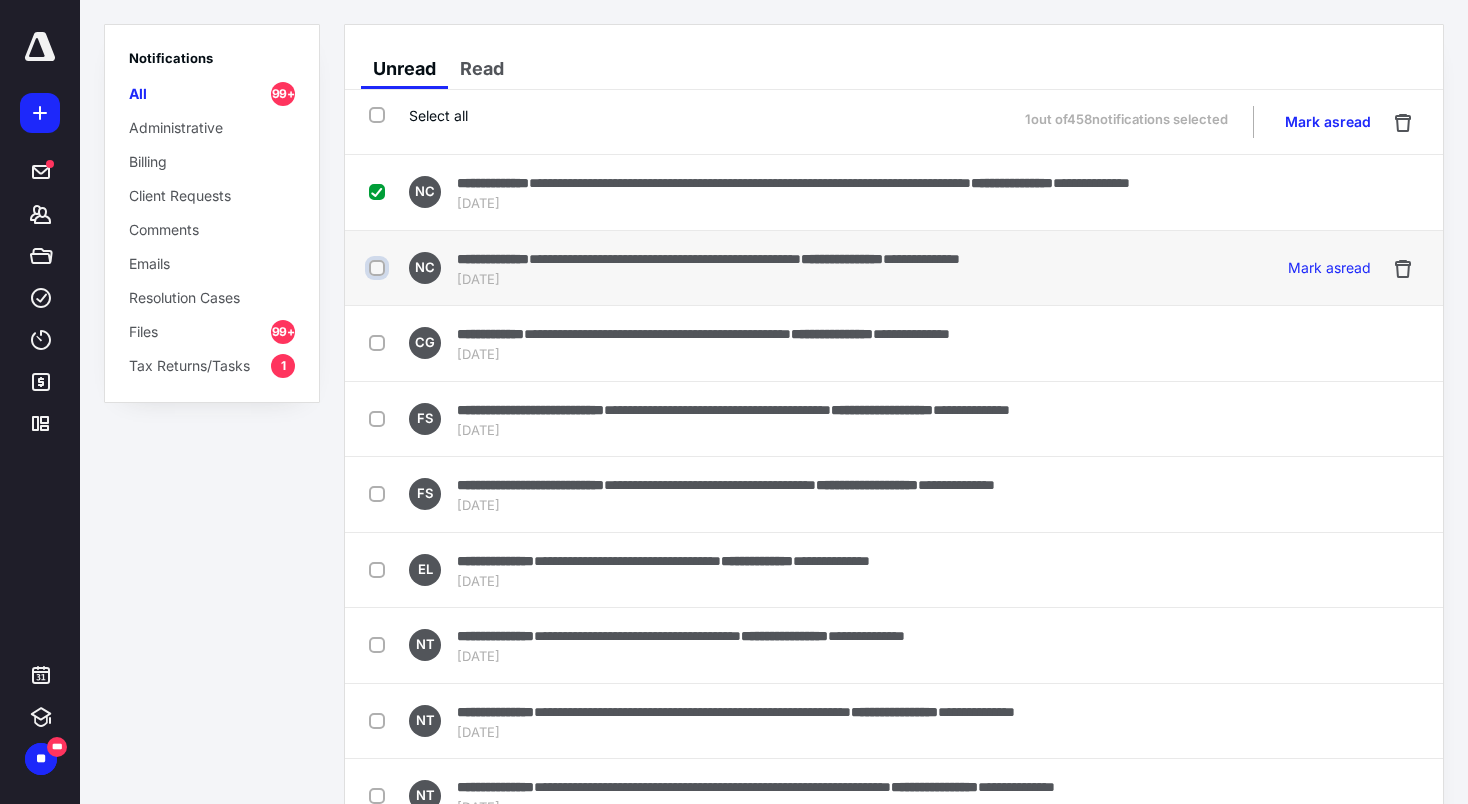 click at bounding box center [379, 268] 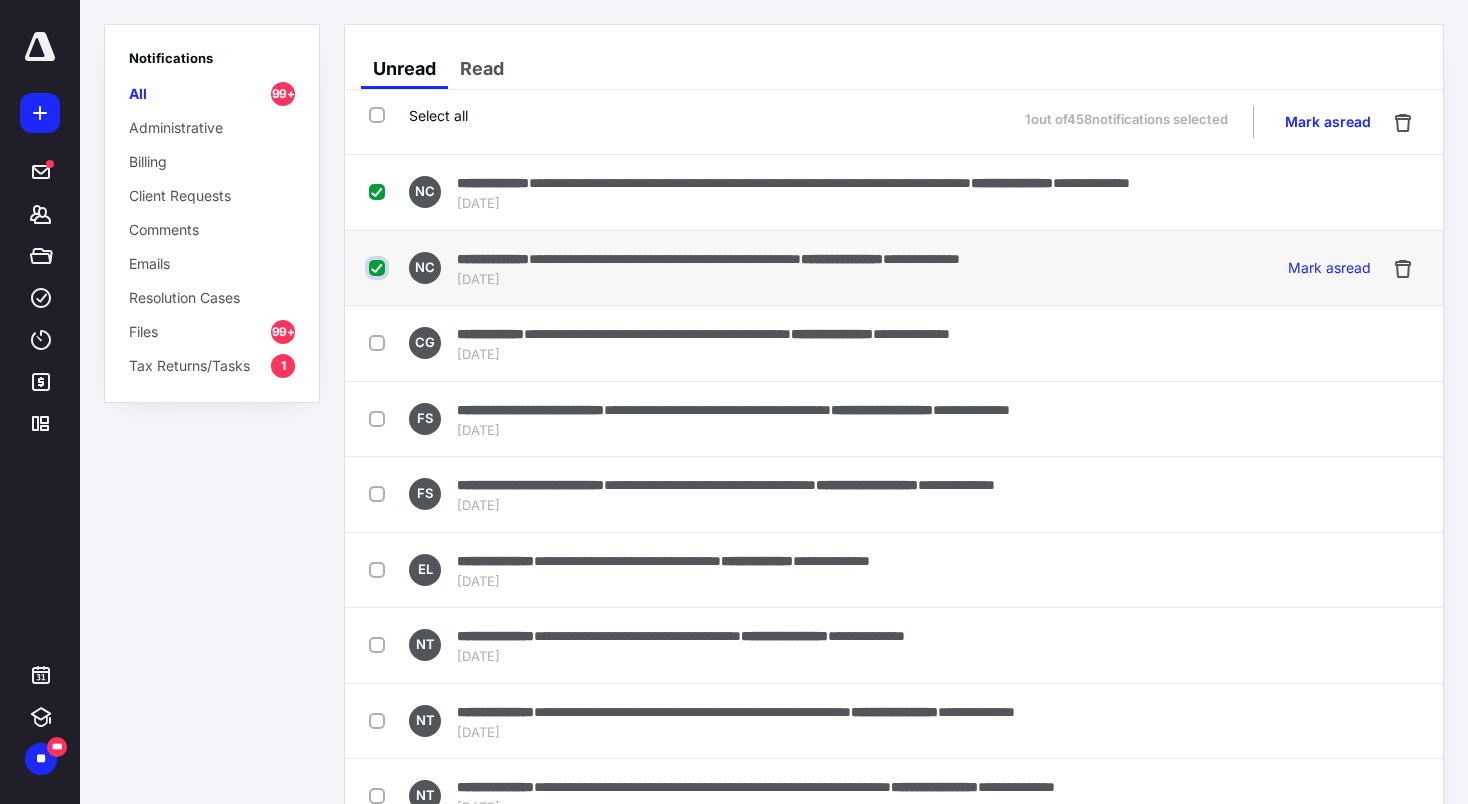 checkbox on "true" 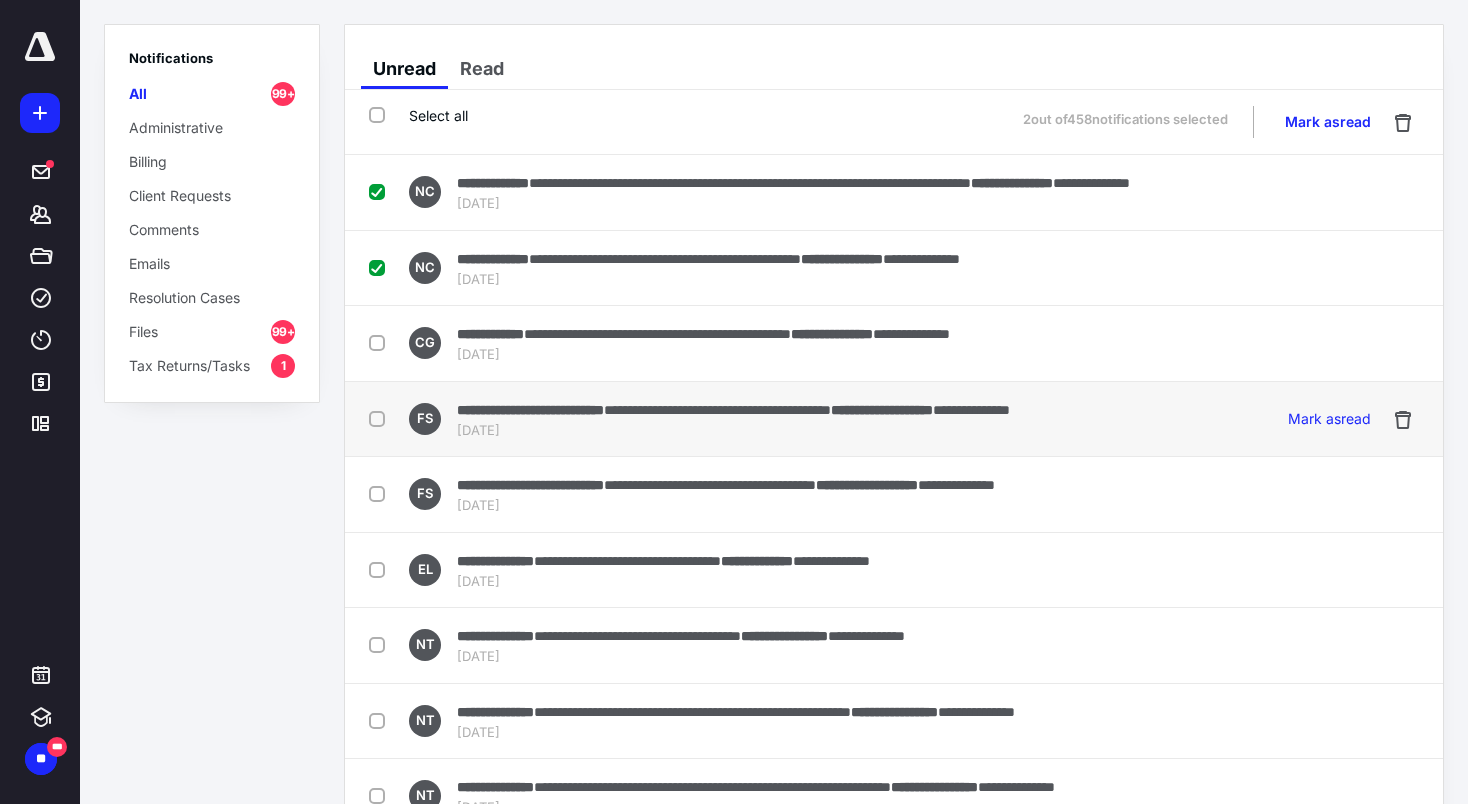 click at bounding box center [381, 418] 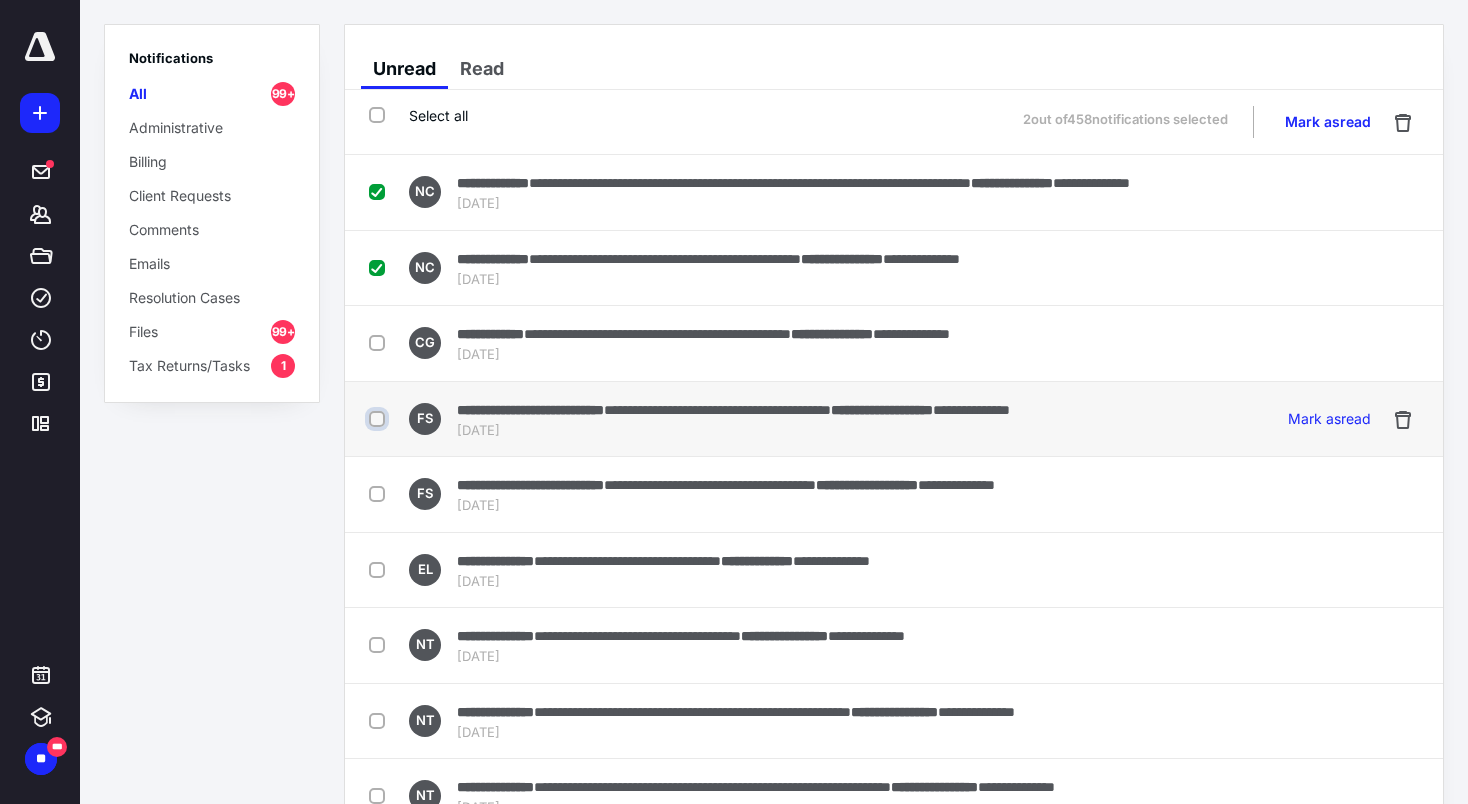 click at bounding box center (379, 419) 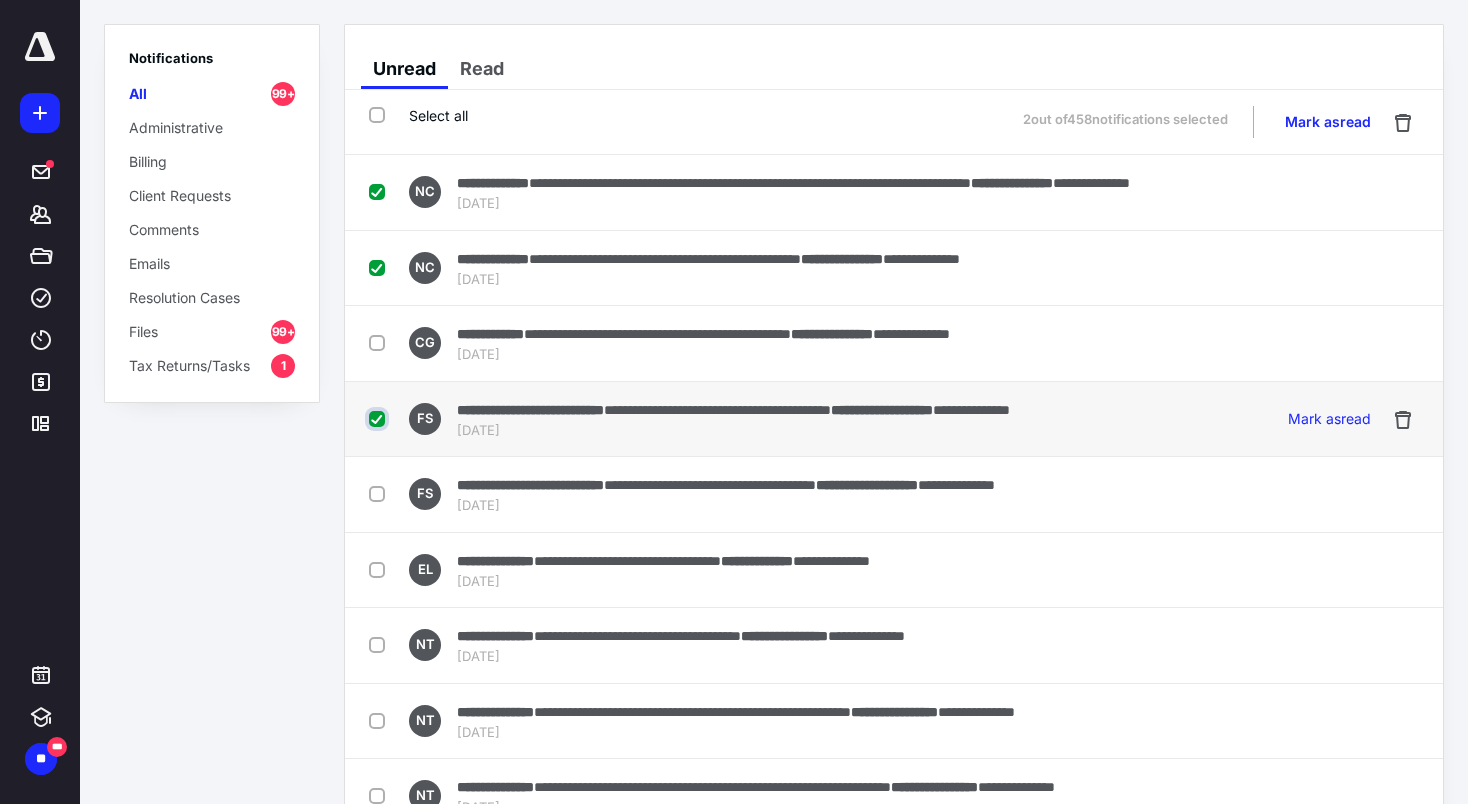 checkbox on "true" 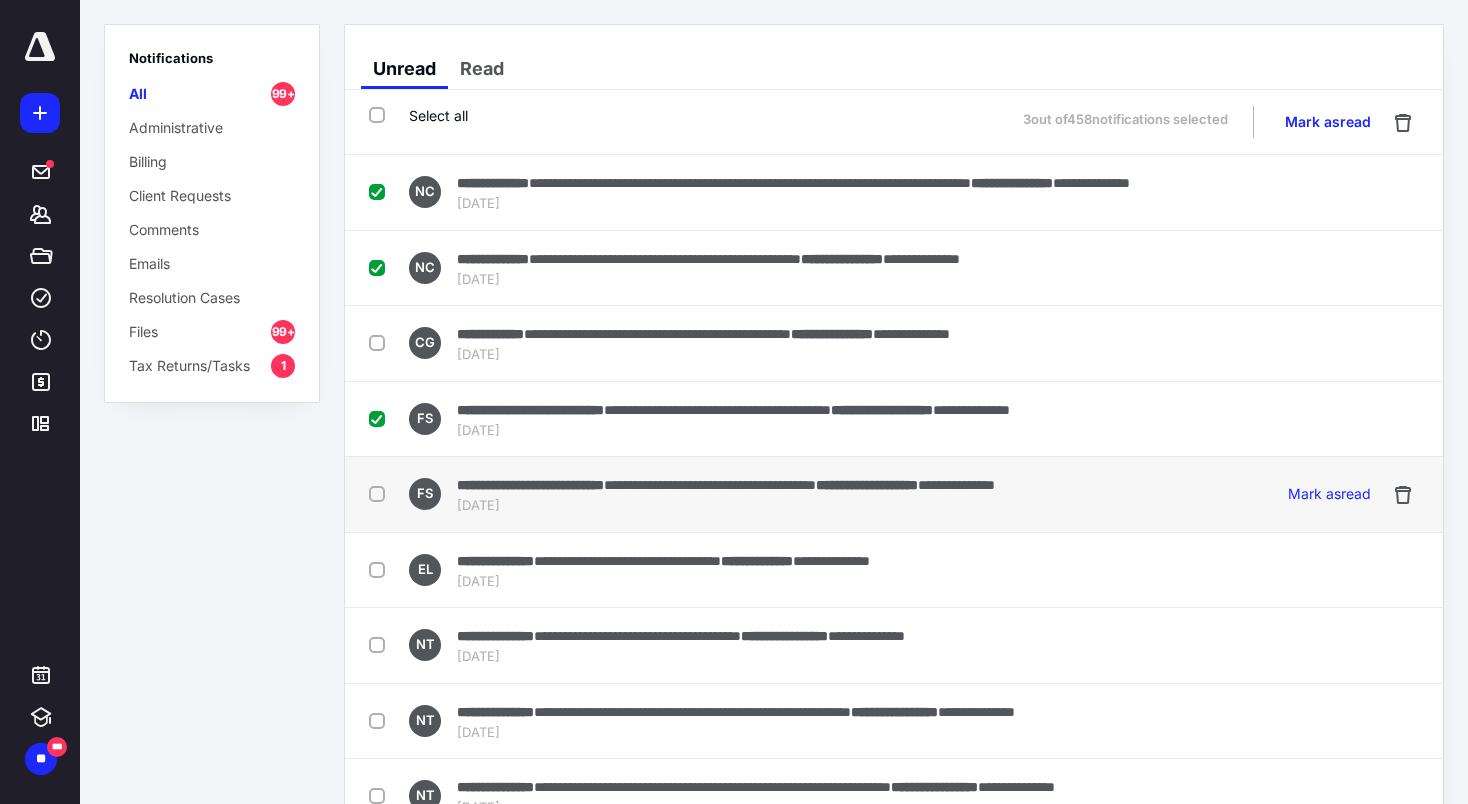 click at bounding box center [381, 493] 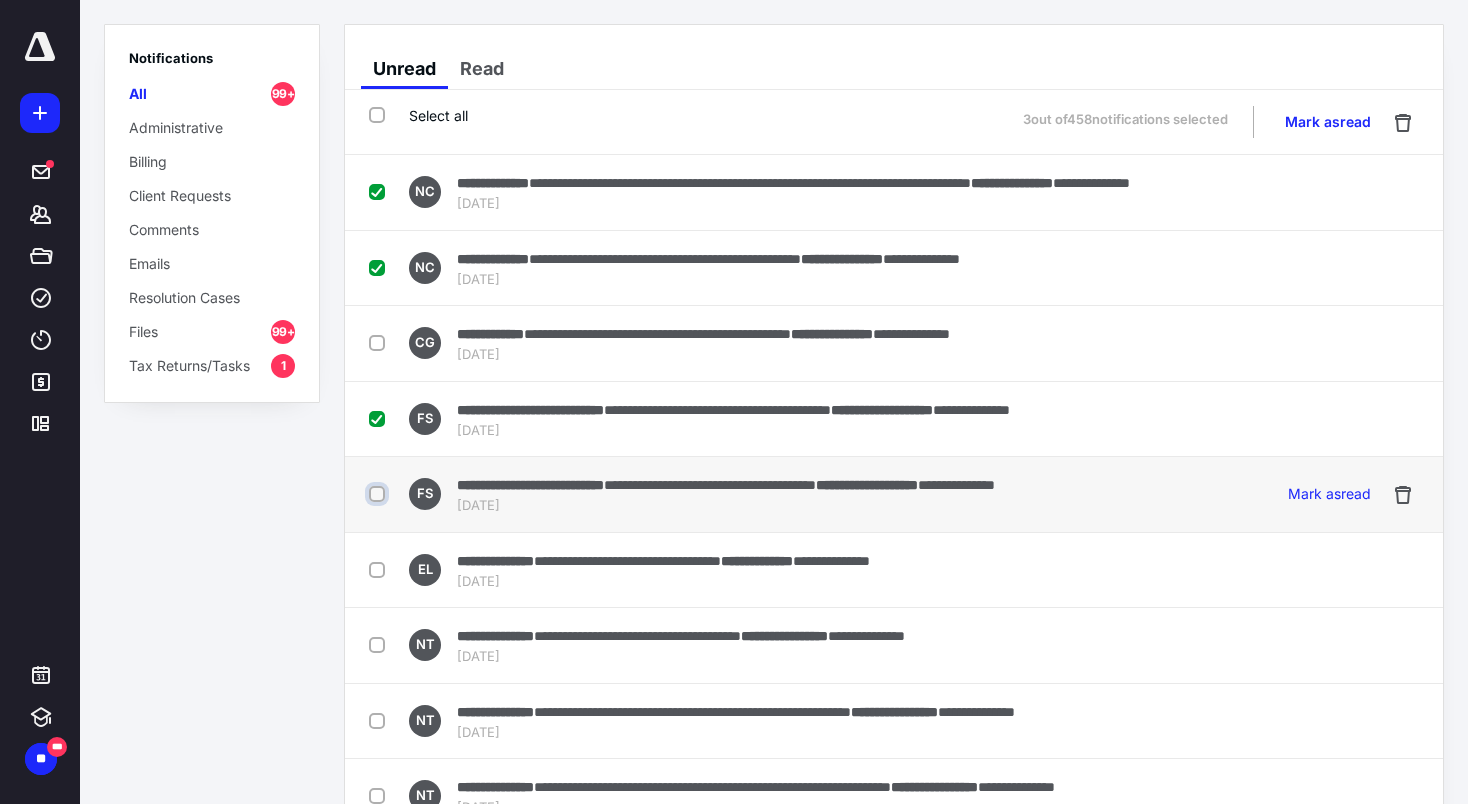 click at bounding box center [379, 494] 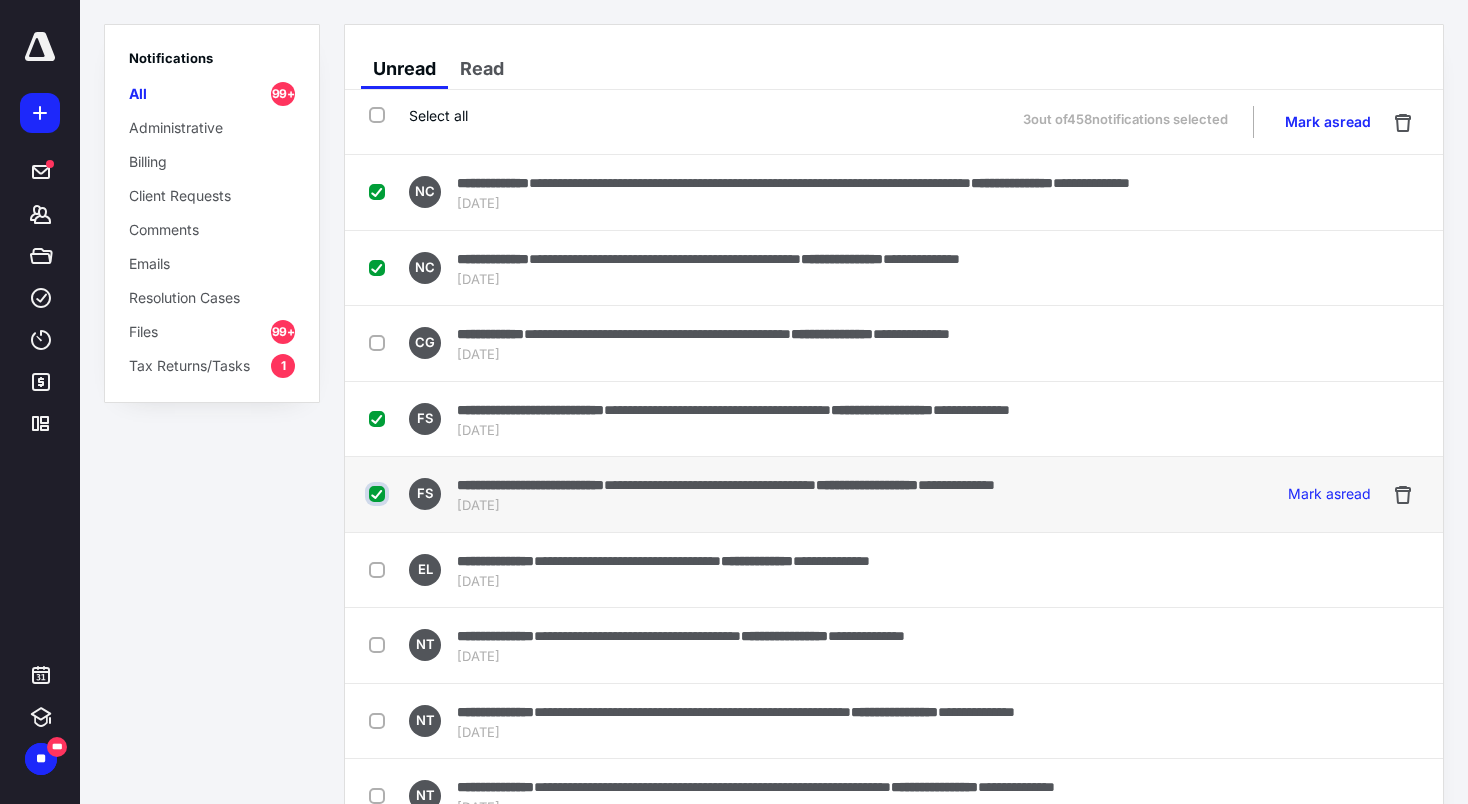 checkbox on "true" 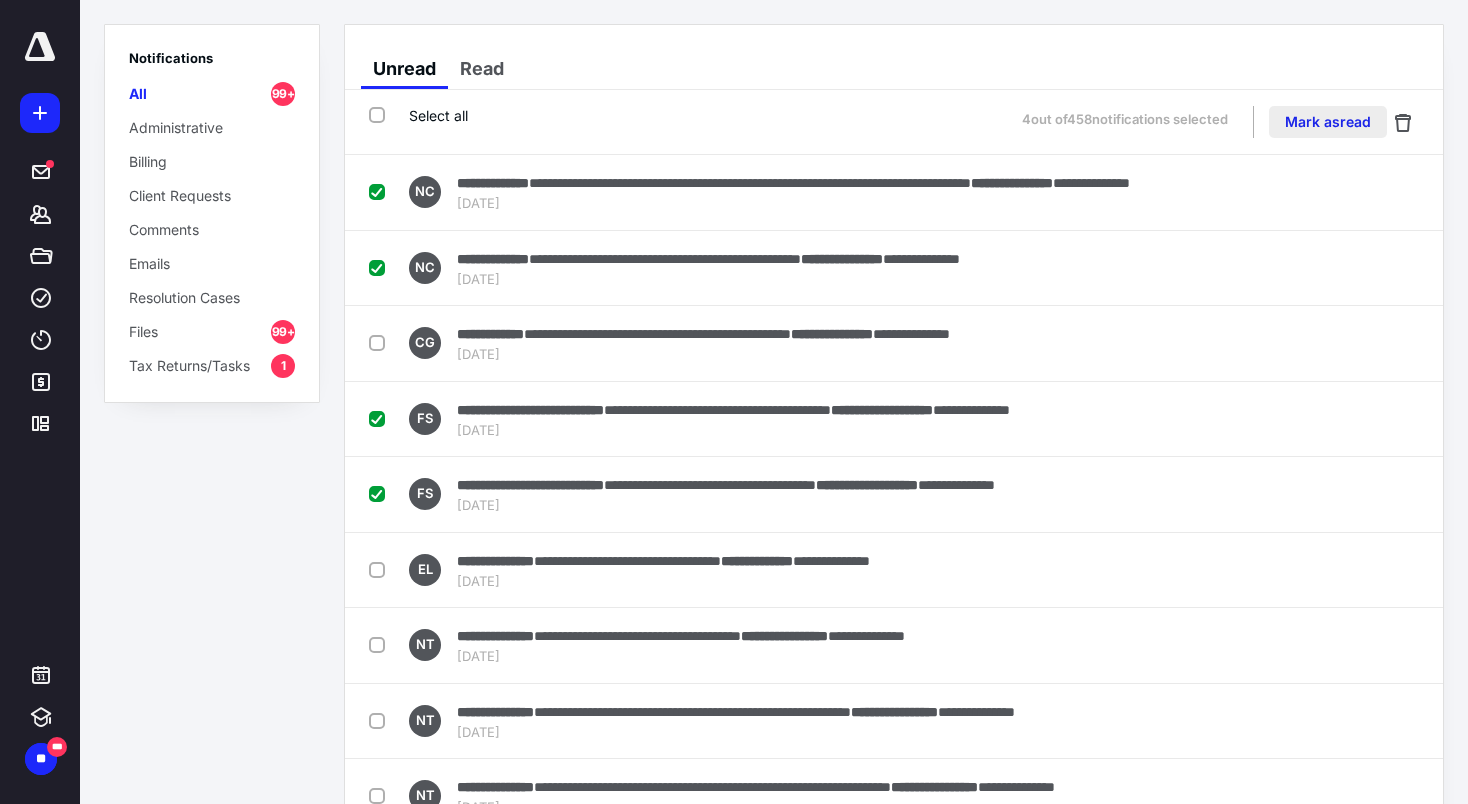 click on "Mark as  read" at bounding box center [1328, 122] 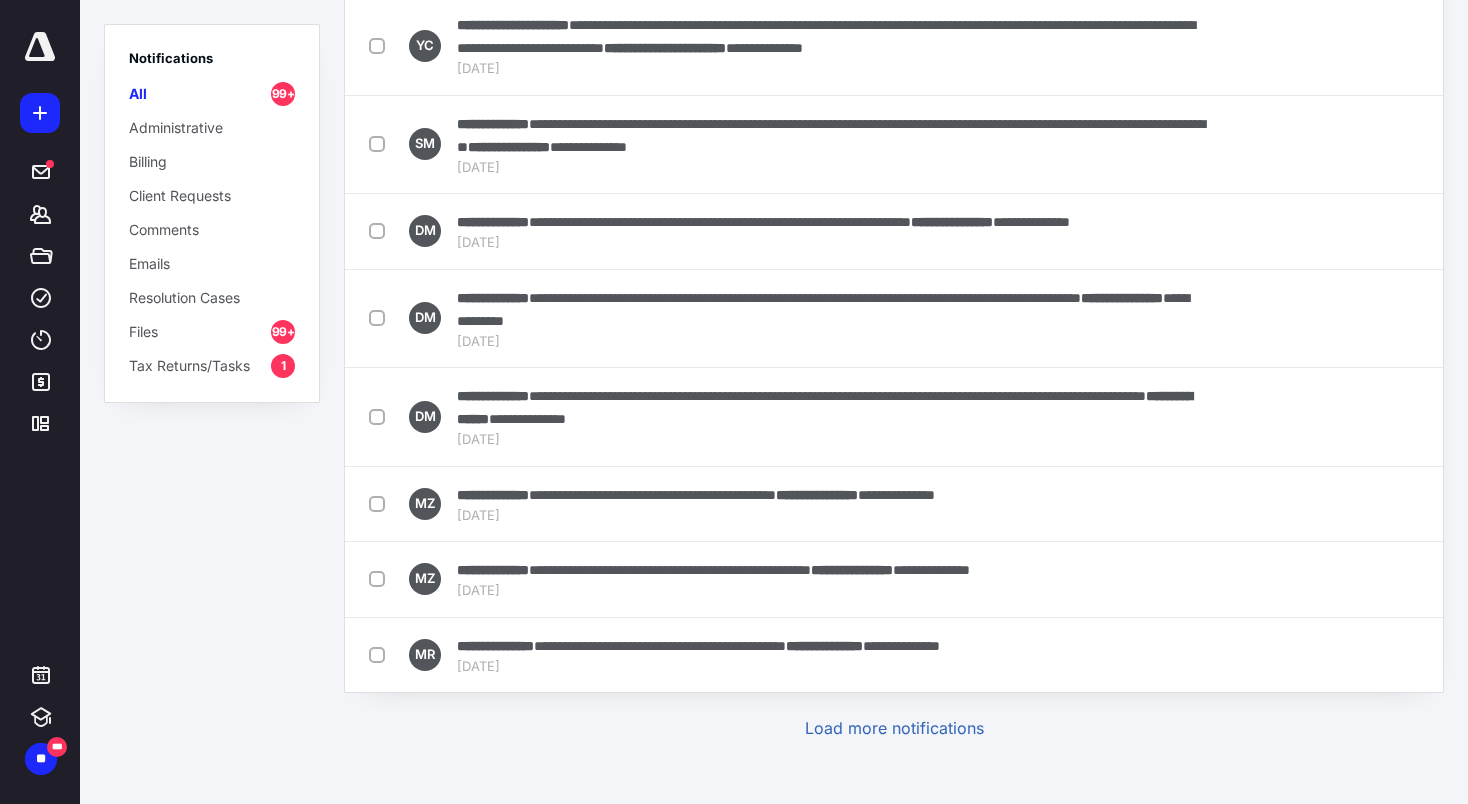 scroll, scrollTop: 3823, scrollLeft: 0, axis: vertical 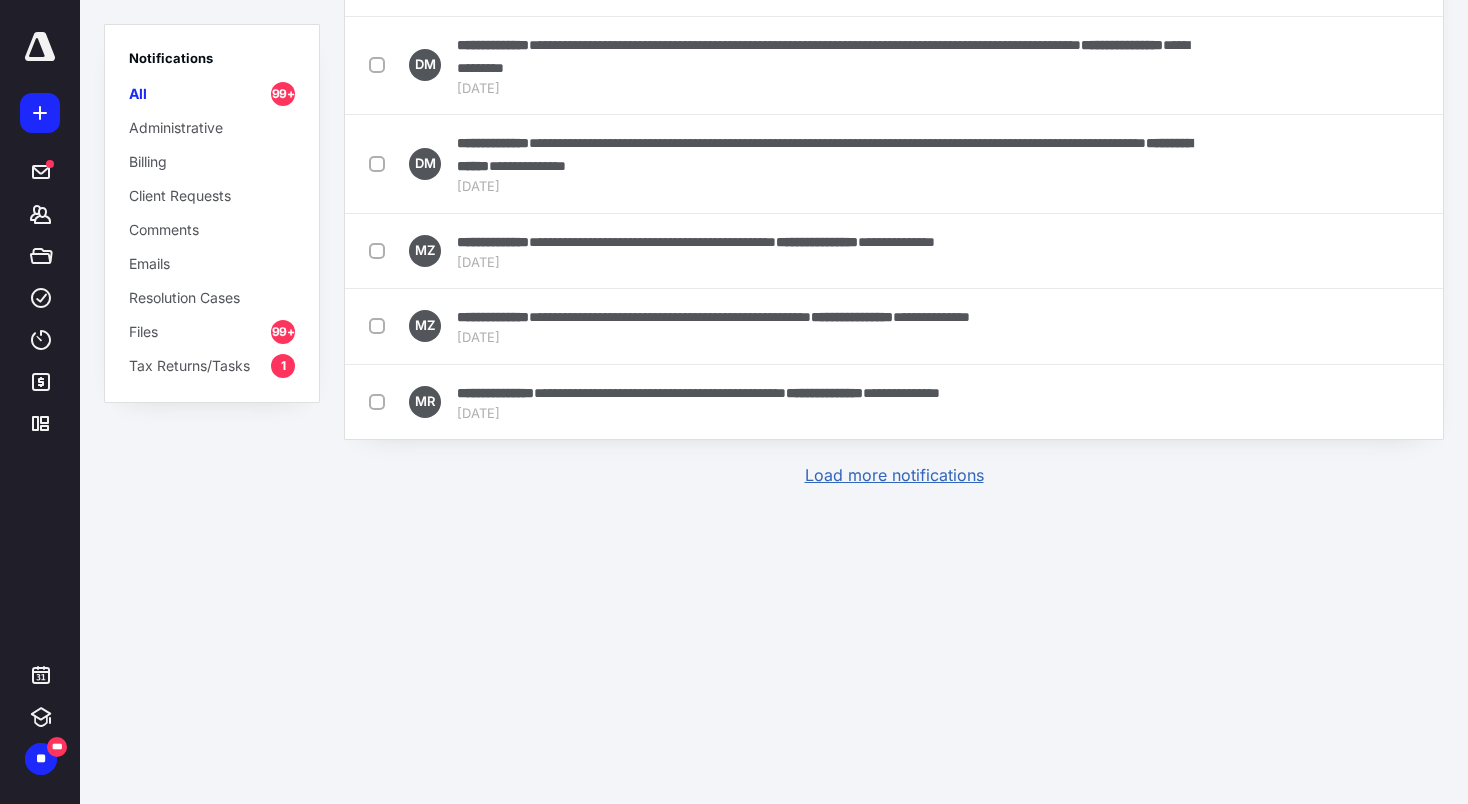 click on "Load more notifications" at bounding box center [894, 475] 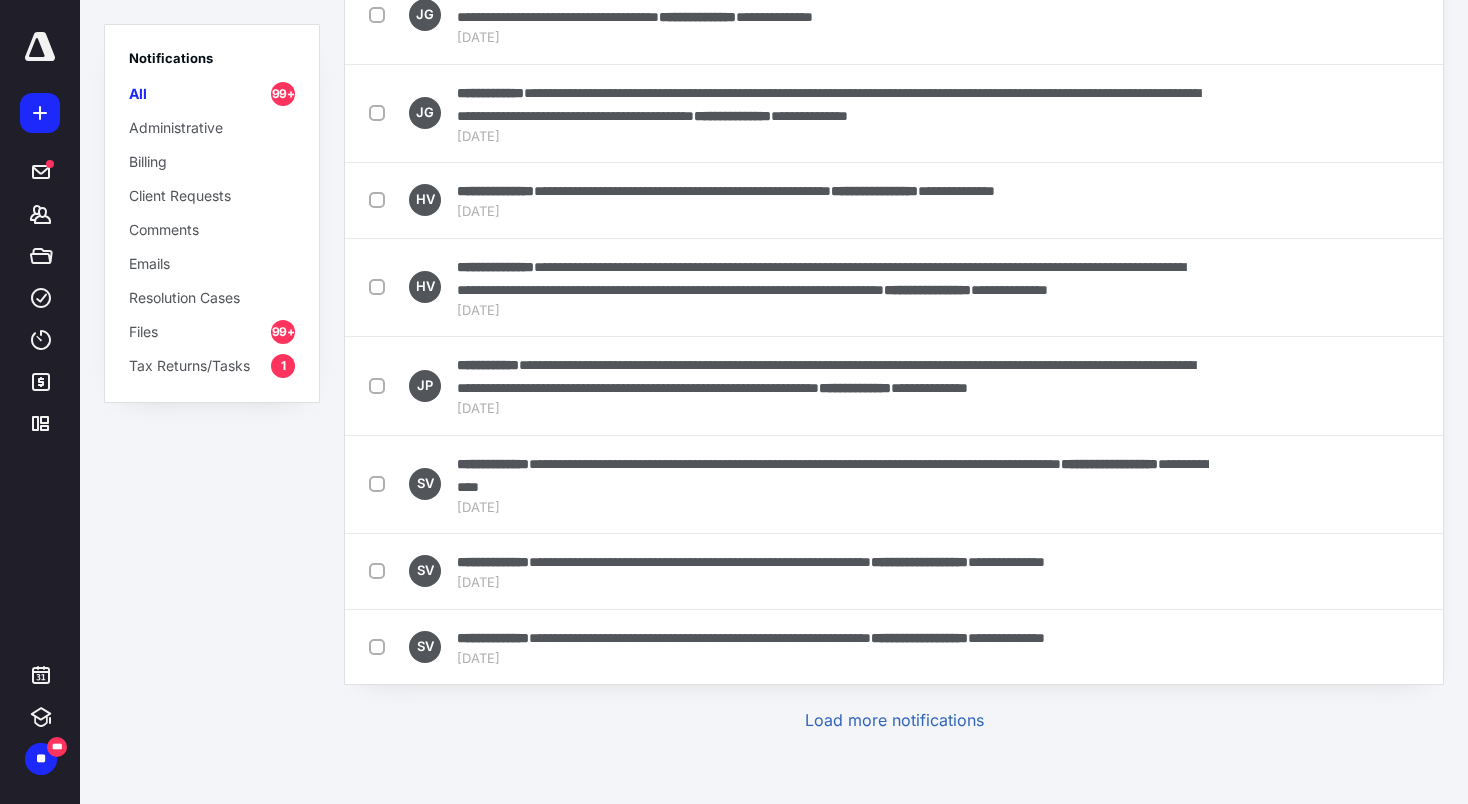 scroll, scrollTop: 8086, scrollLeft: 0, axis: vertical 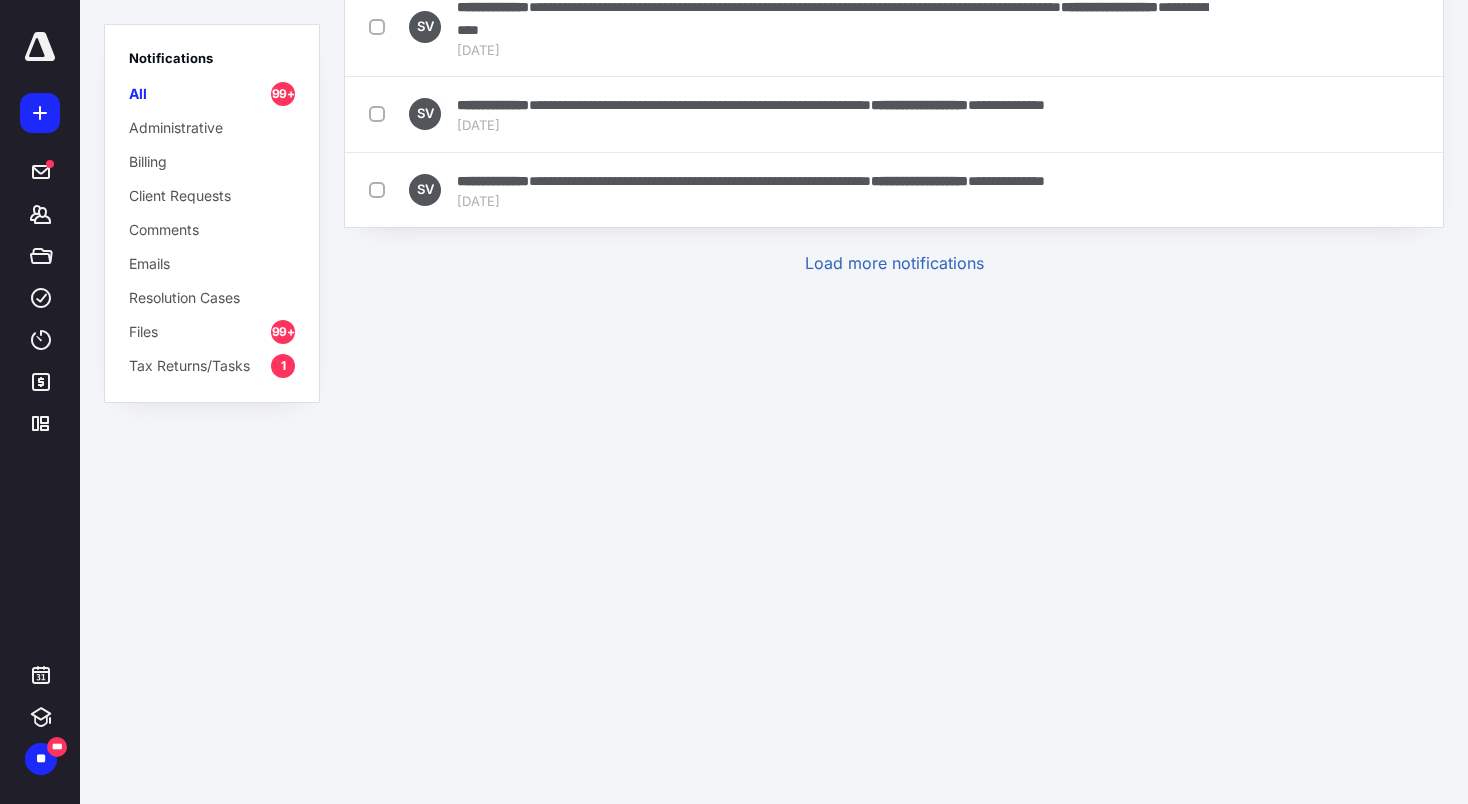 click at bounding box center (381, -72) 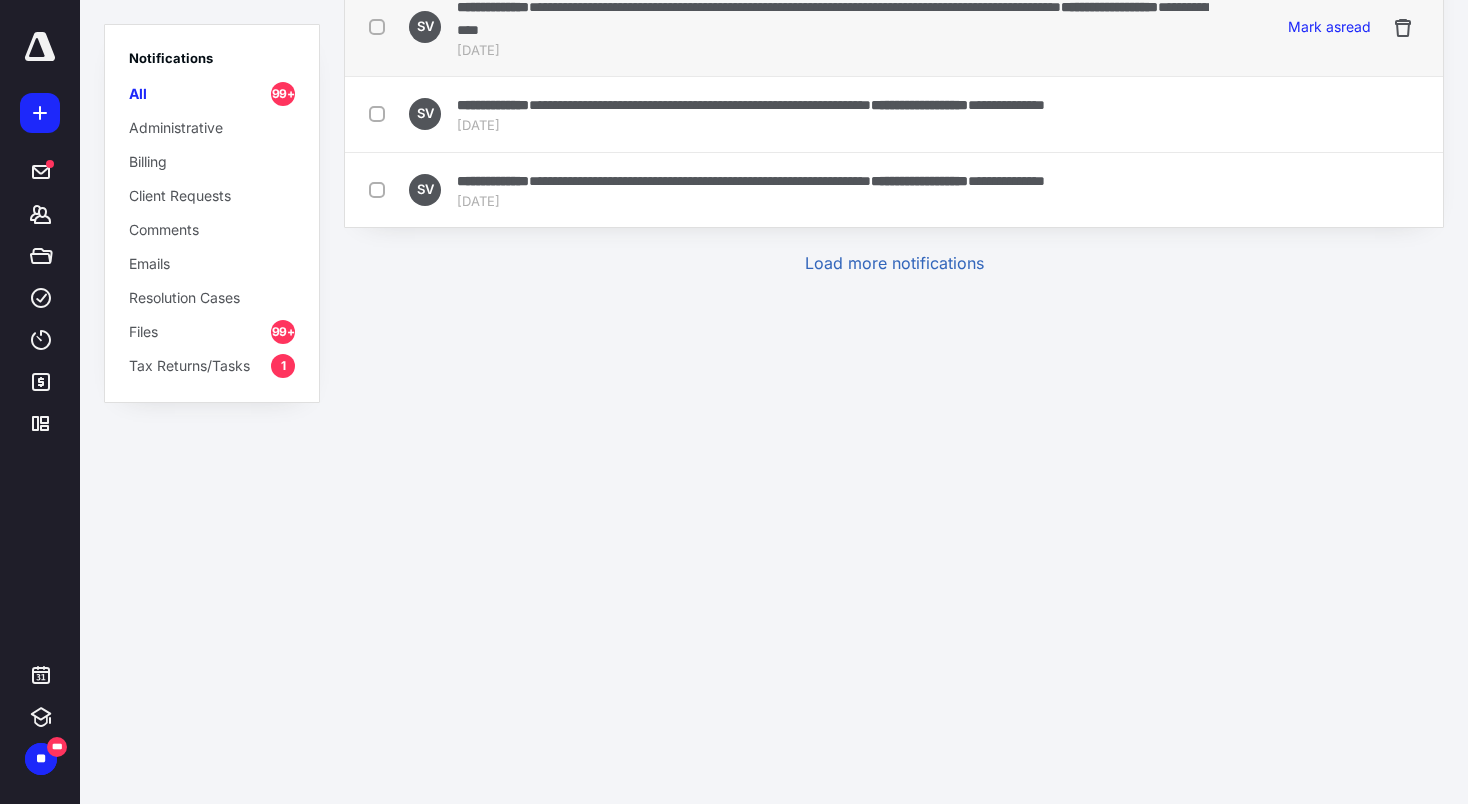 click at bounding box center [381, 26] 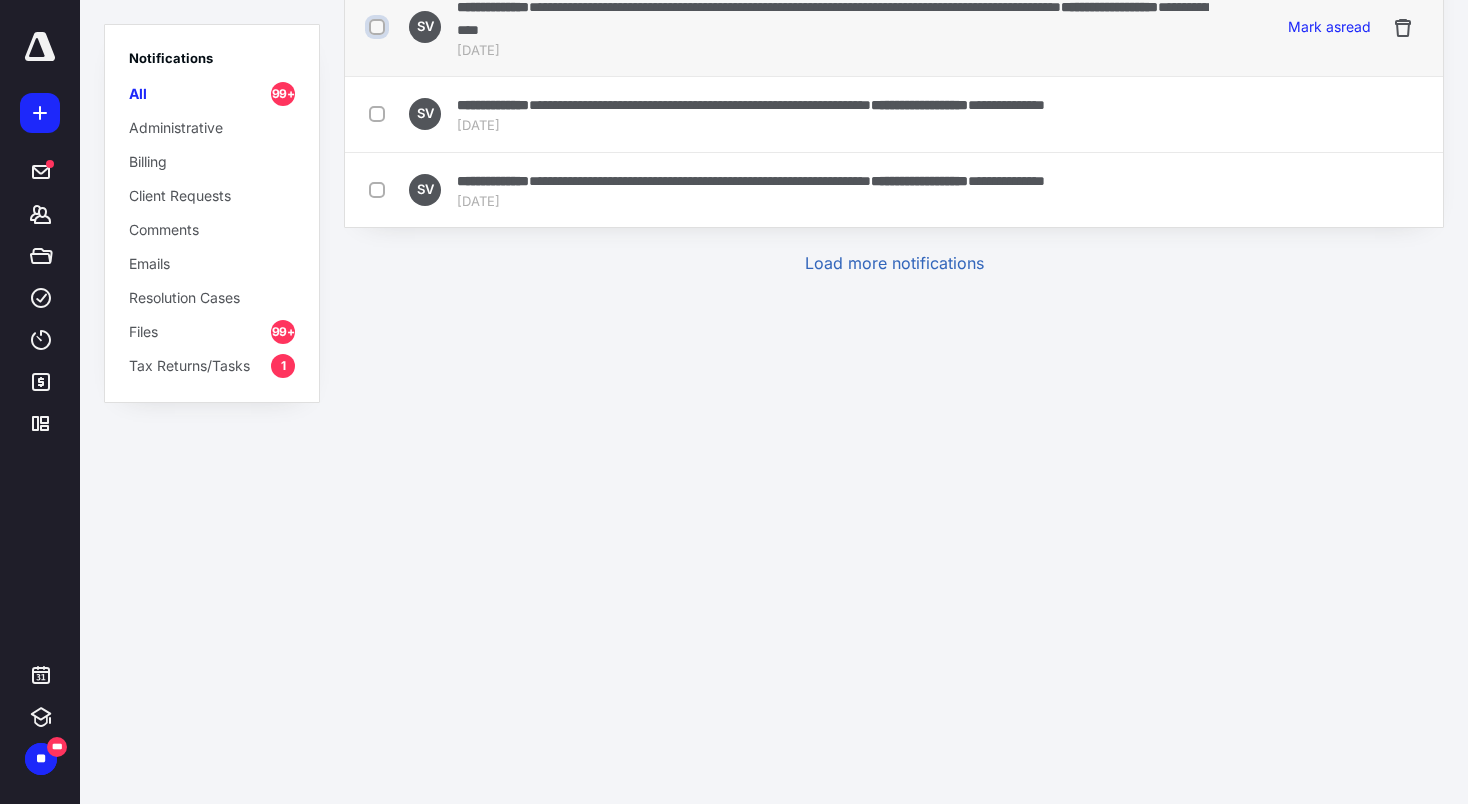 click at bounding box center (379, 27) 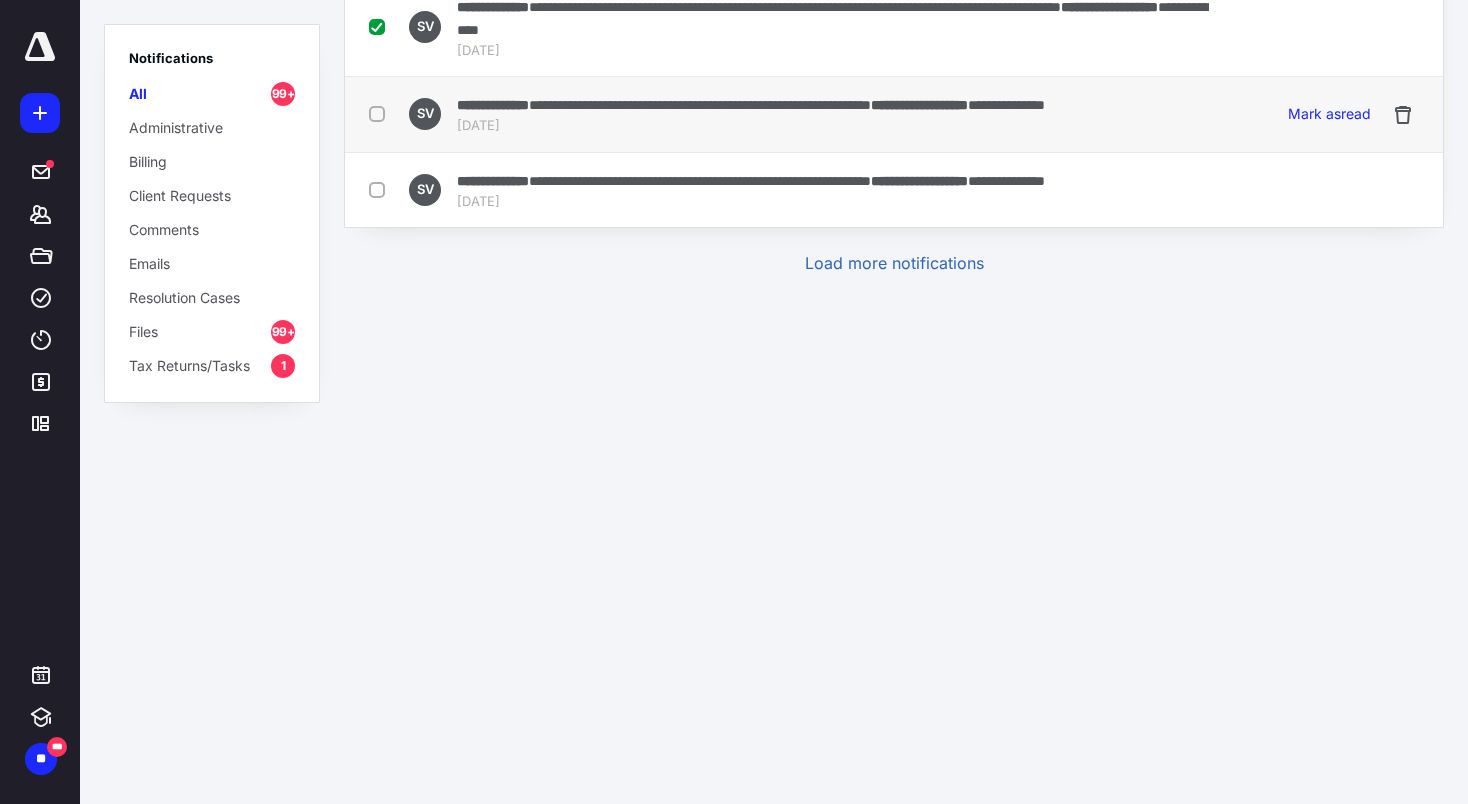 click at bounding box center (381, 113) 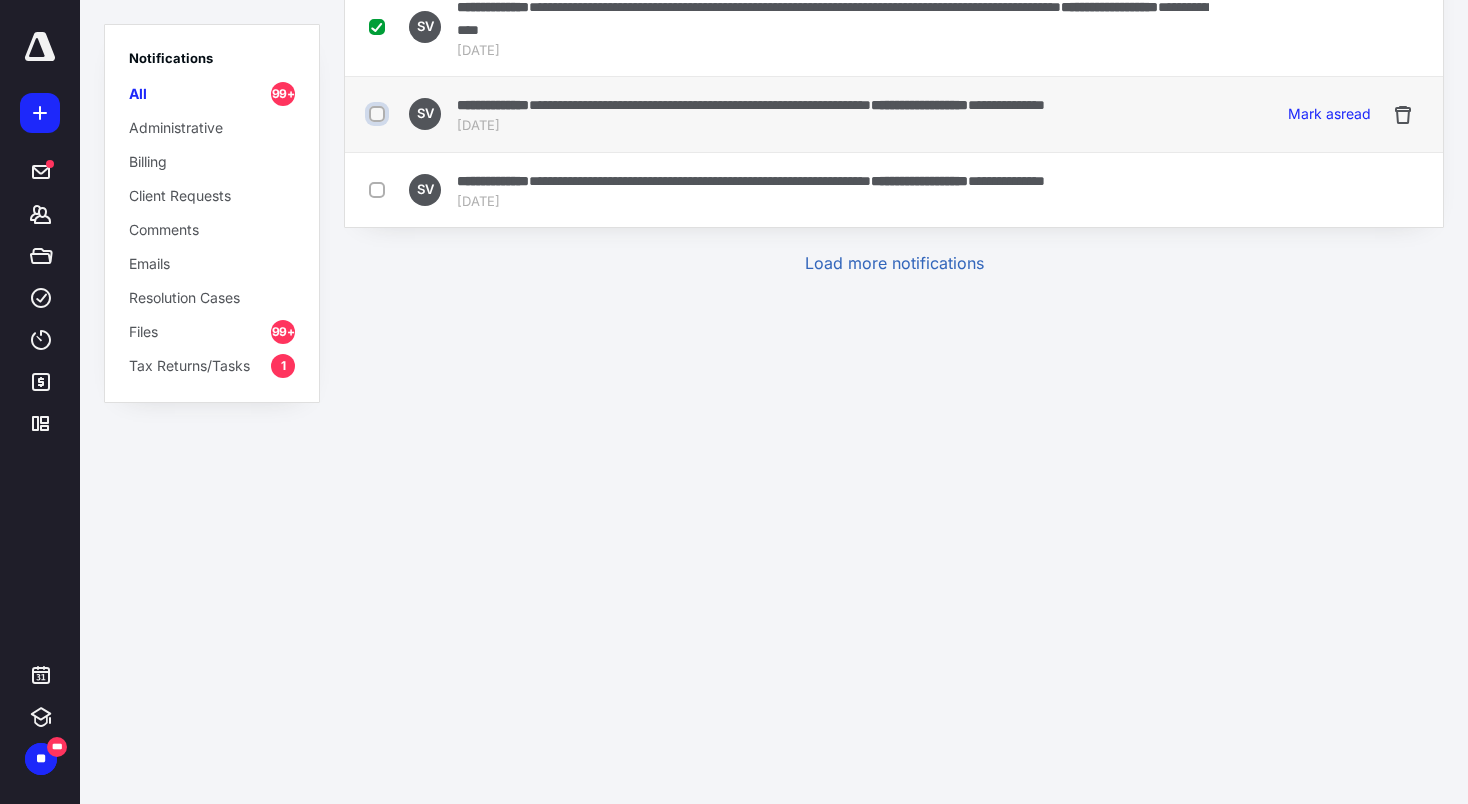 click at bounding box center (379, 114) 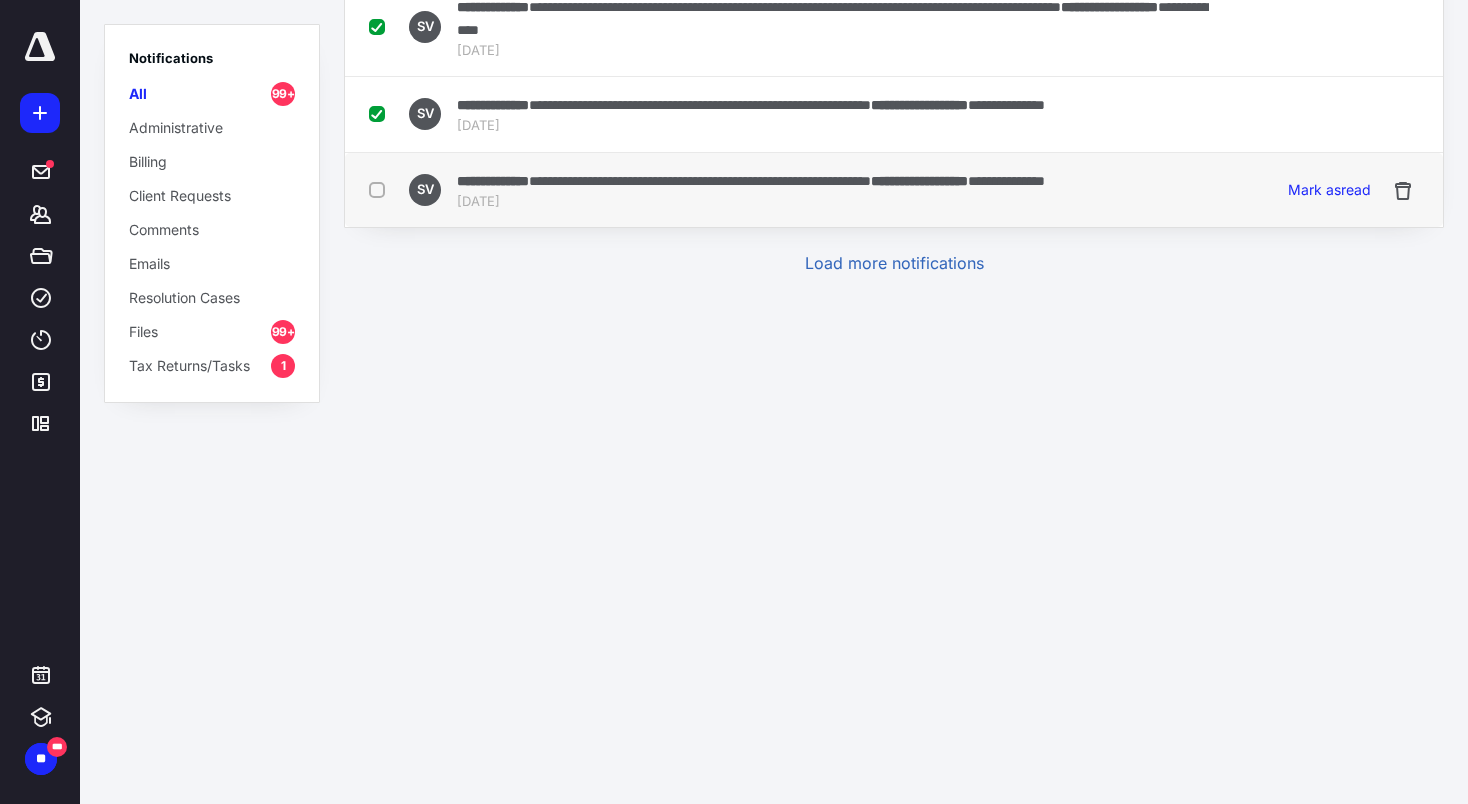 click at bounding box center (381, 189) 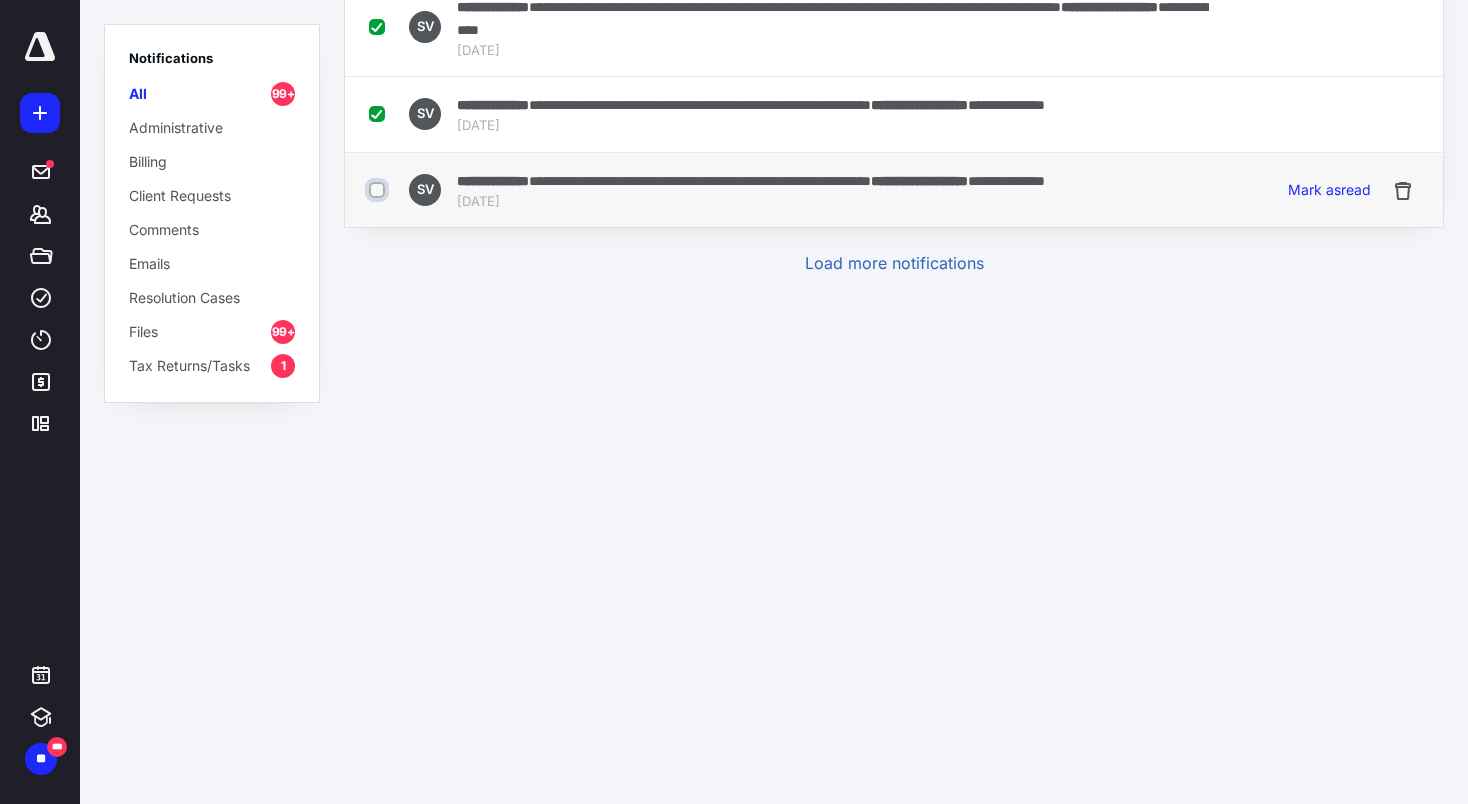 click at bounding box center [379, 190] 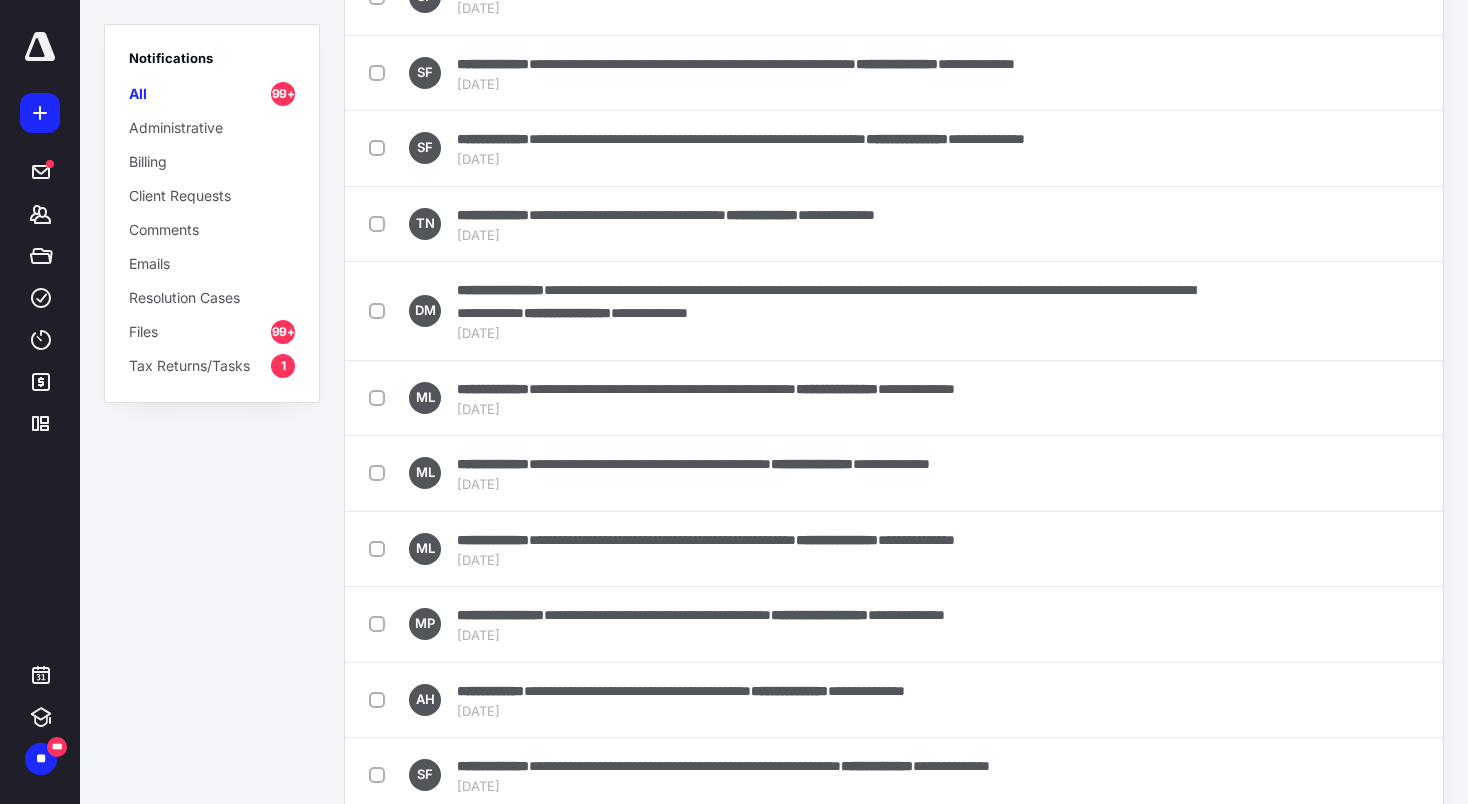 scroll, scrollTop: 0, scrollLeft: 0, axis: both 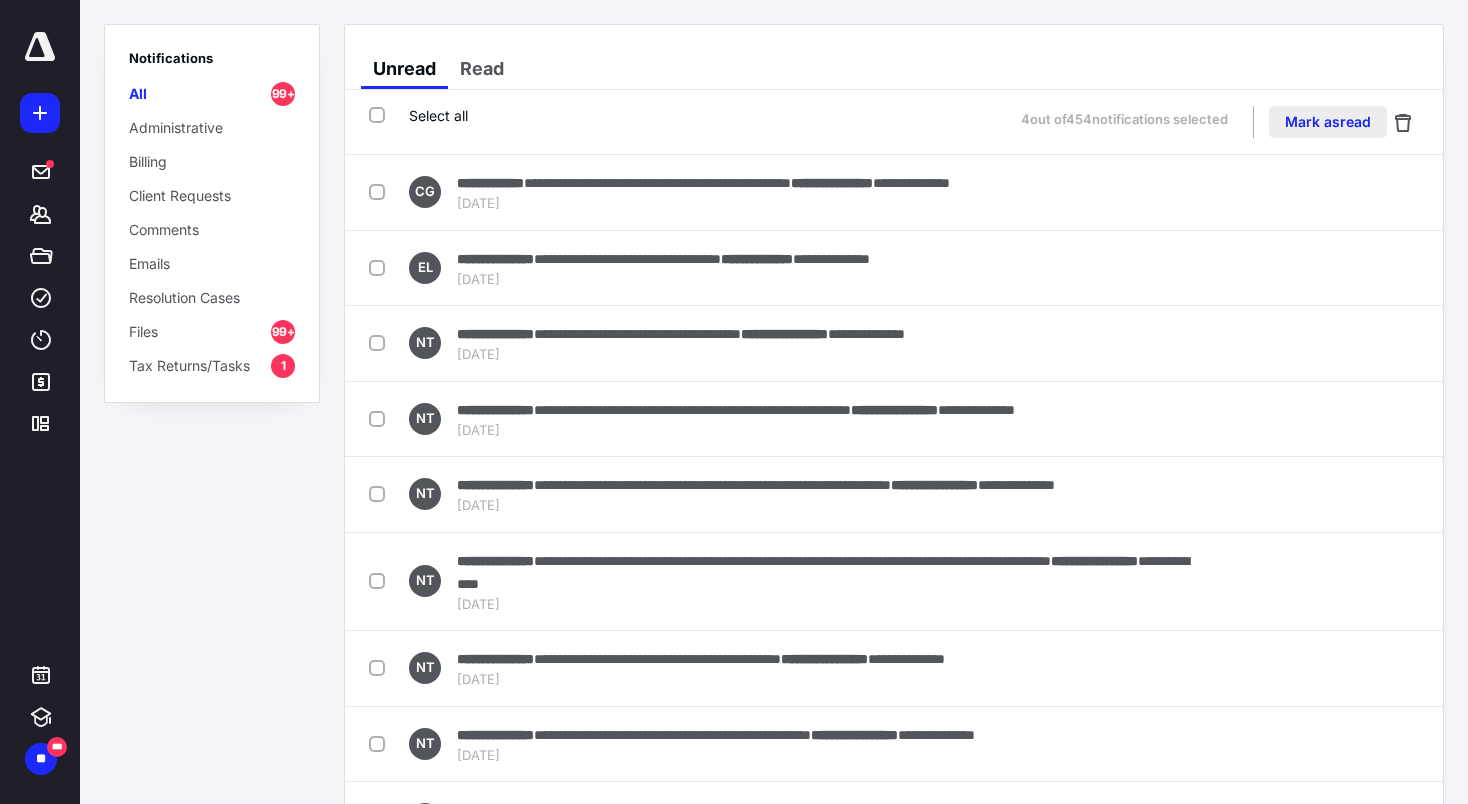 click on "Mark as  read" at bounding box center [1328, 122] 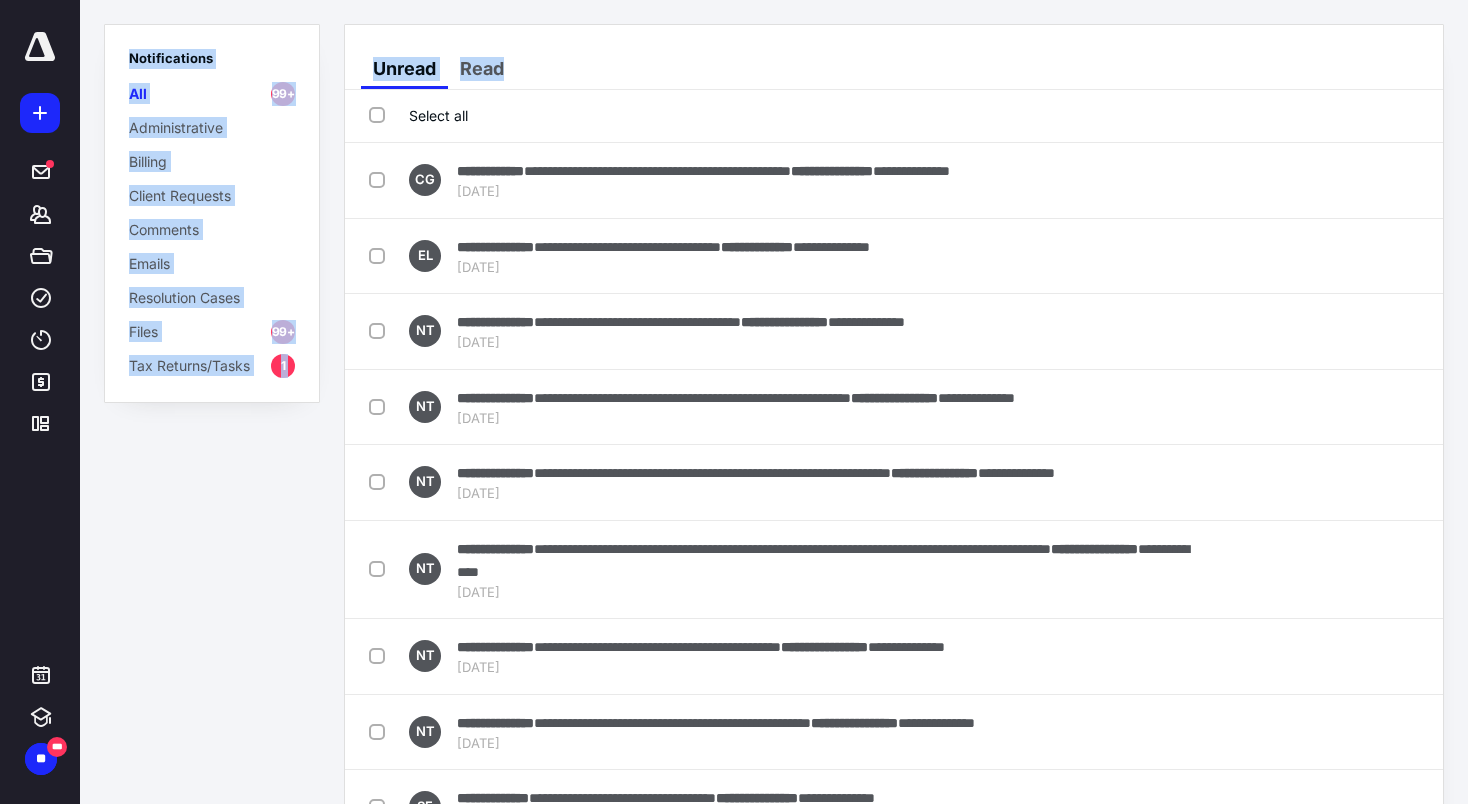 drag, startPoint x: 1467, startPoint y: 89, endPoint x: 1468, endPoint y: 206, distance: 117.00427 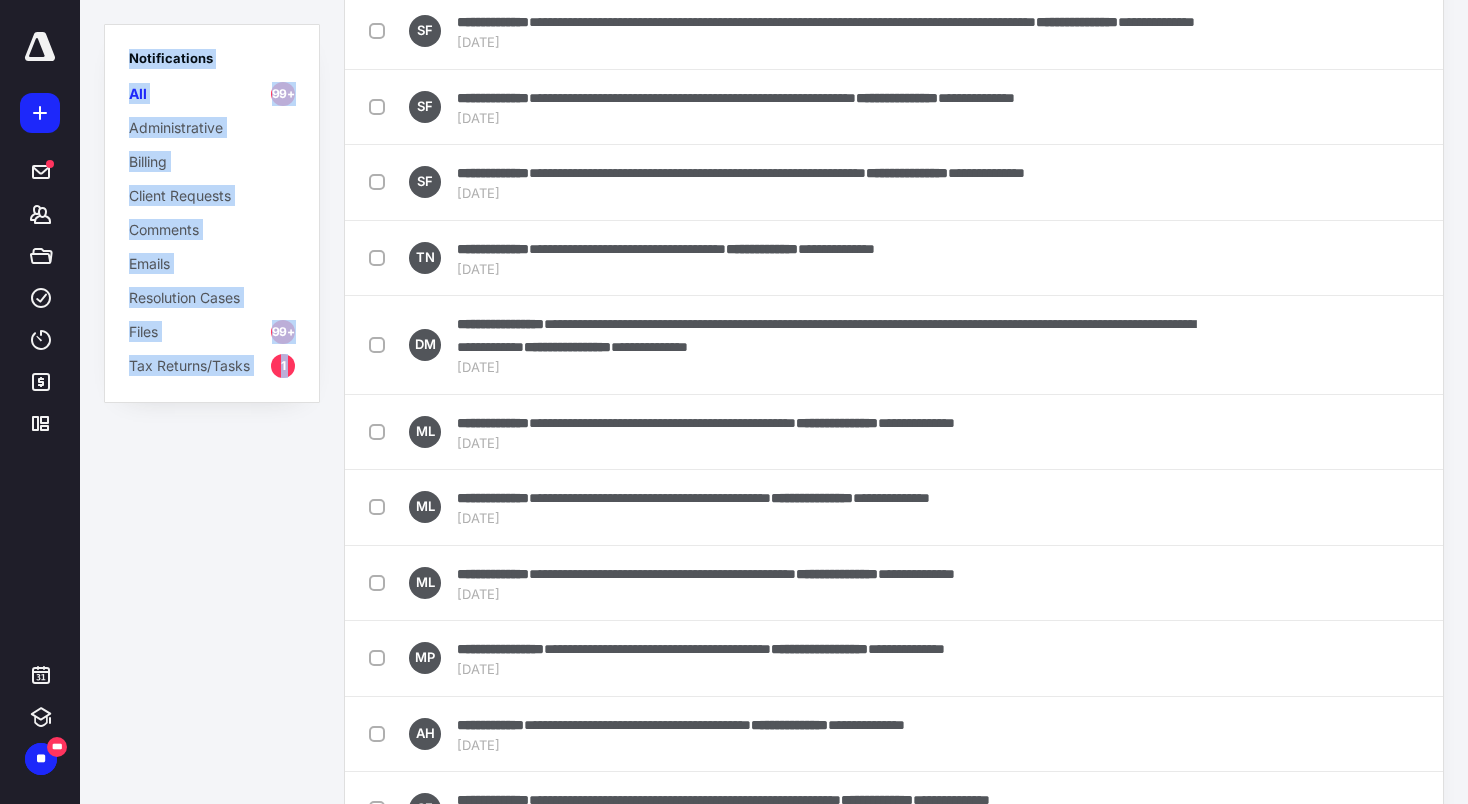 scroll, scrollTop: 999, scrollLeft: 0, axis: vertical 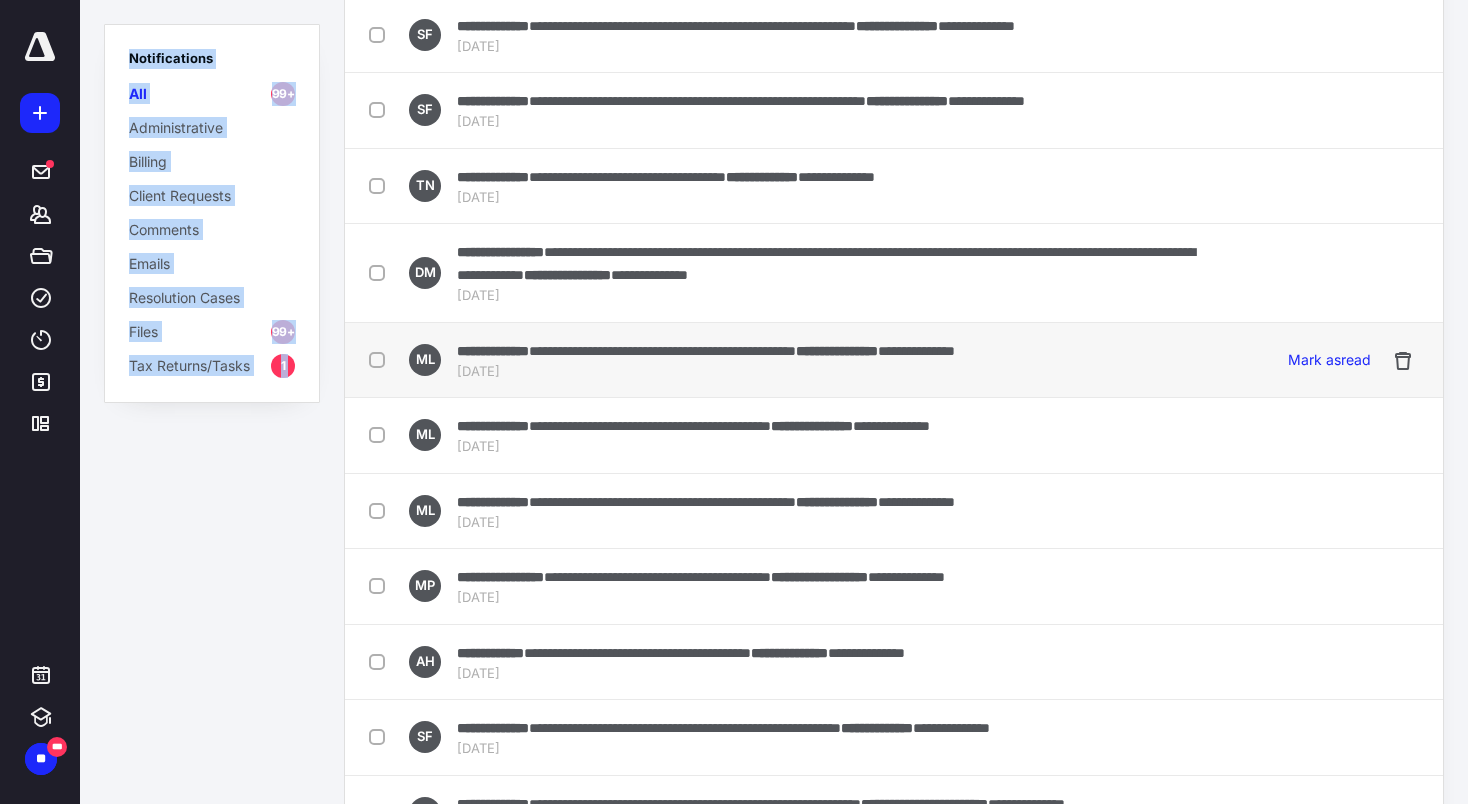 click at bounding box center [381, 359] 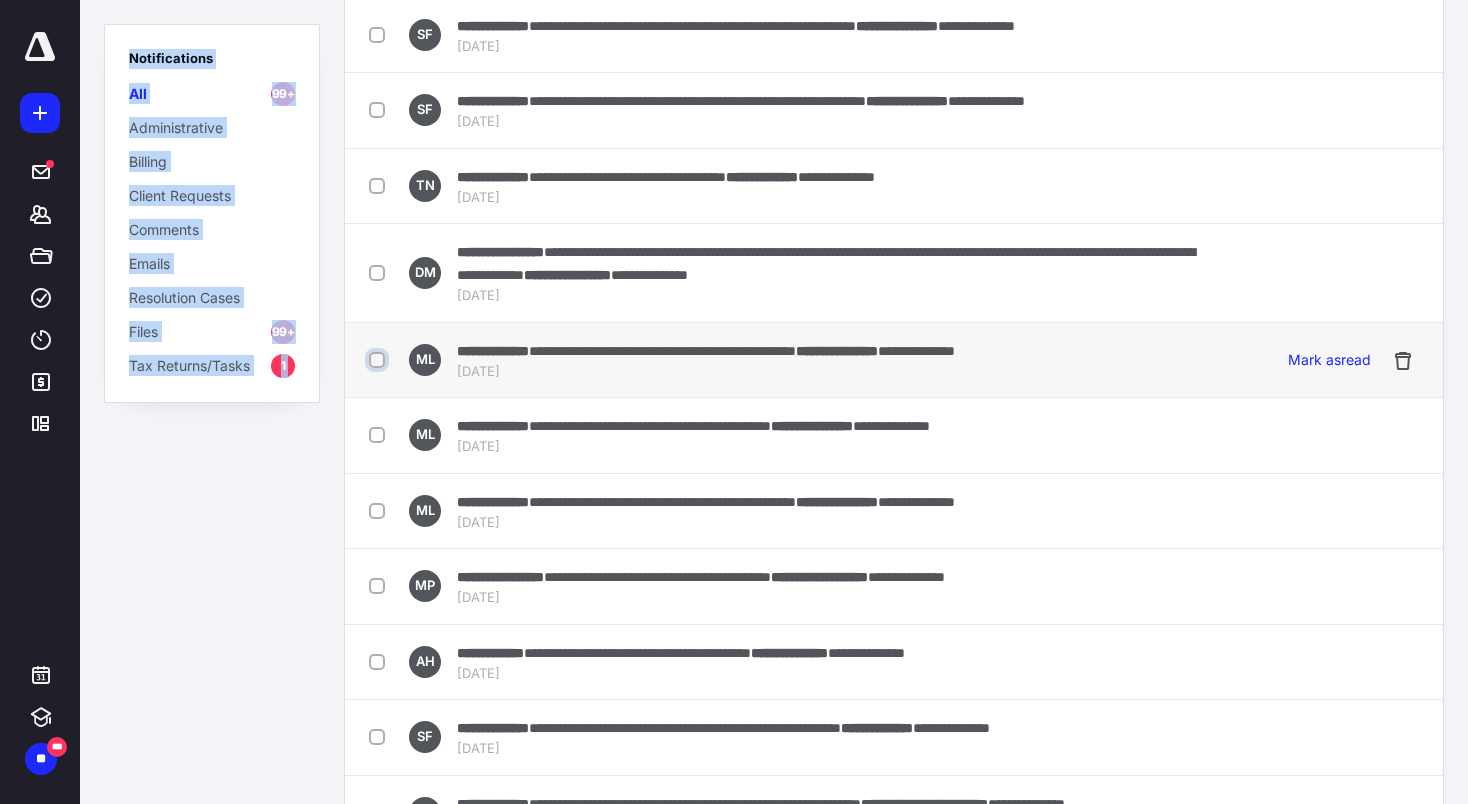 click at bounding box center (379, 360) 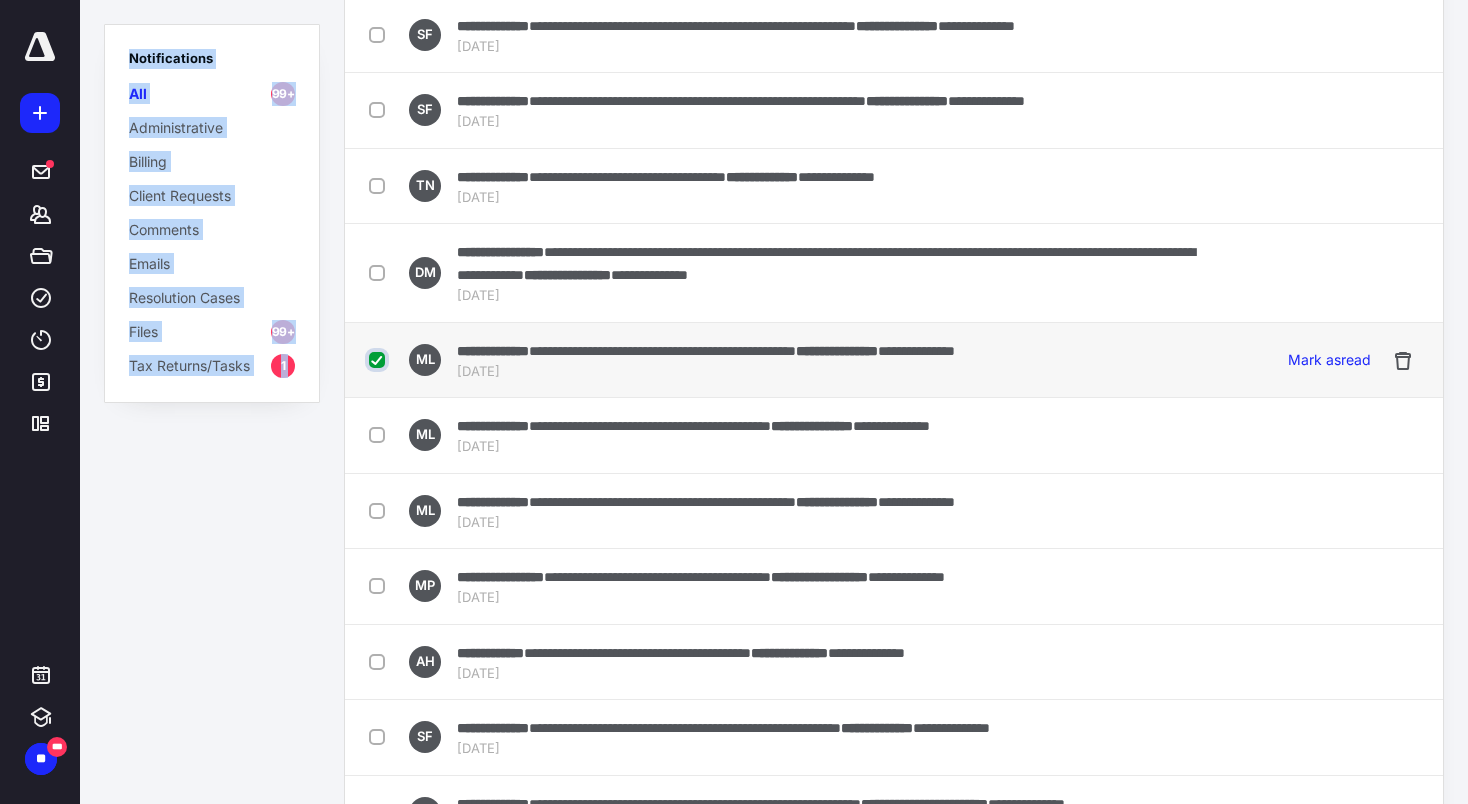 scroll, scrollTop: 1011, scrollLeft: 0, axis: vertical 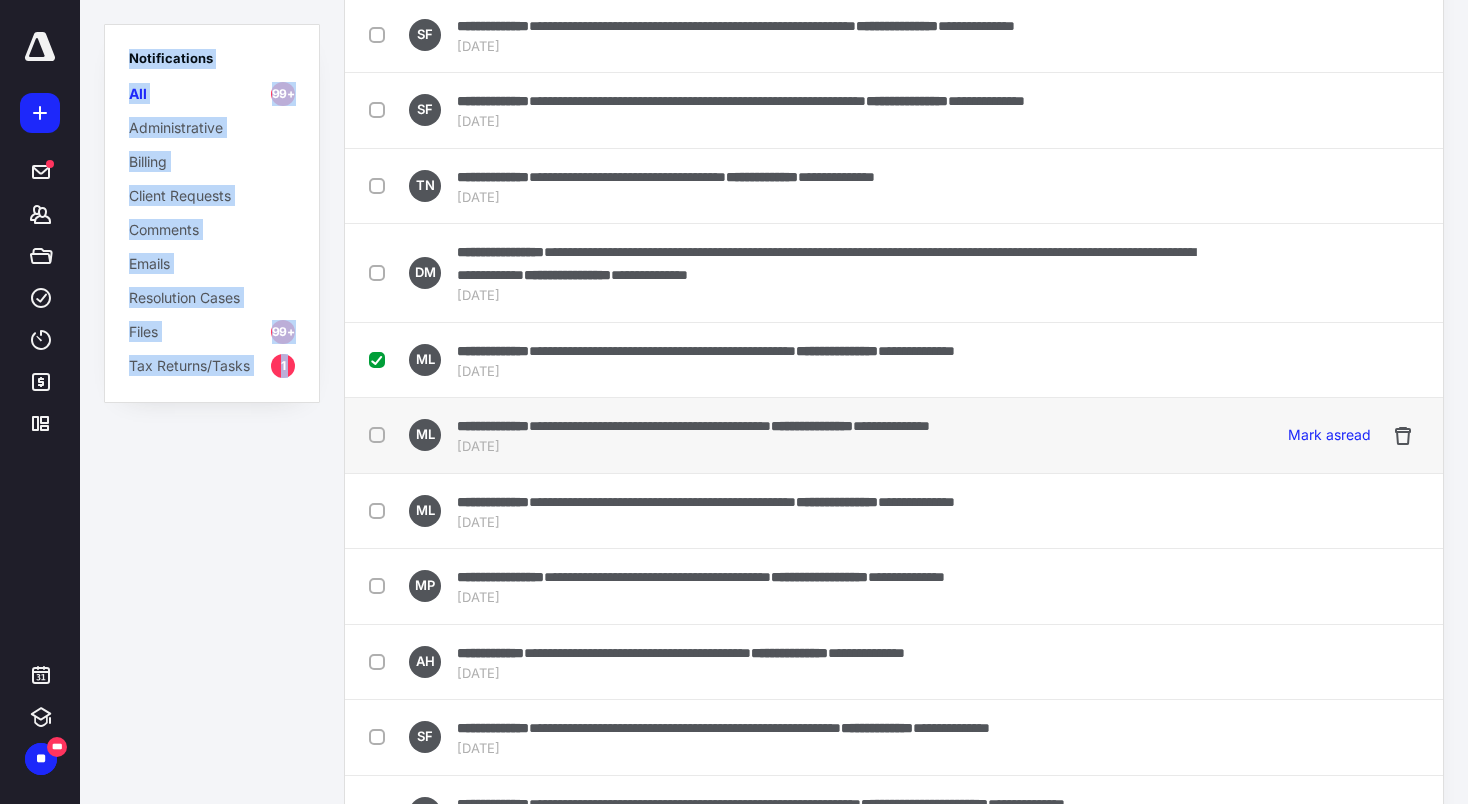 click at bounding box center (381, 434) 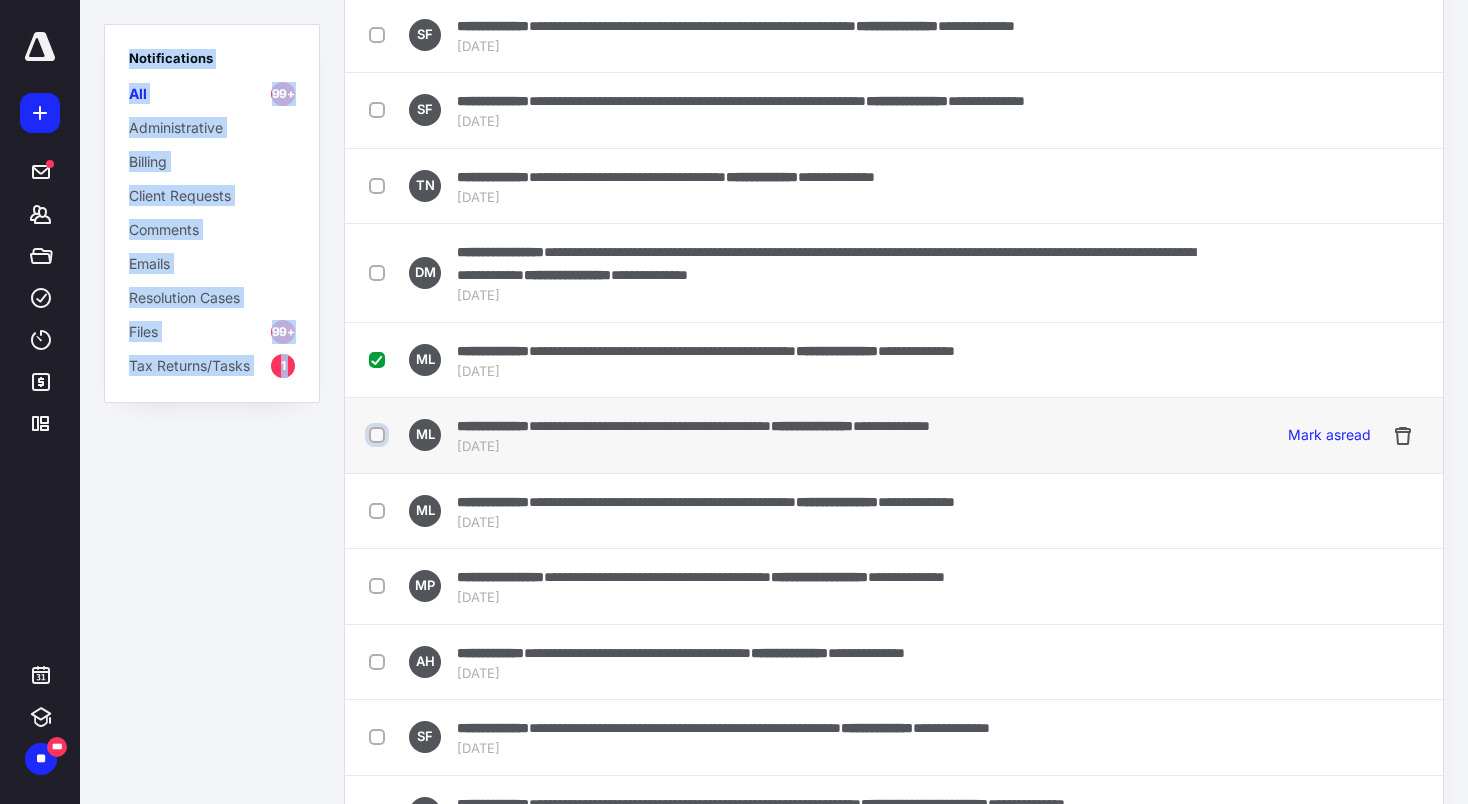 click at bounding box center [379, 435] 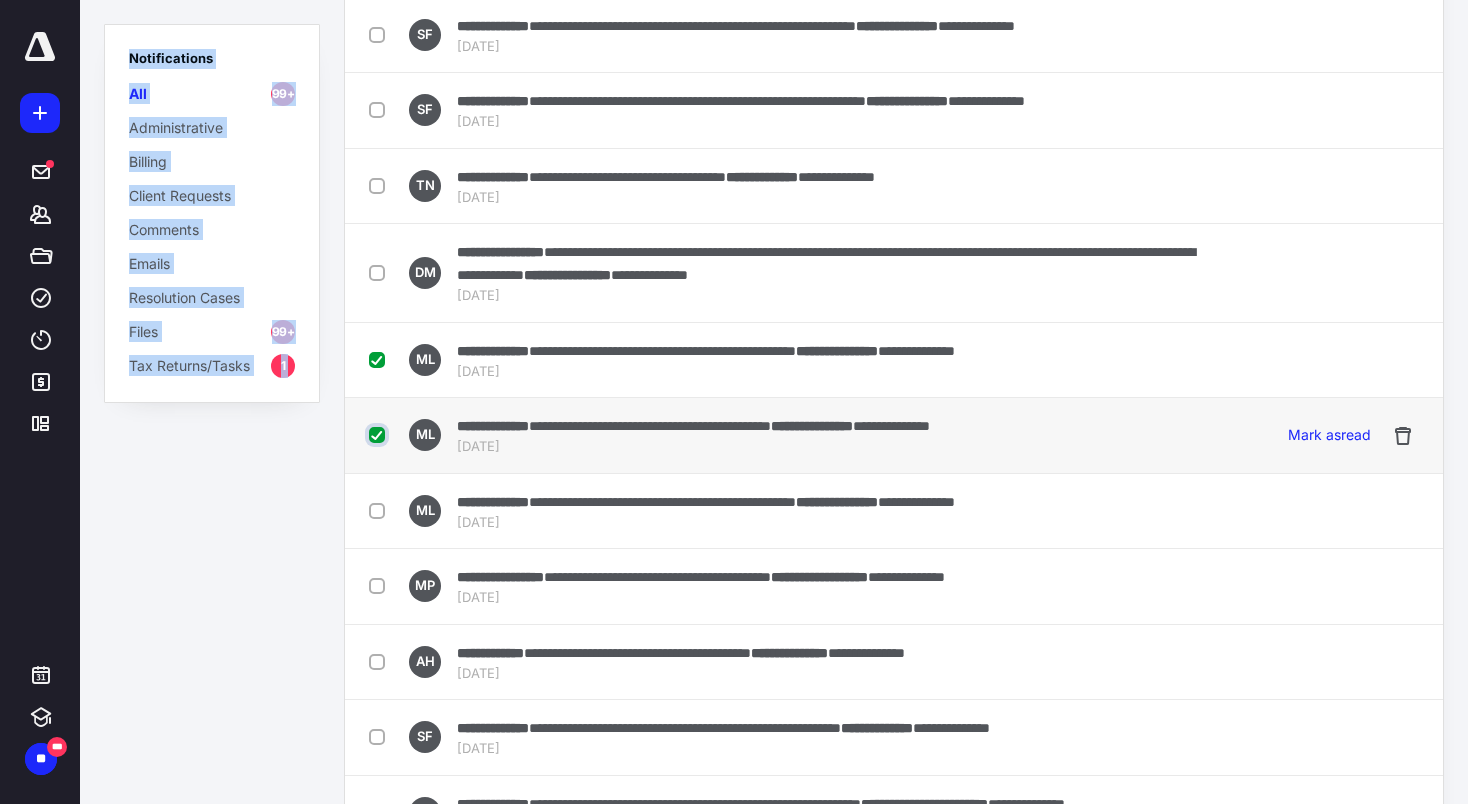 checkbox on "true" 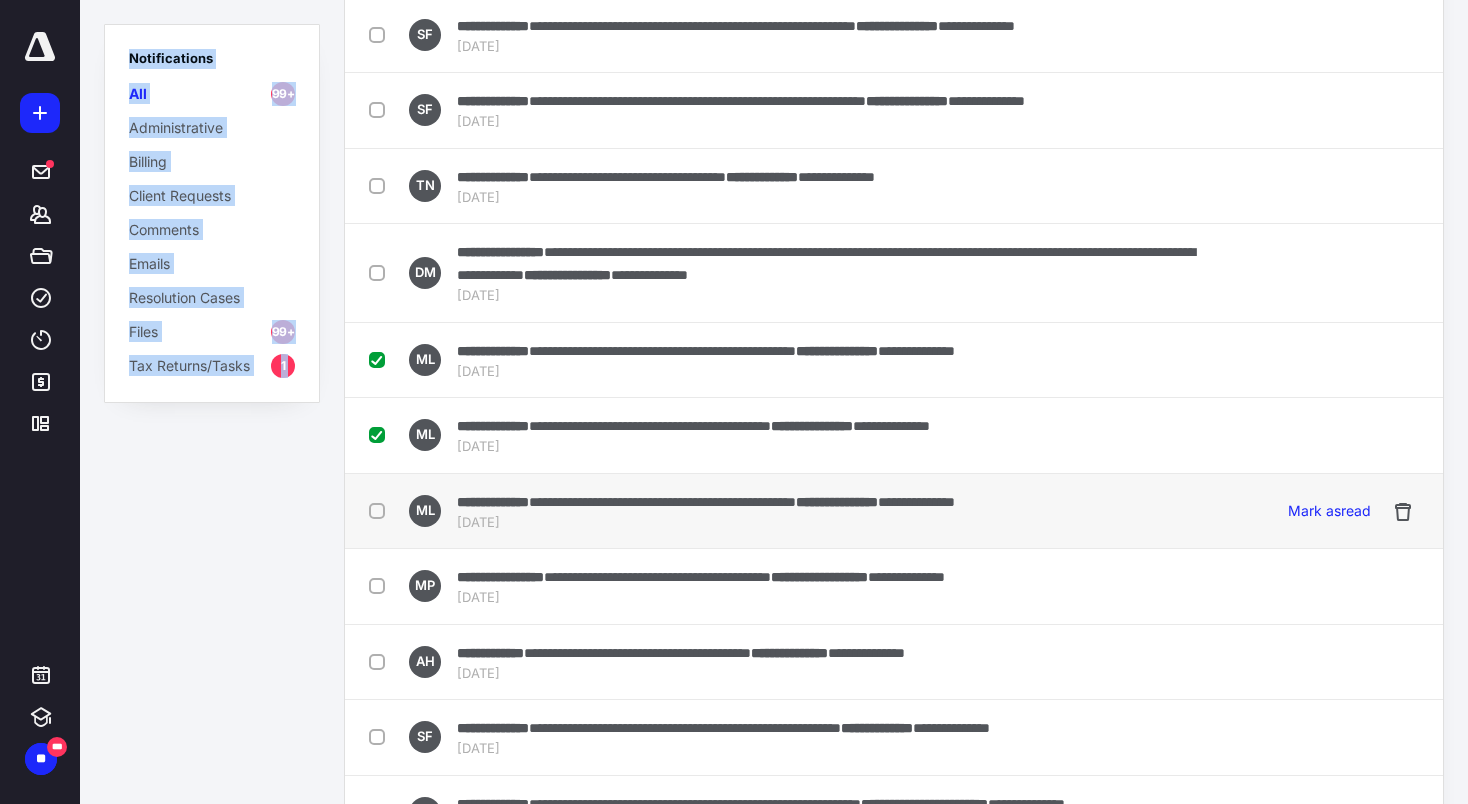click at bounding box center [381, 511] 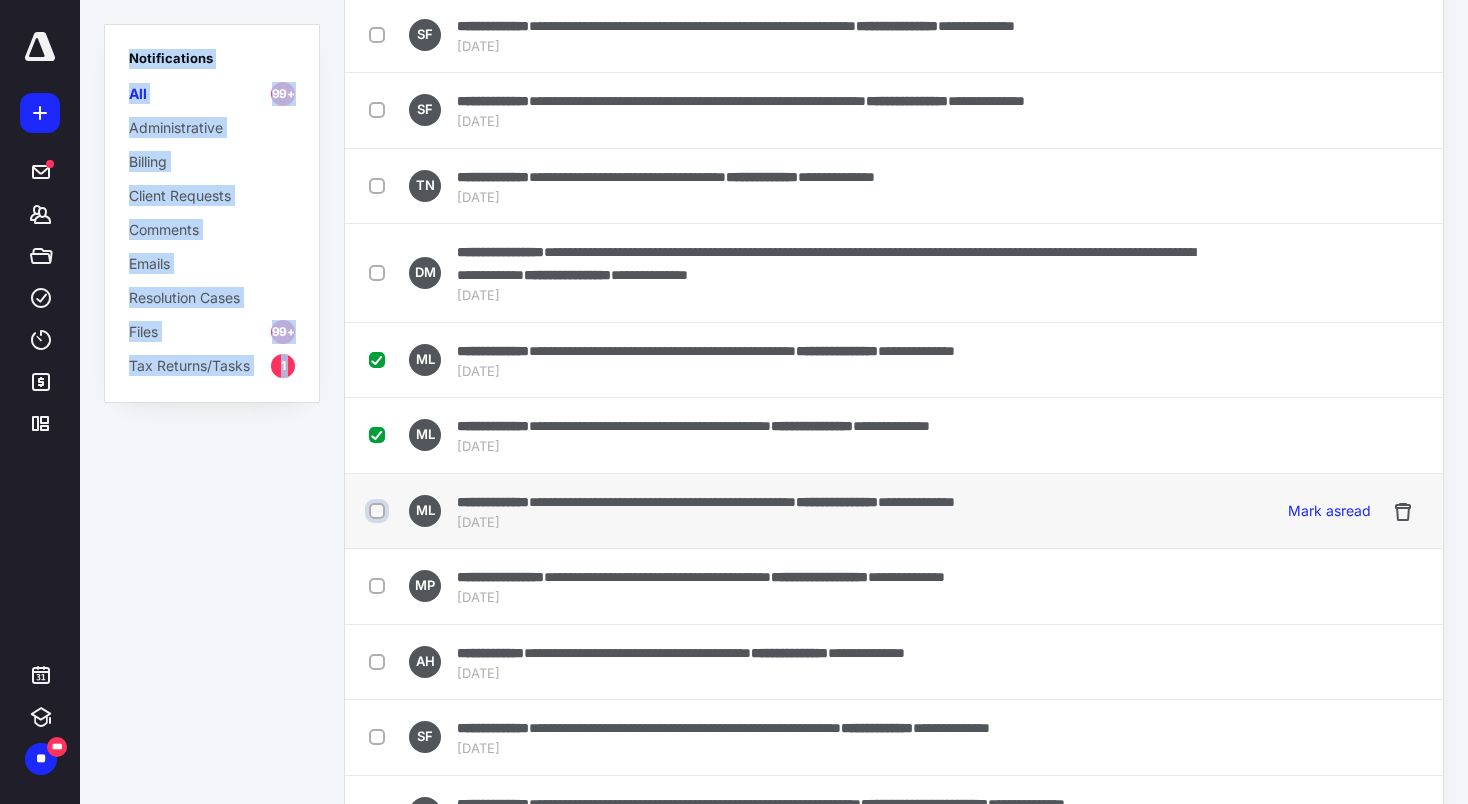 click at bounding box center [379, 511] 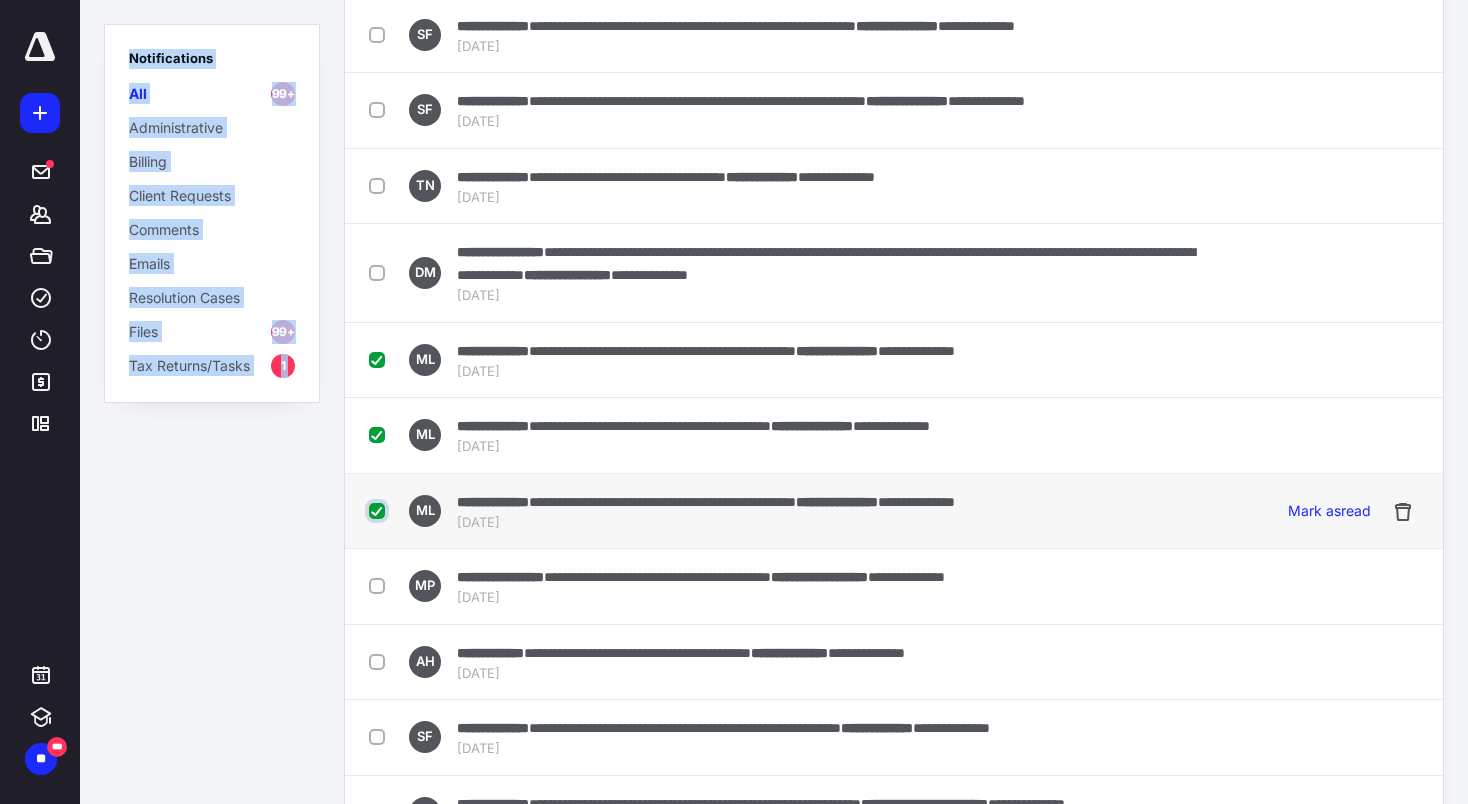 checkbox on "true" 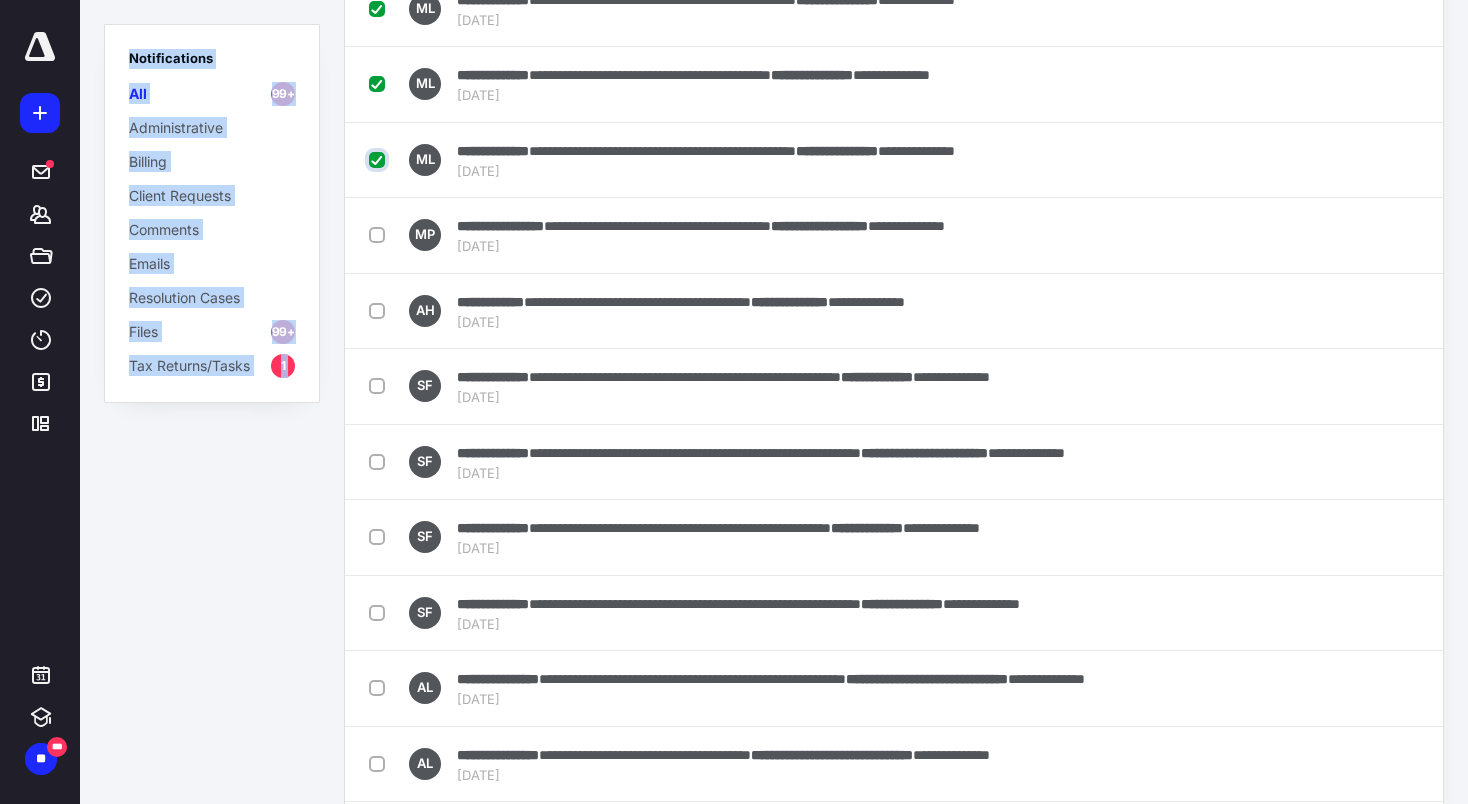 scroll, scrollTop: 1410, scrollLeft: 0, axis: vertical 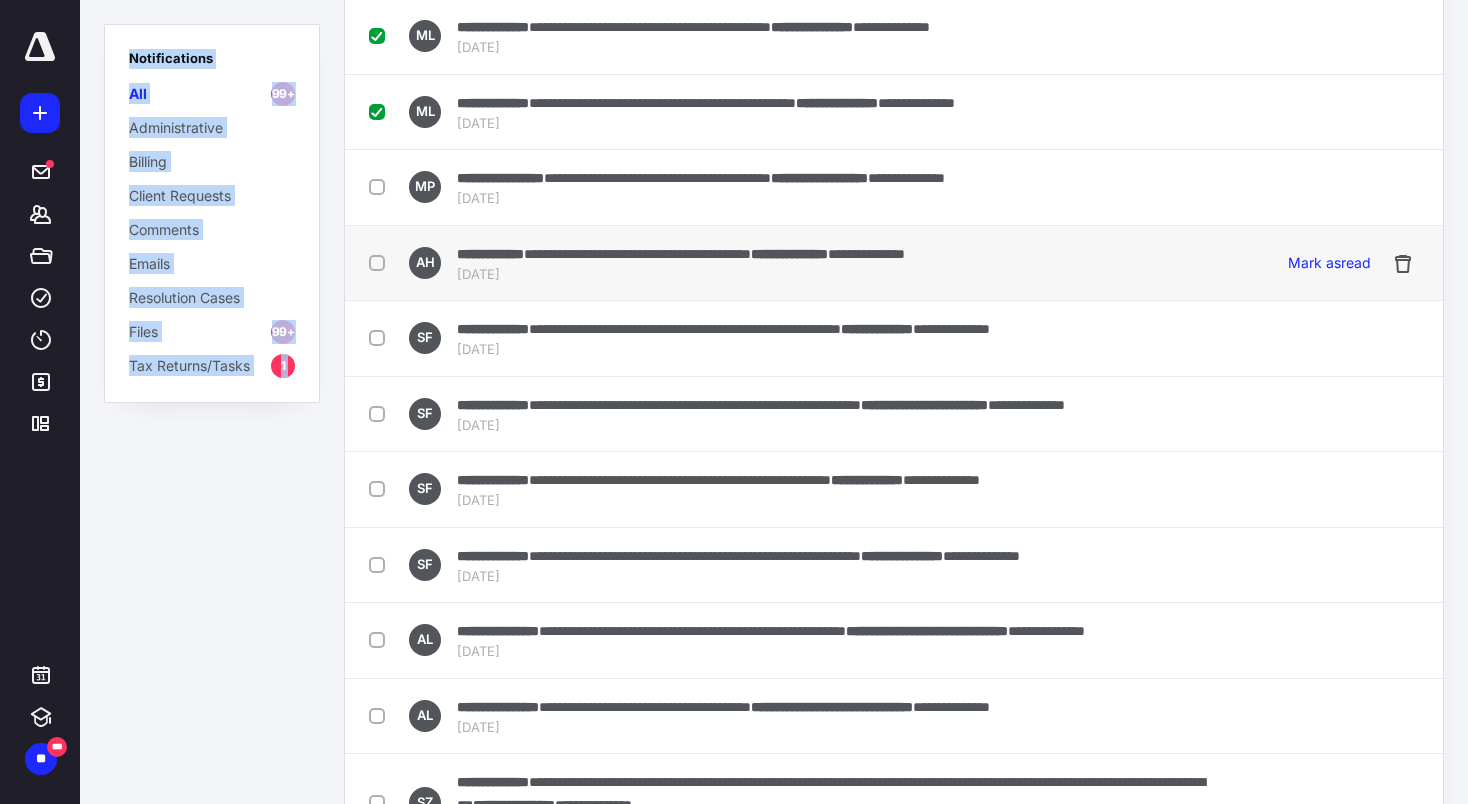 click at bounding box center (381, 262) 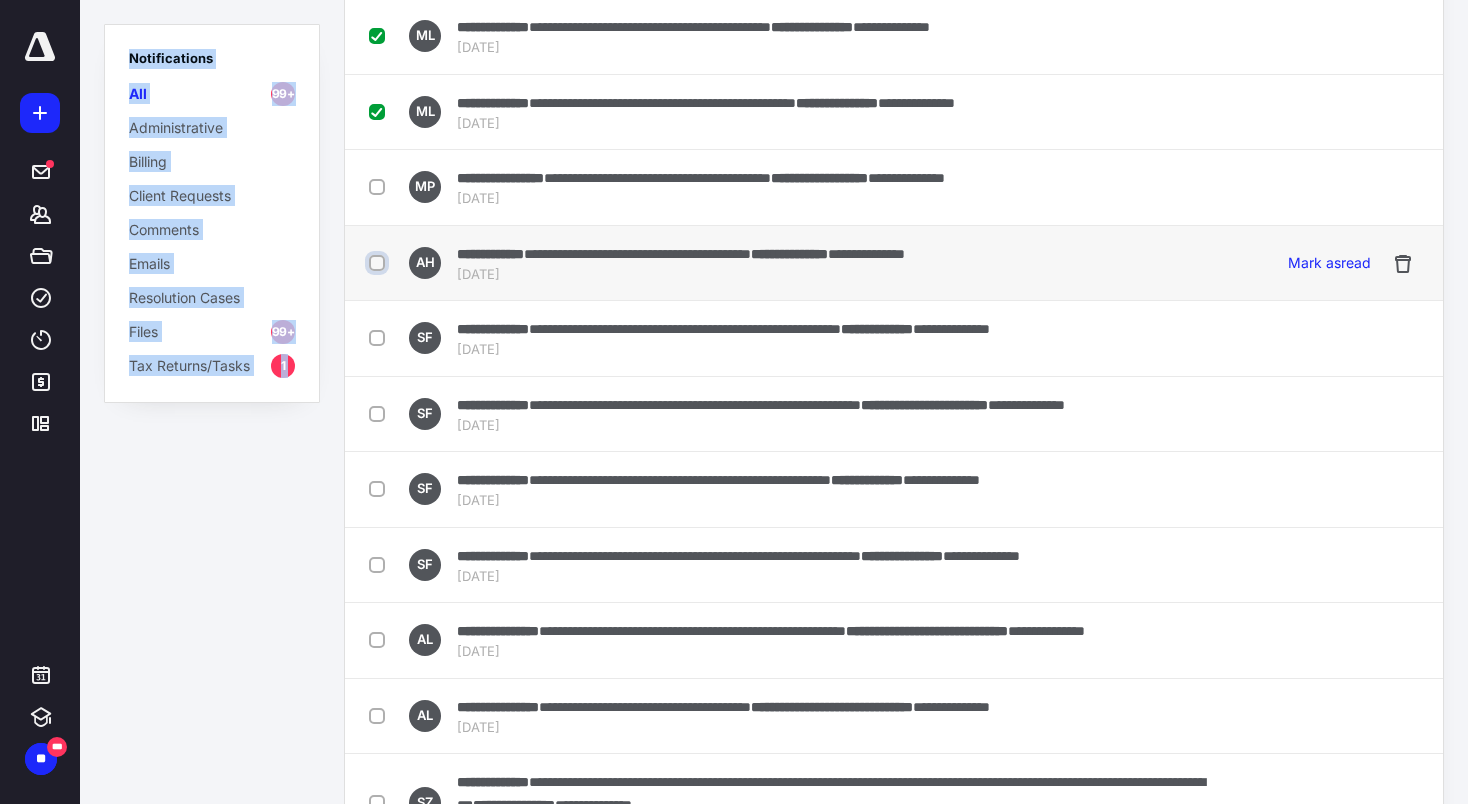 click at bounding box center (379, 263) 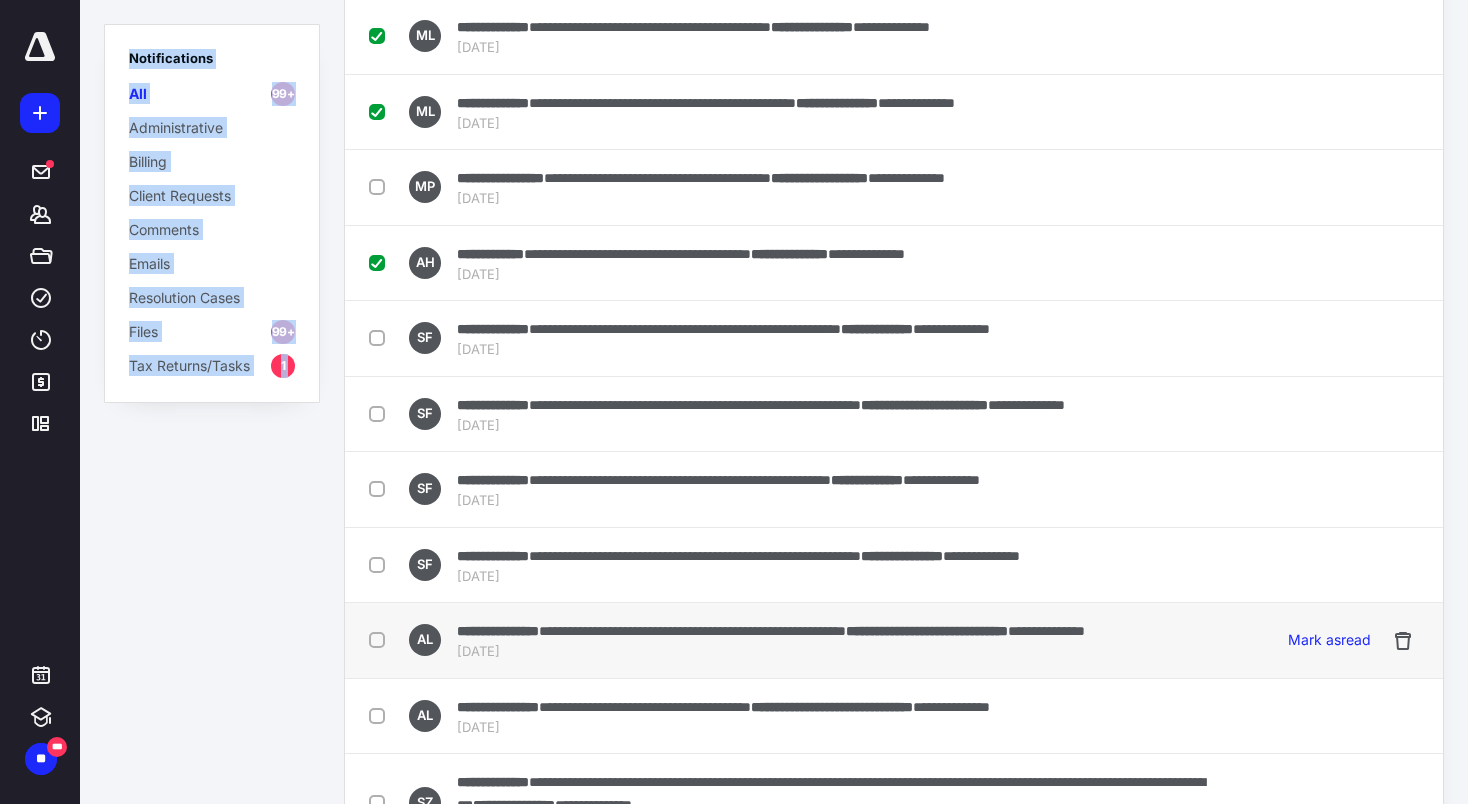 click at bounding box center (381, 639) 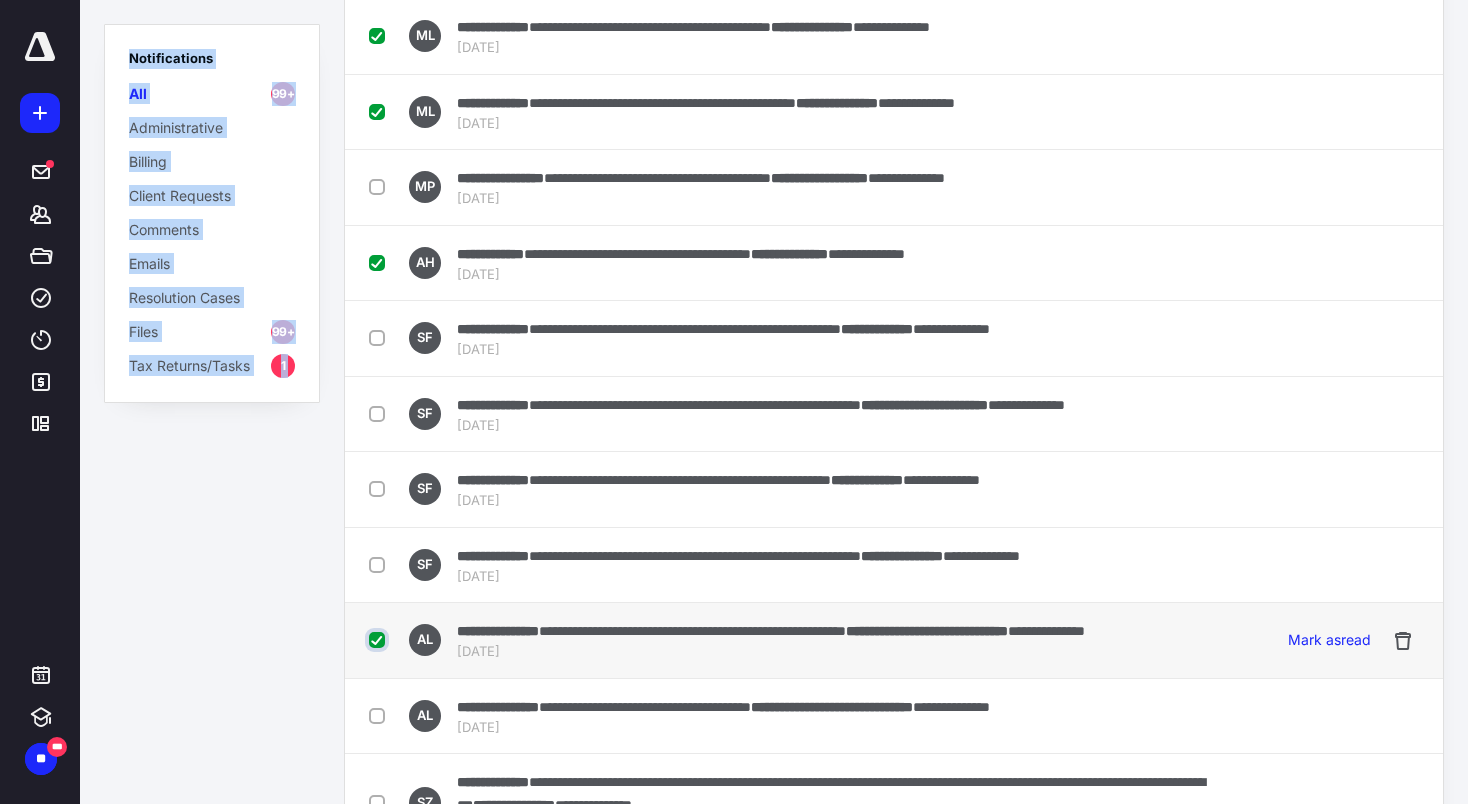 checkbox on "true" 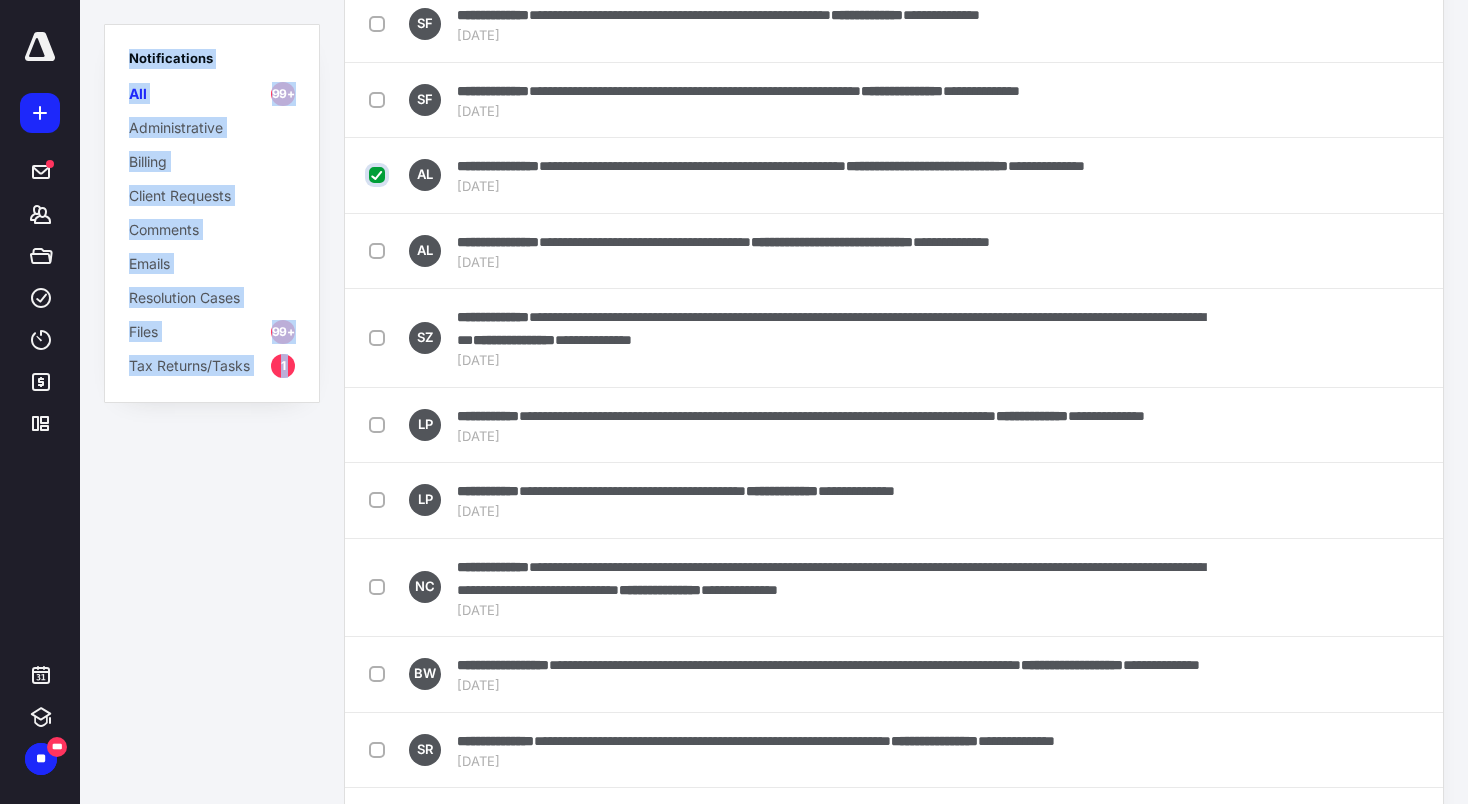 scroll, scrollTop: 1923, scrollLeft: 0, axis: vertical 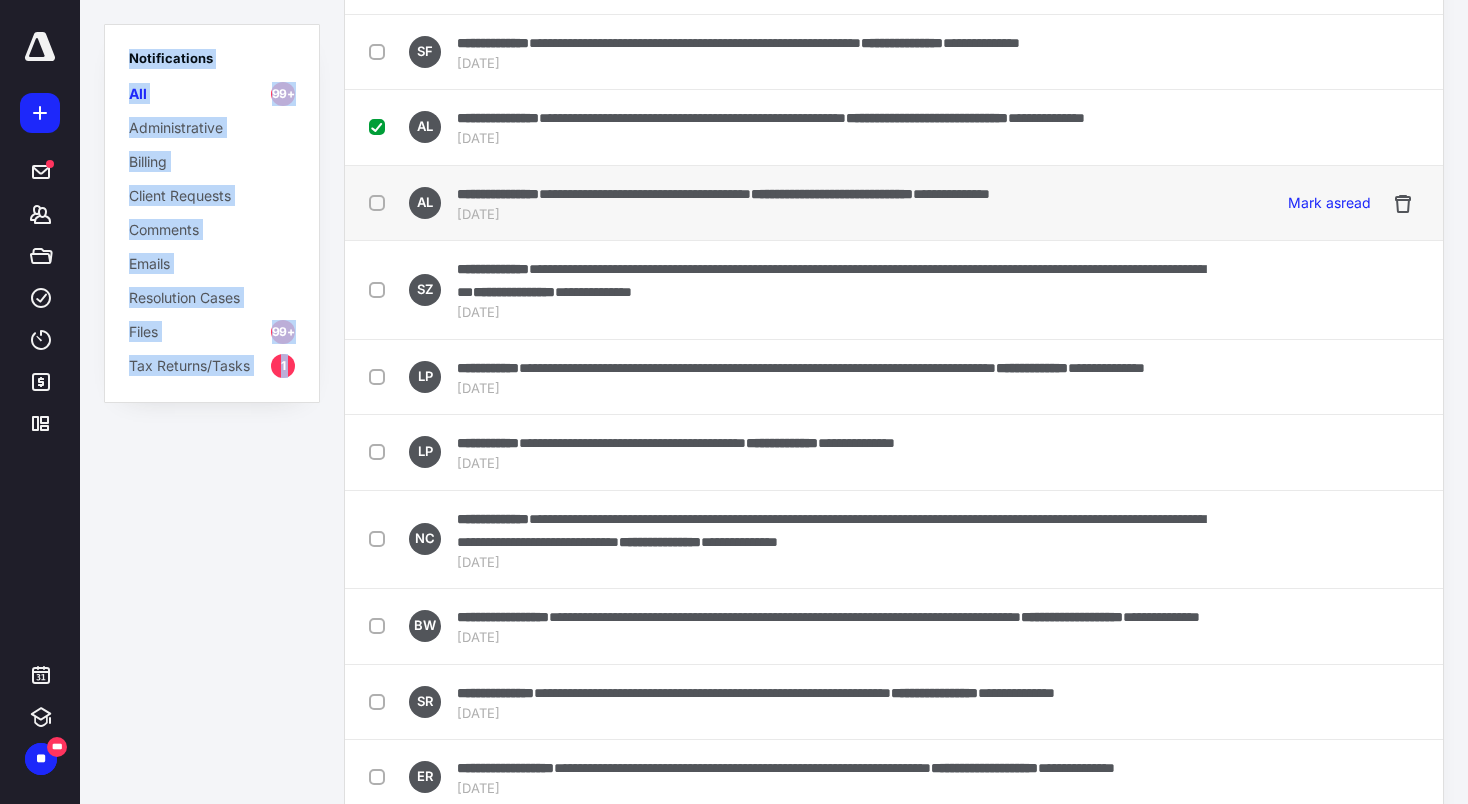 click at bounding box center (381, 202) 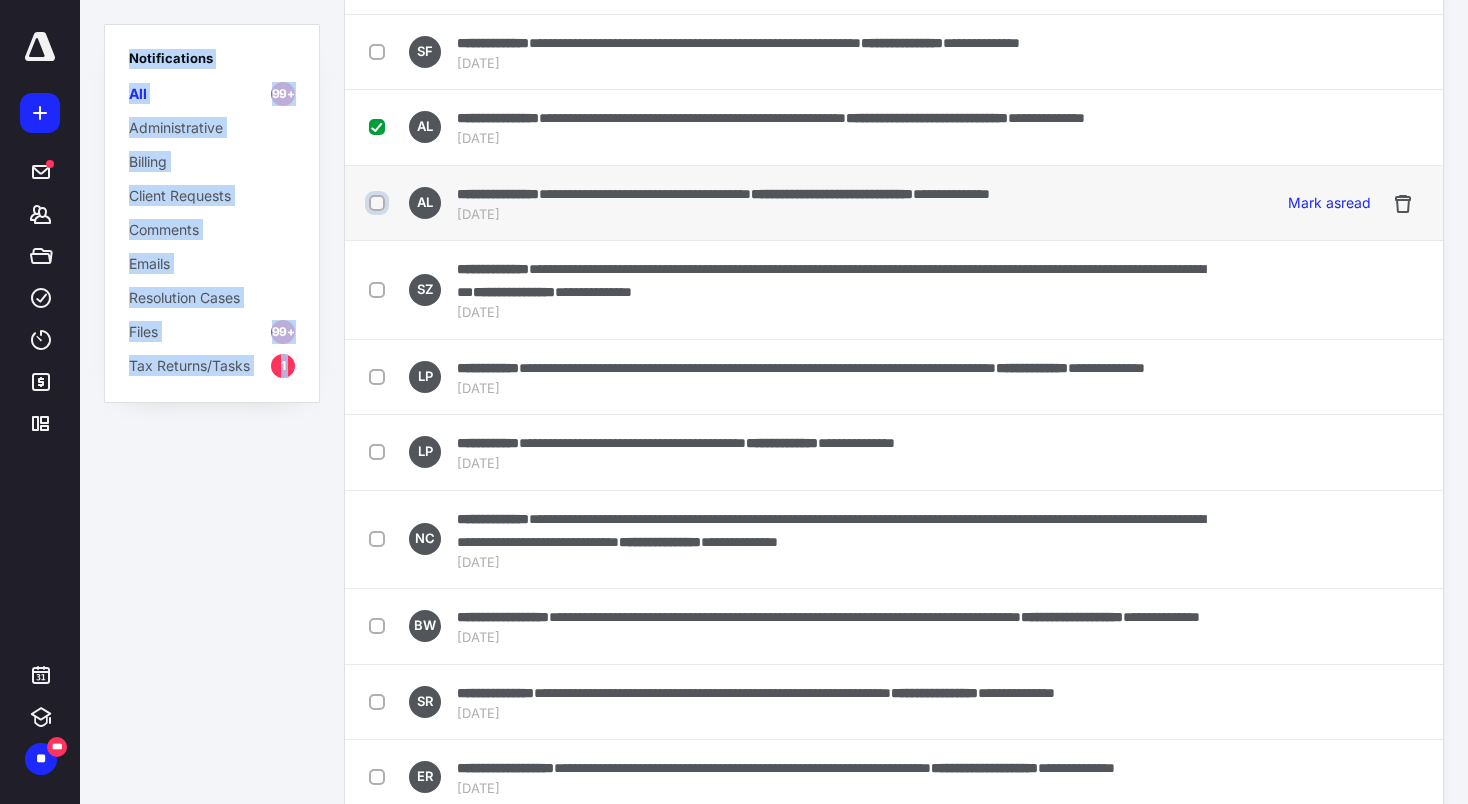click at bounding box center [379, 203] 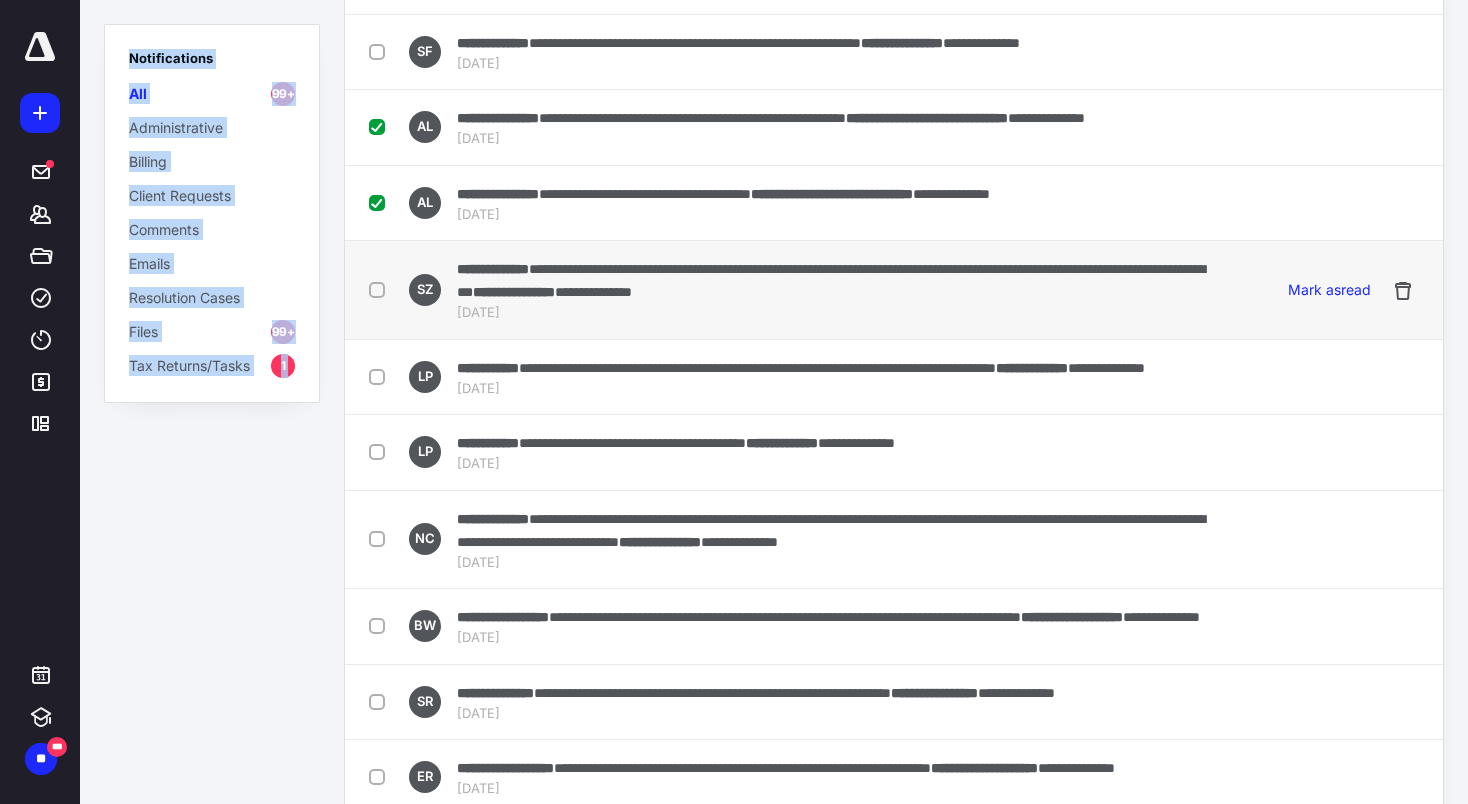 click at bounding box center [381, 289] 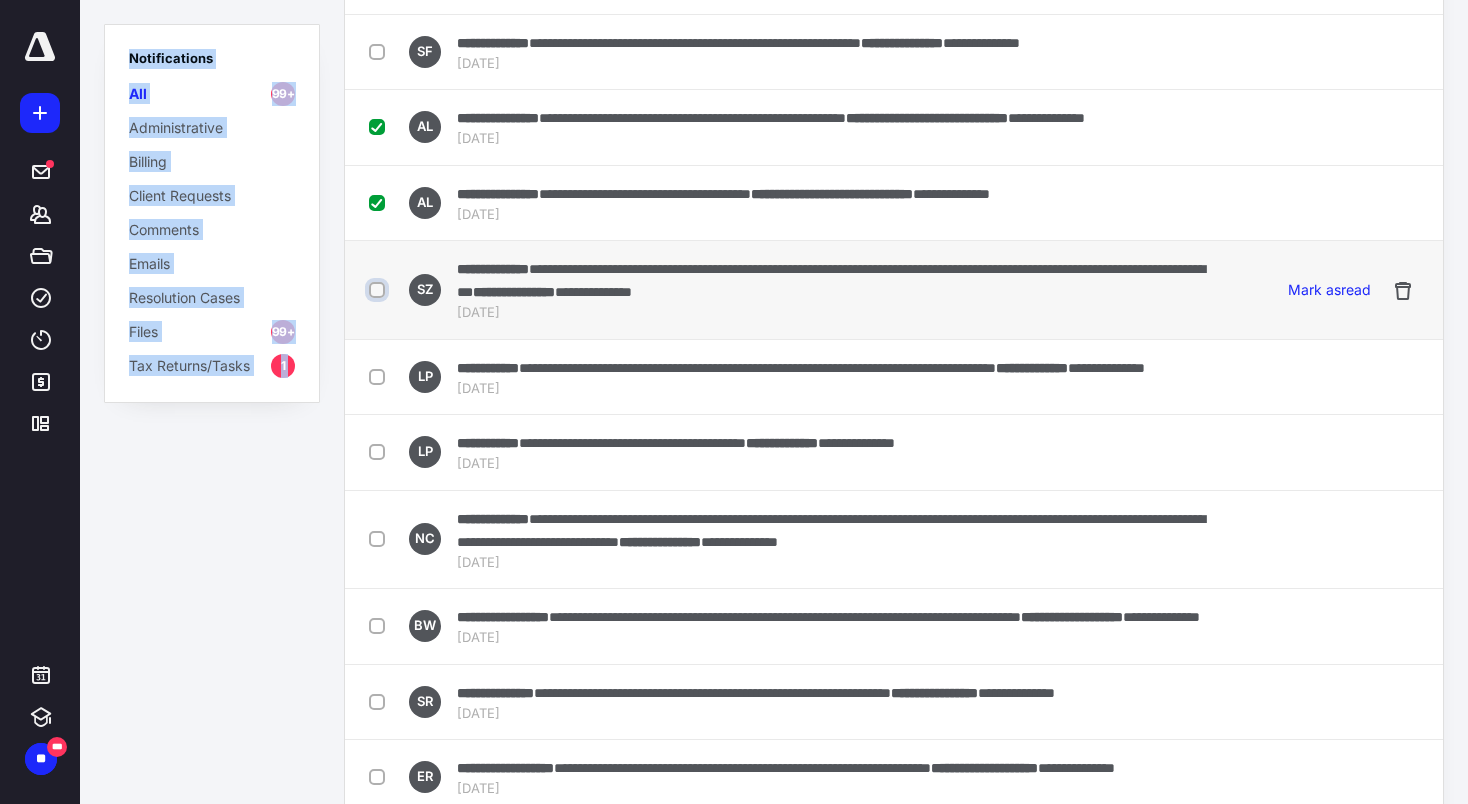 click at bounding box center [379, 290] 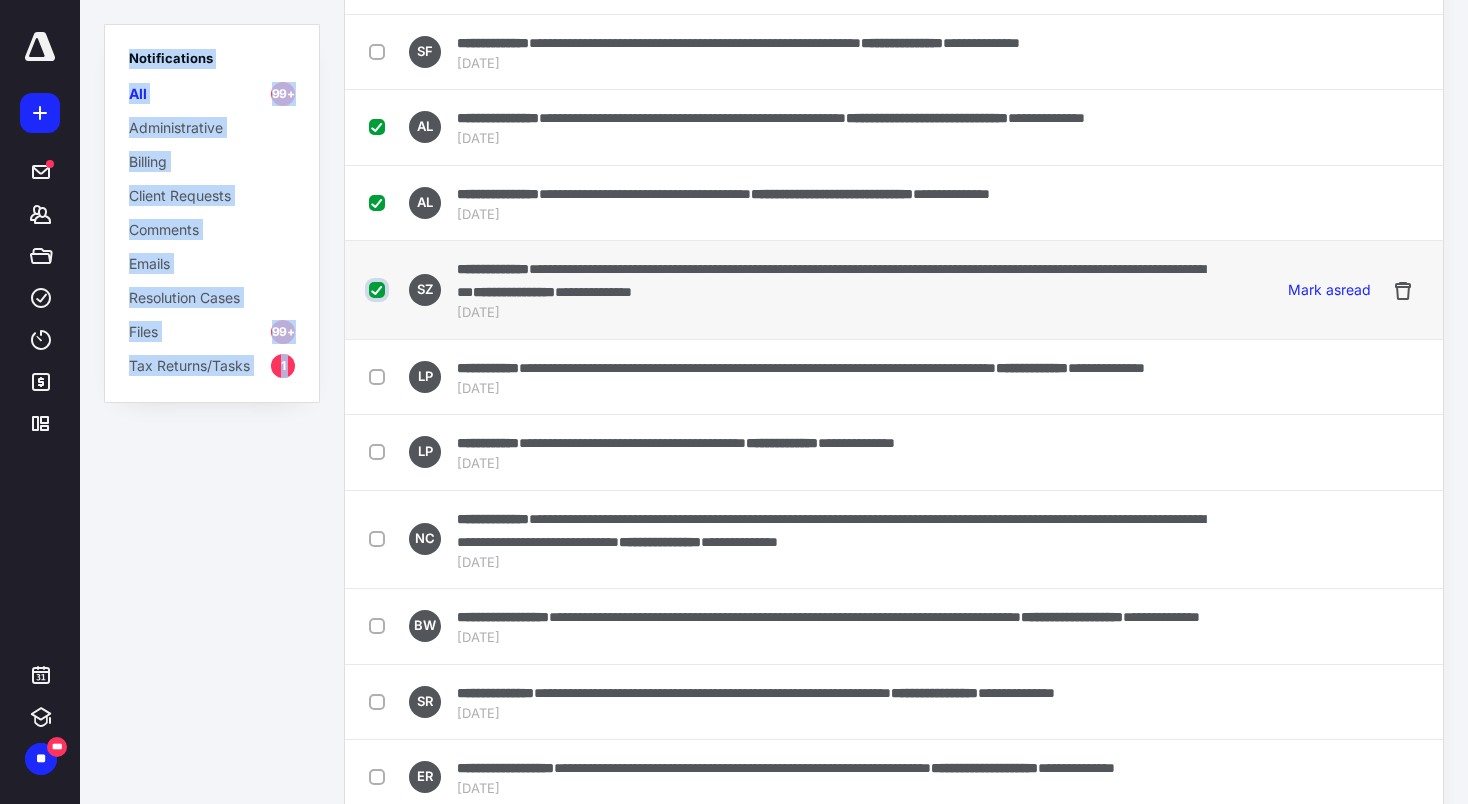 checkbox on "true" 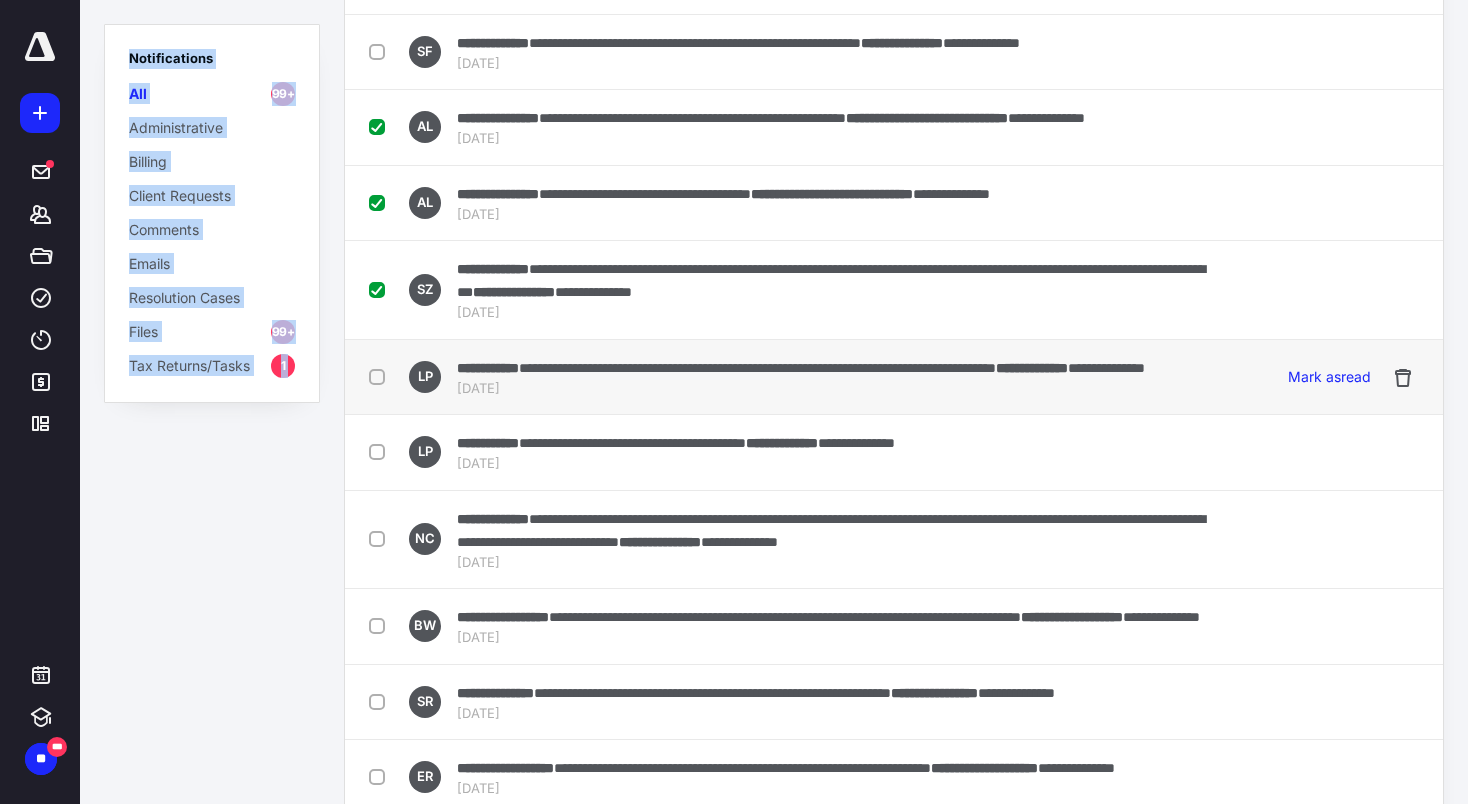 click at bounding box center (381, 376) 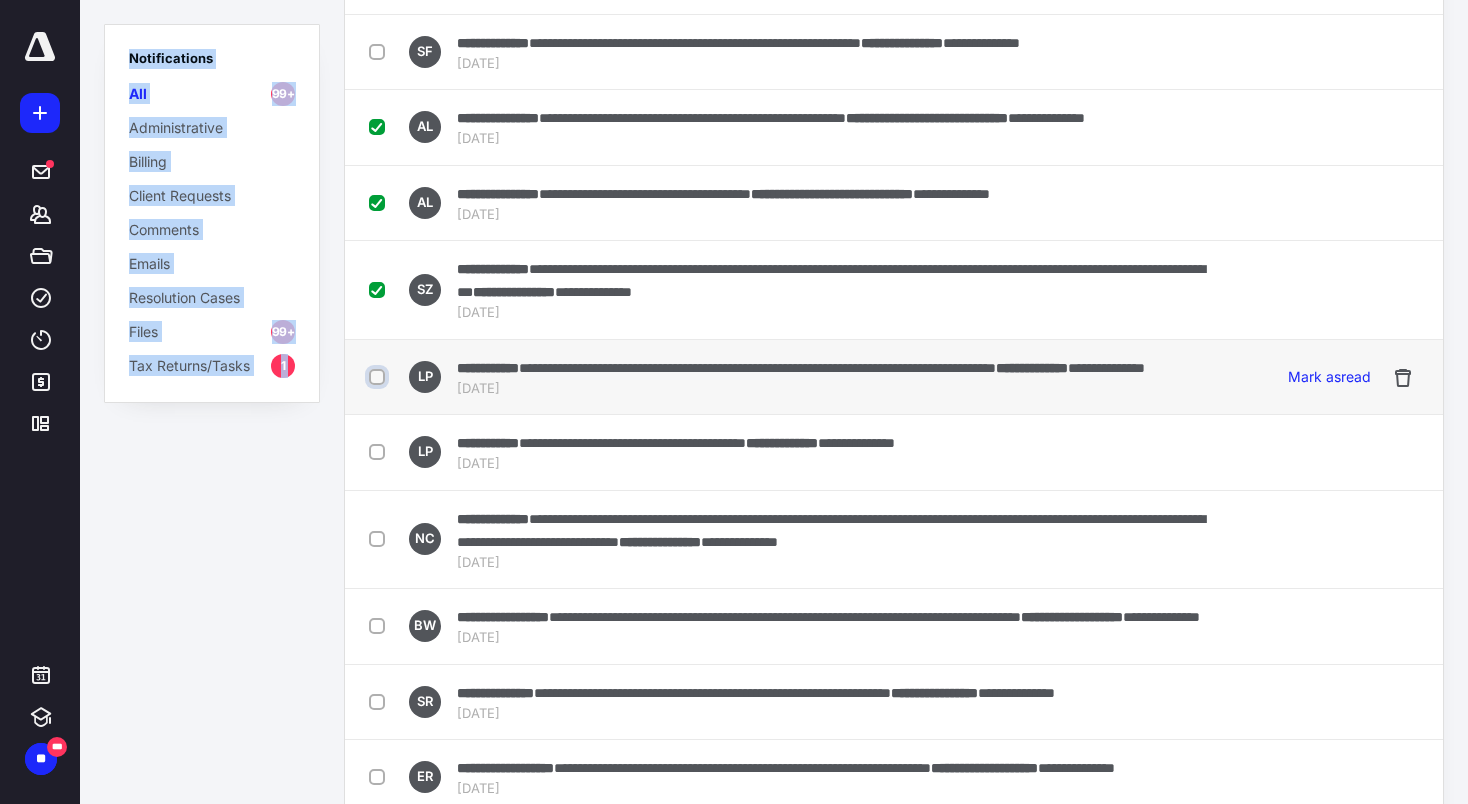 click at bounding box center [379, 377] 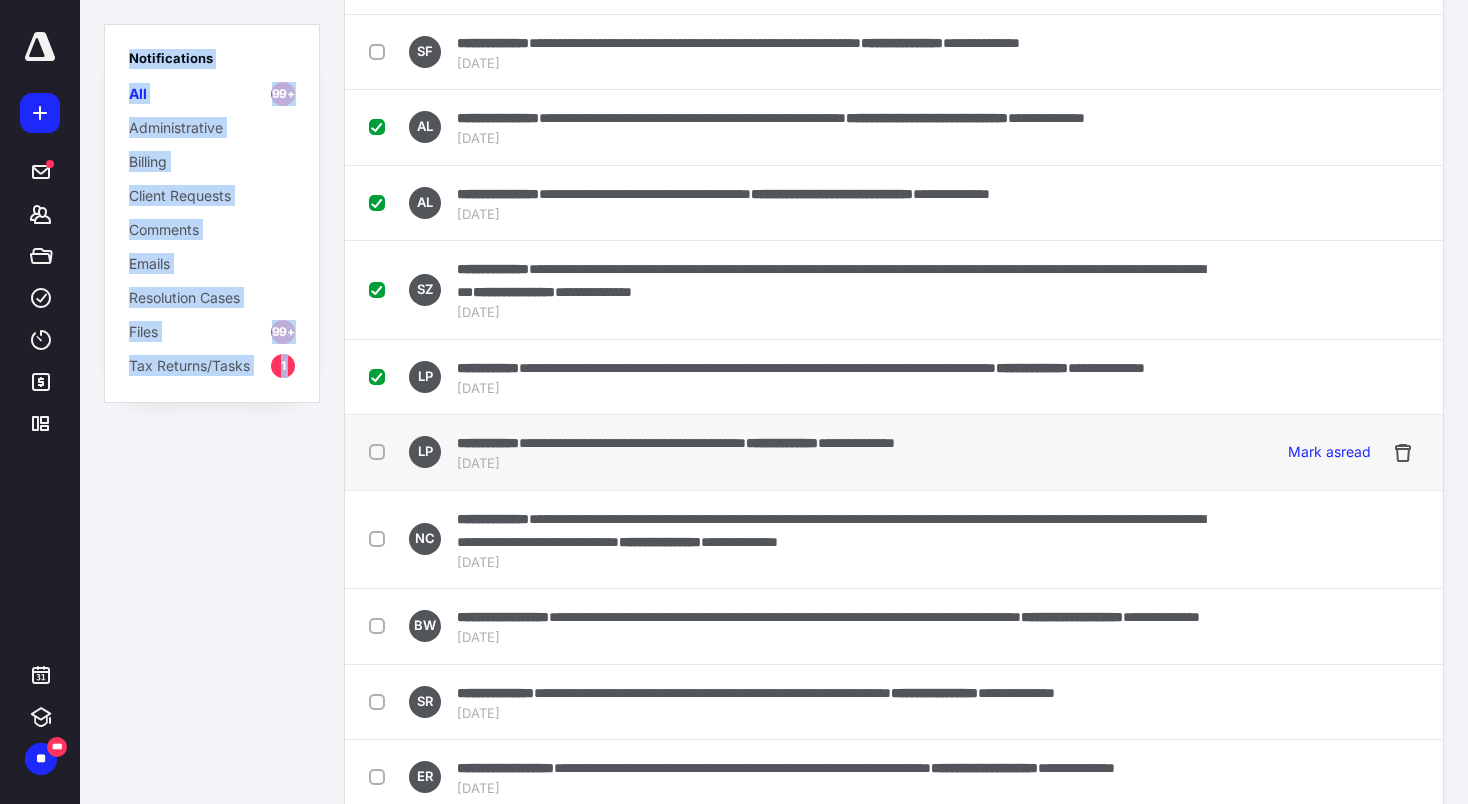 click at bounding box center (381, 451) 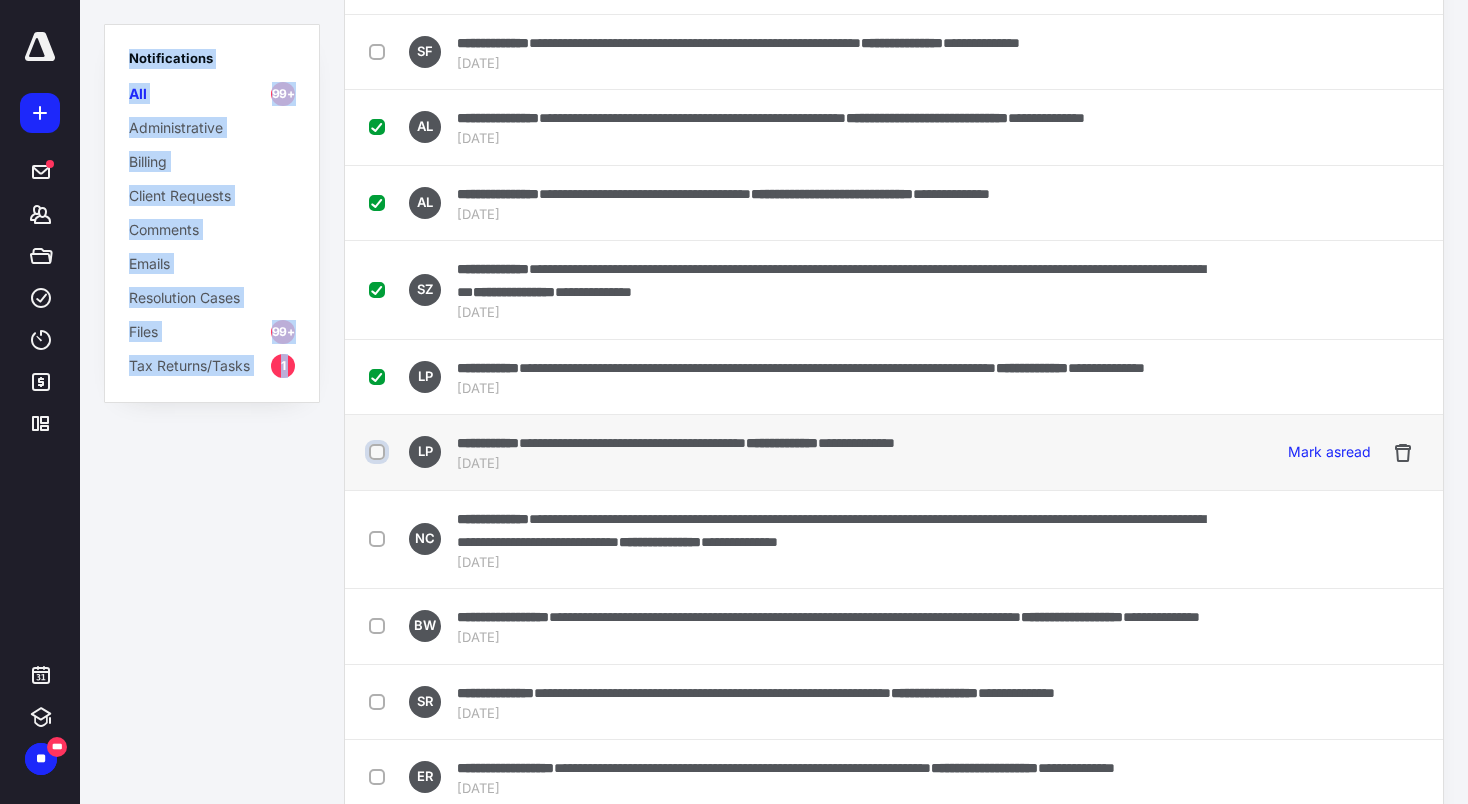 click at bounding box center [379, 452] 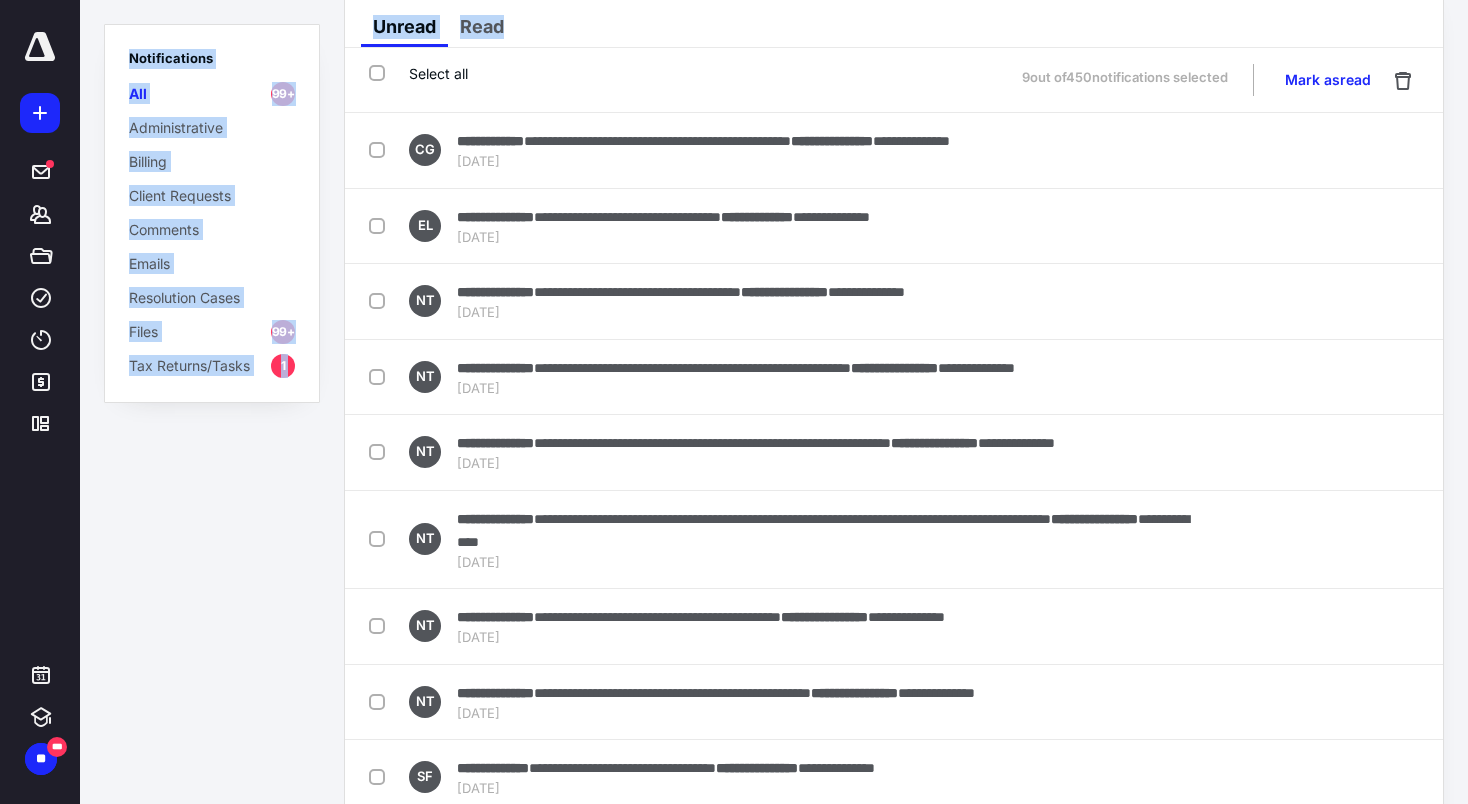 scroll, scrollTop: 0, scrollLeft: 0, axis: both 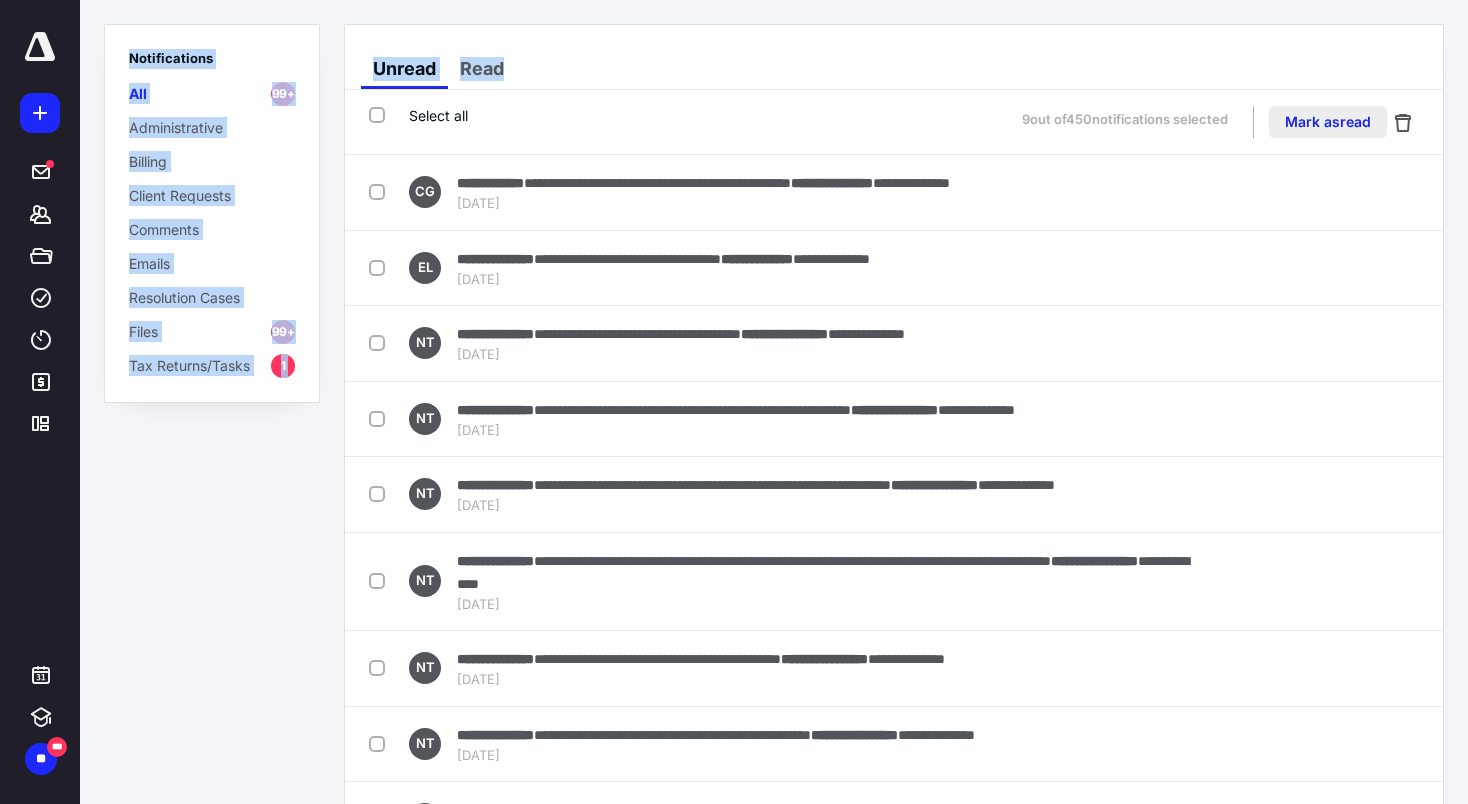 click on "Mark as  read" at bounding box center [1328, 122] 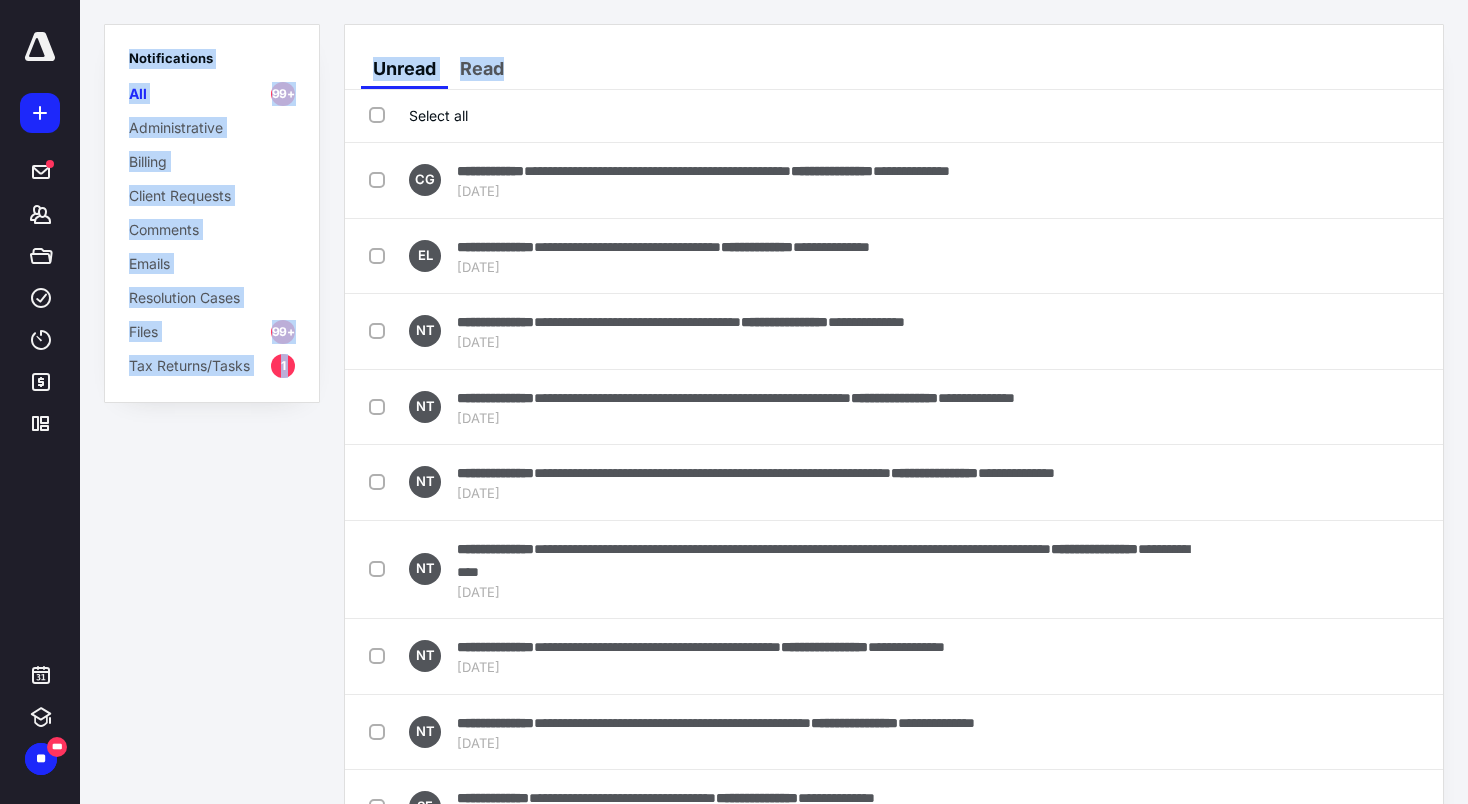 click on "Notifications All 99+ Administrative Billing Client Requests Comments Emails Resolution Cases Files 99+ Tax Returns/Tasks 1" at bounding box center (212, 402) 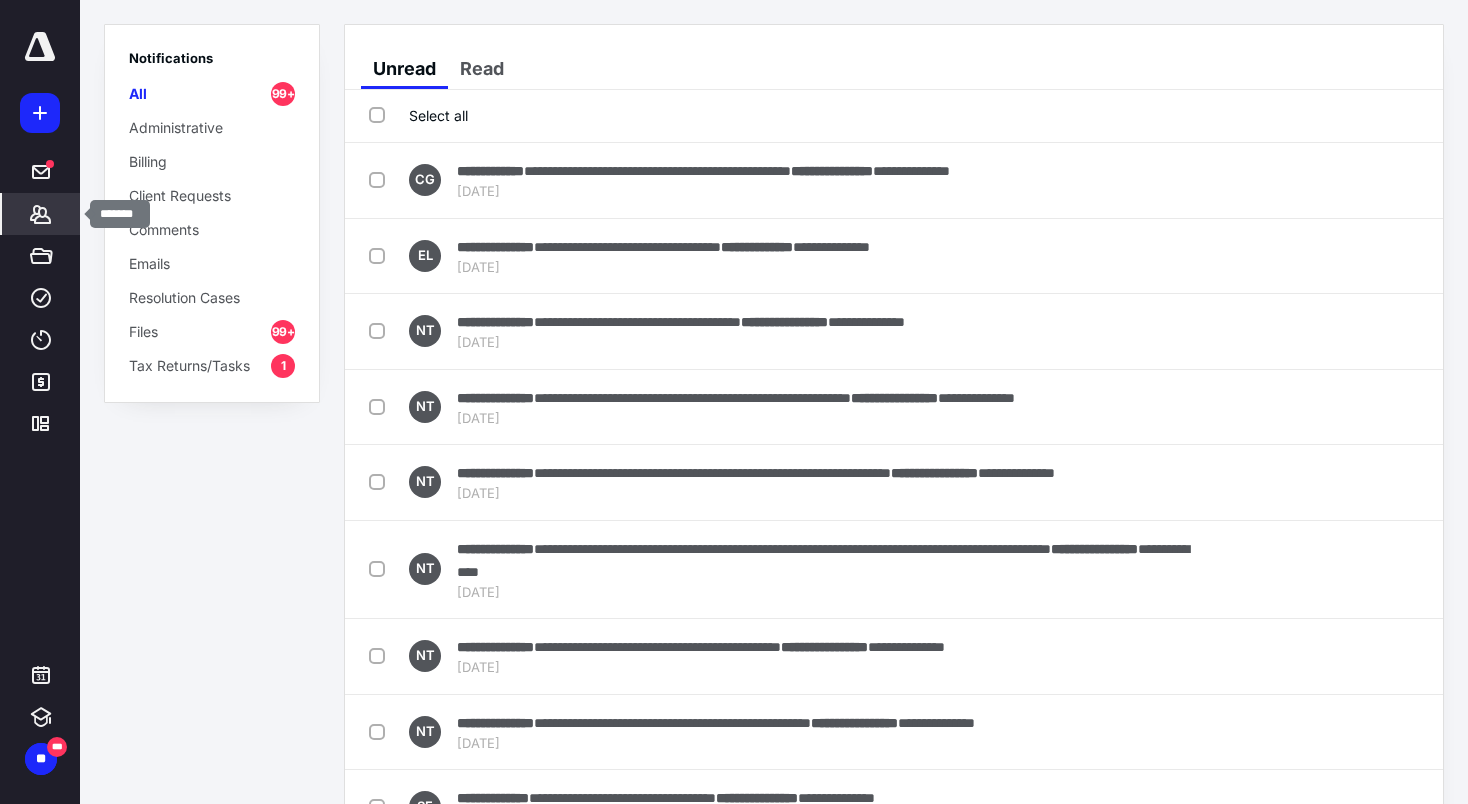 click 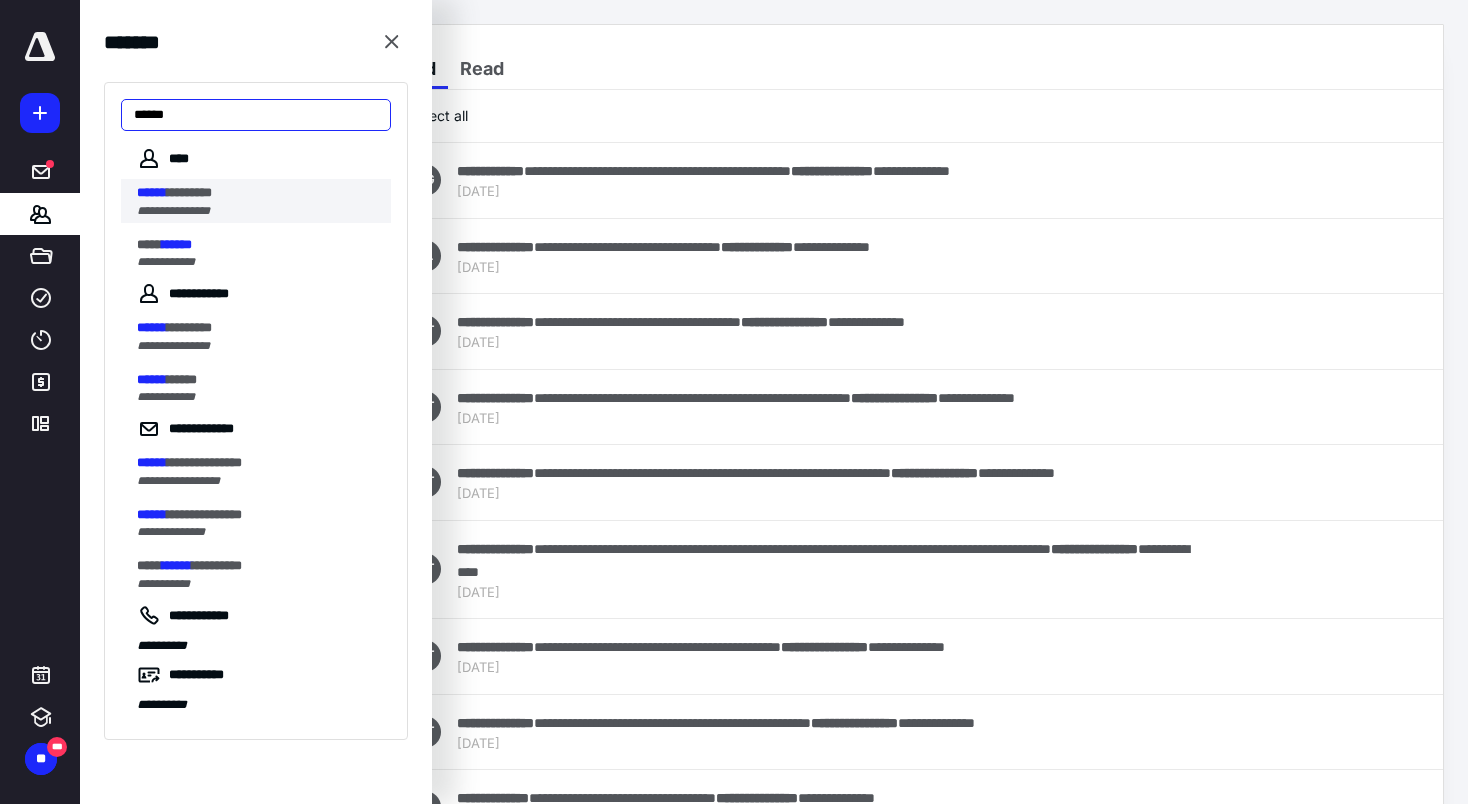 type on "******" 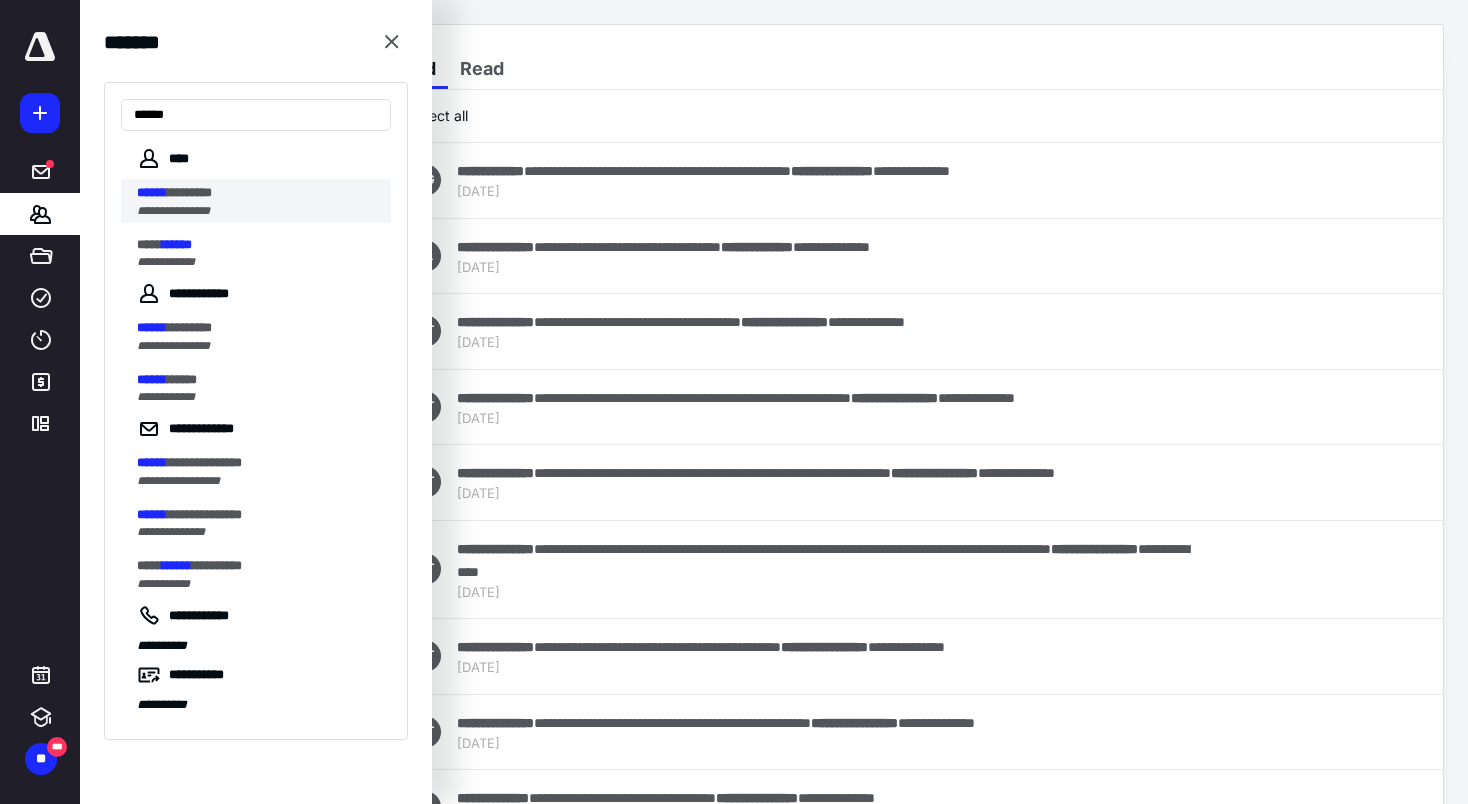 click on "****** ********" at bounding box center [258, 193] 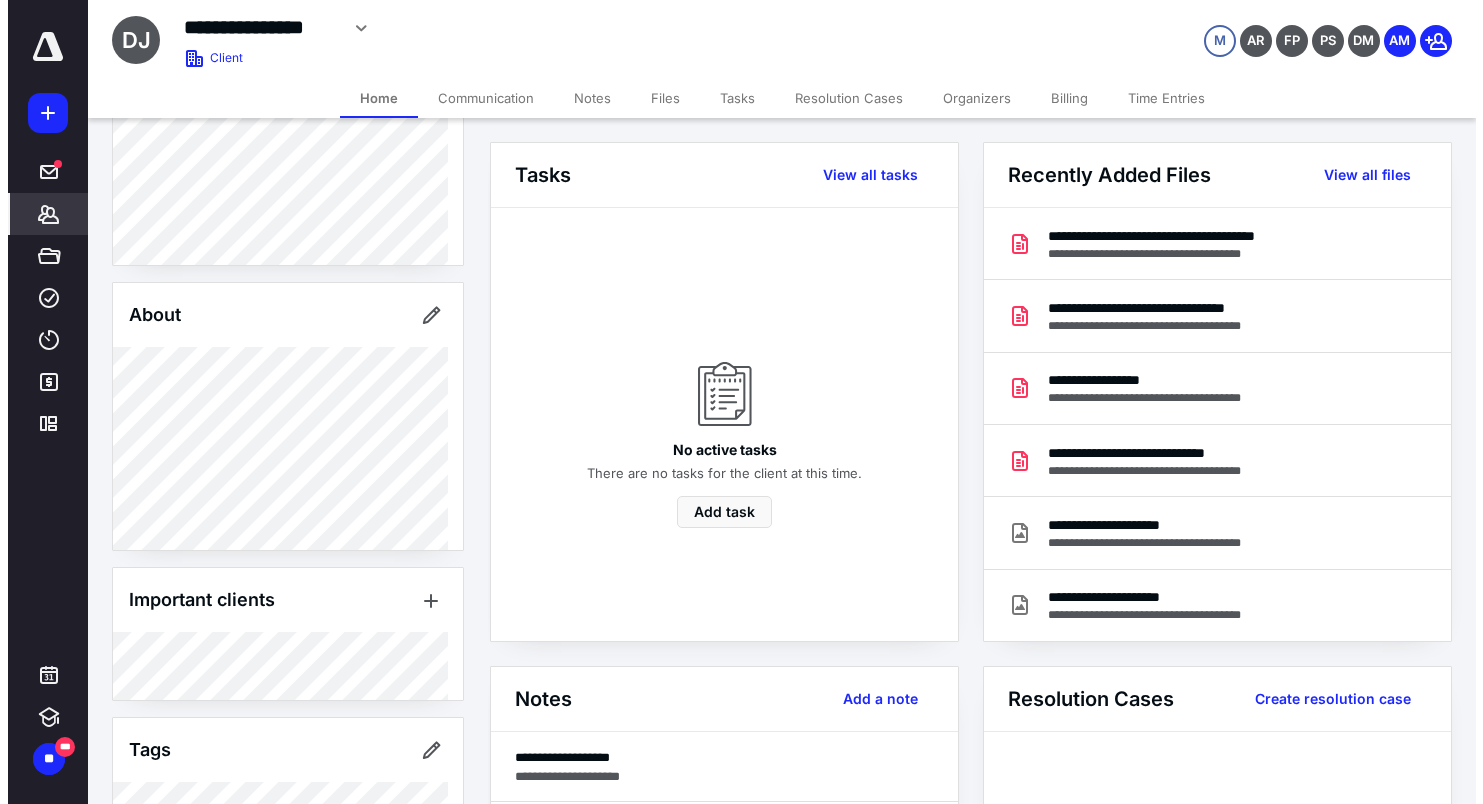scroll, scrollTop: 401, scrollLeft: 0, axis: vertical 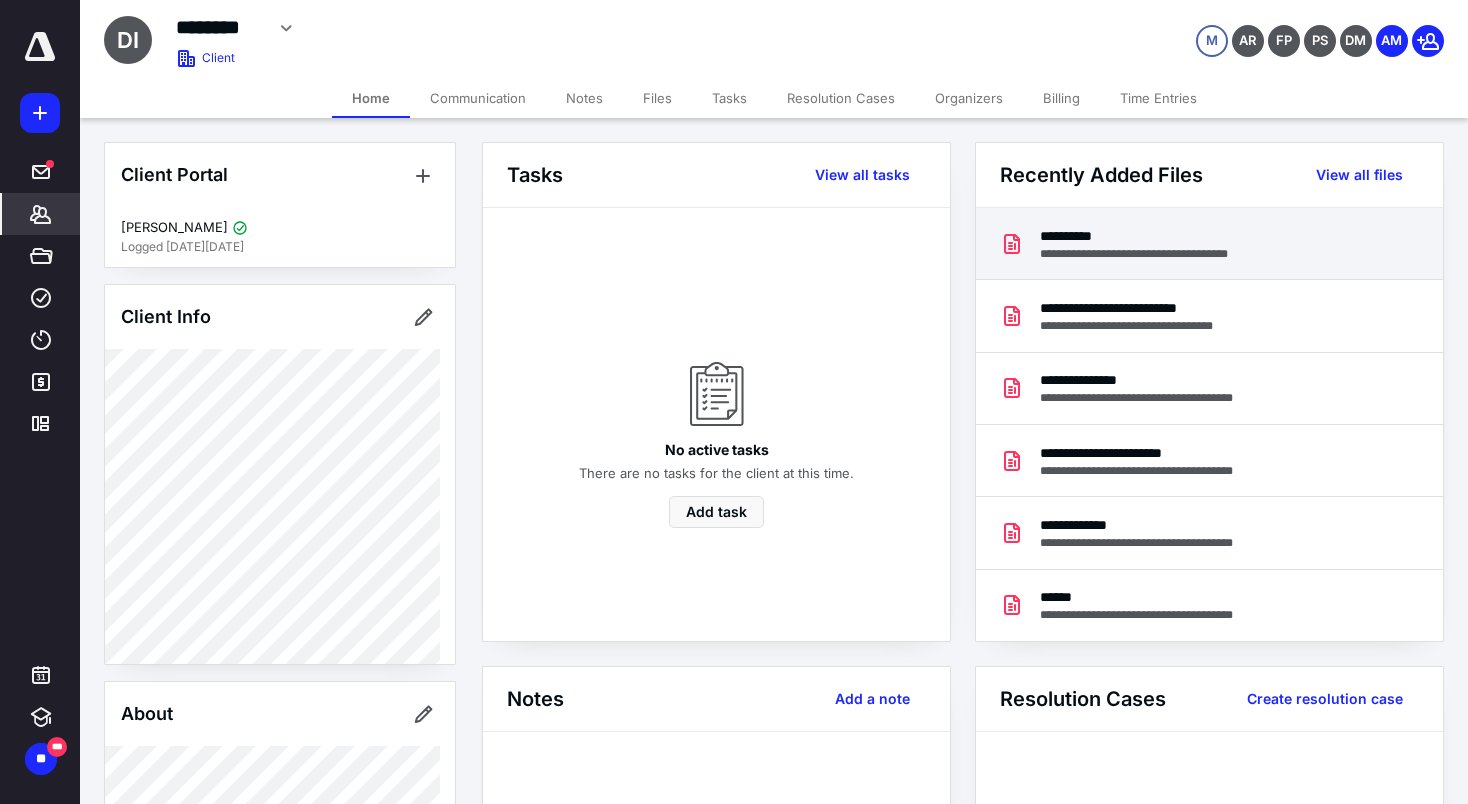 click on "**********" at bounding box center [1151, 236] 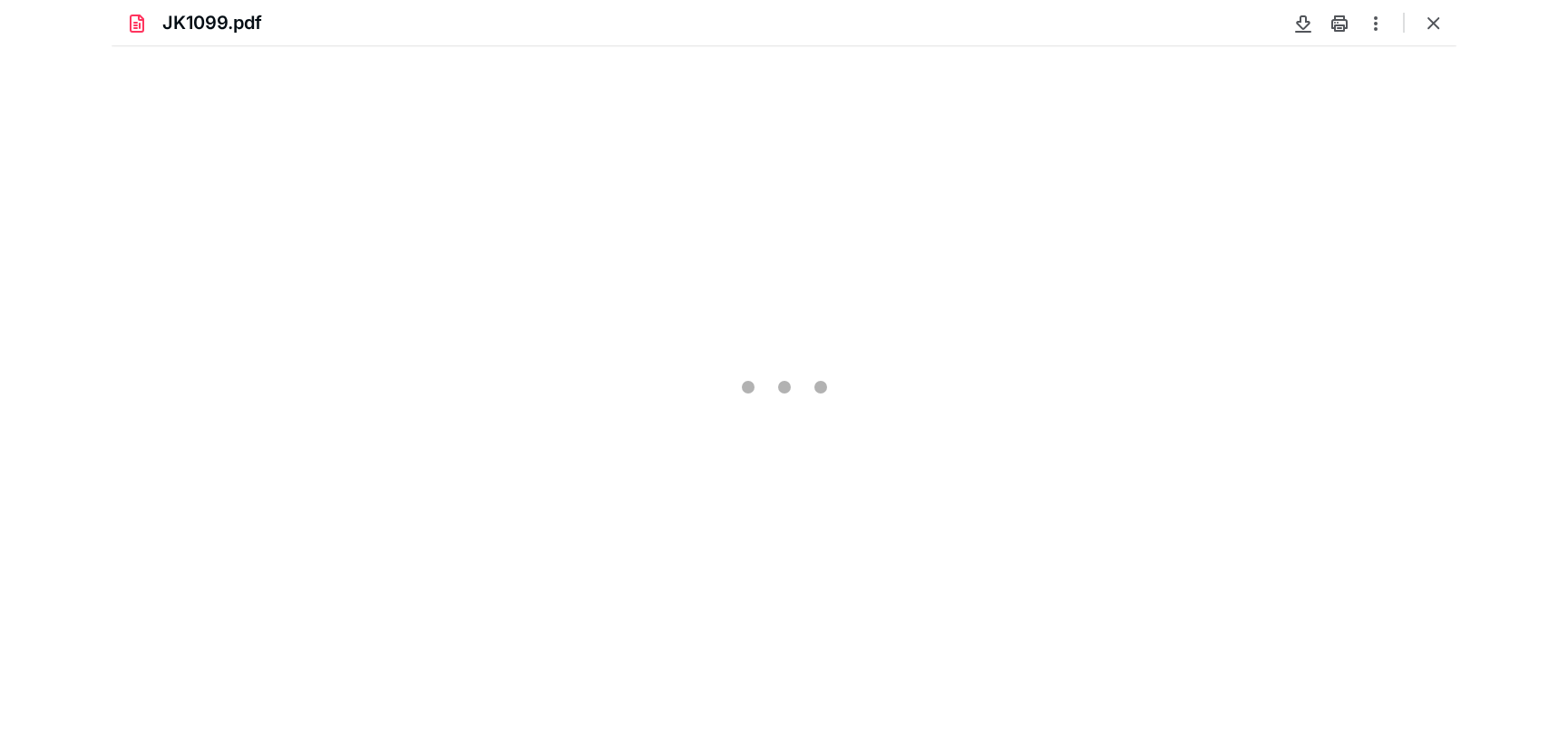 scroll, scrollTop: 0, scrollLeft: 0, axis: both 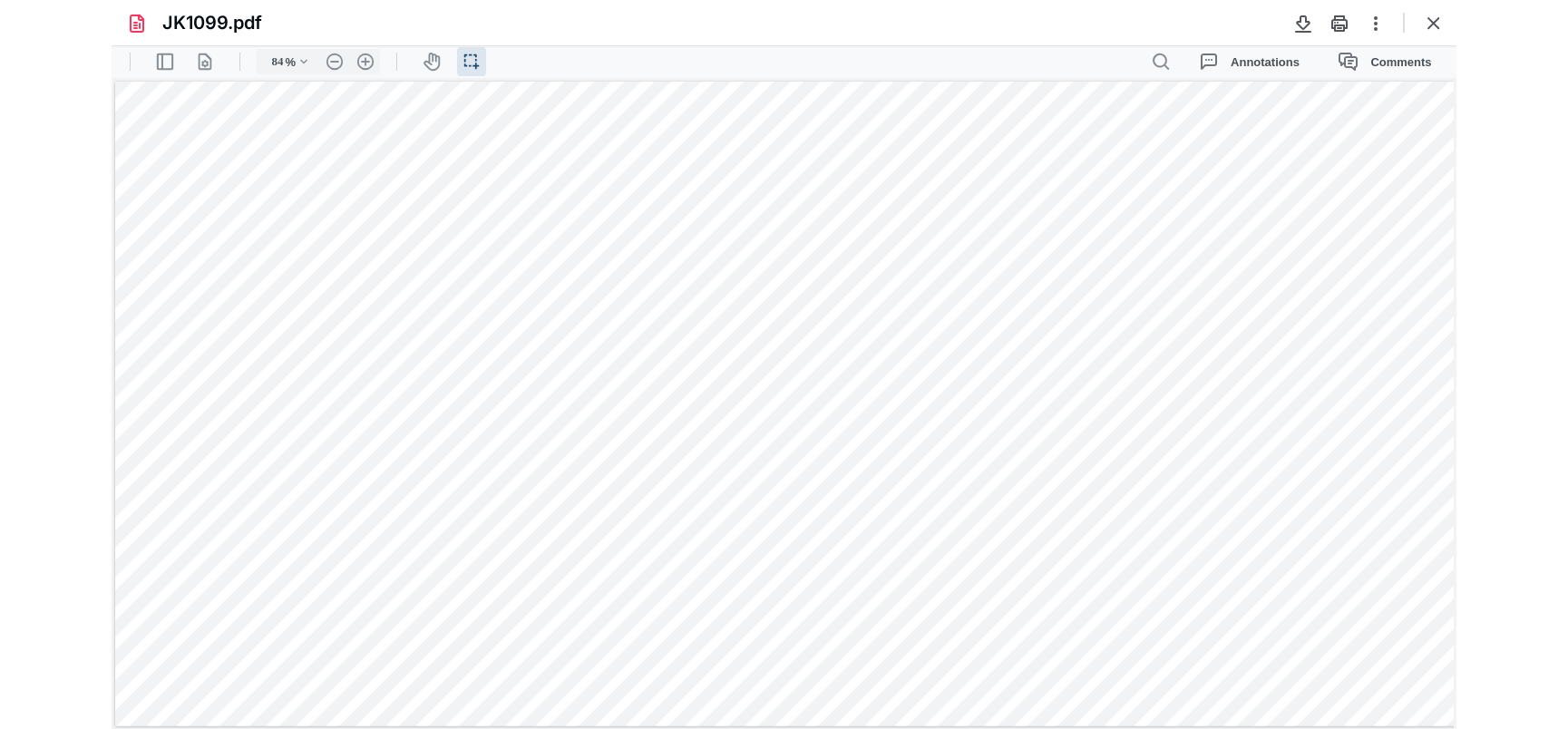 type on "90" 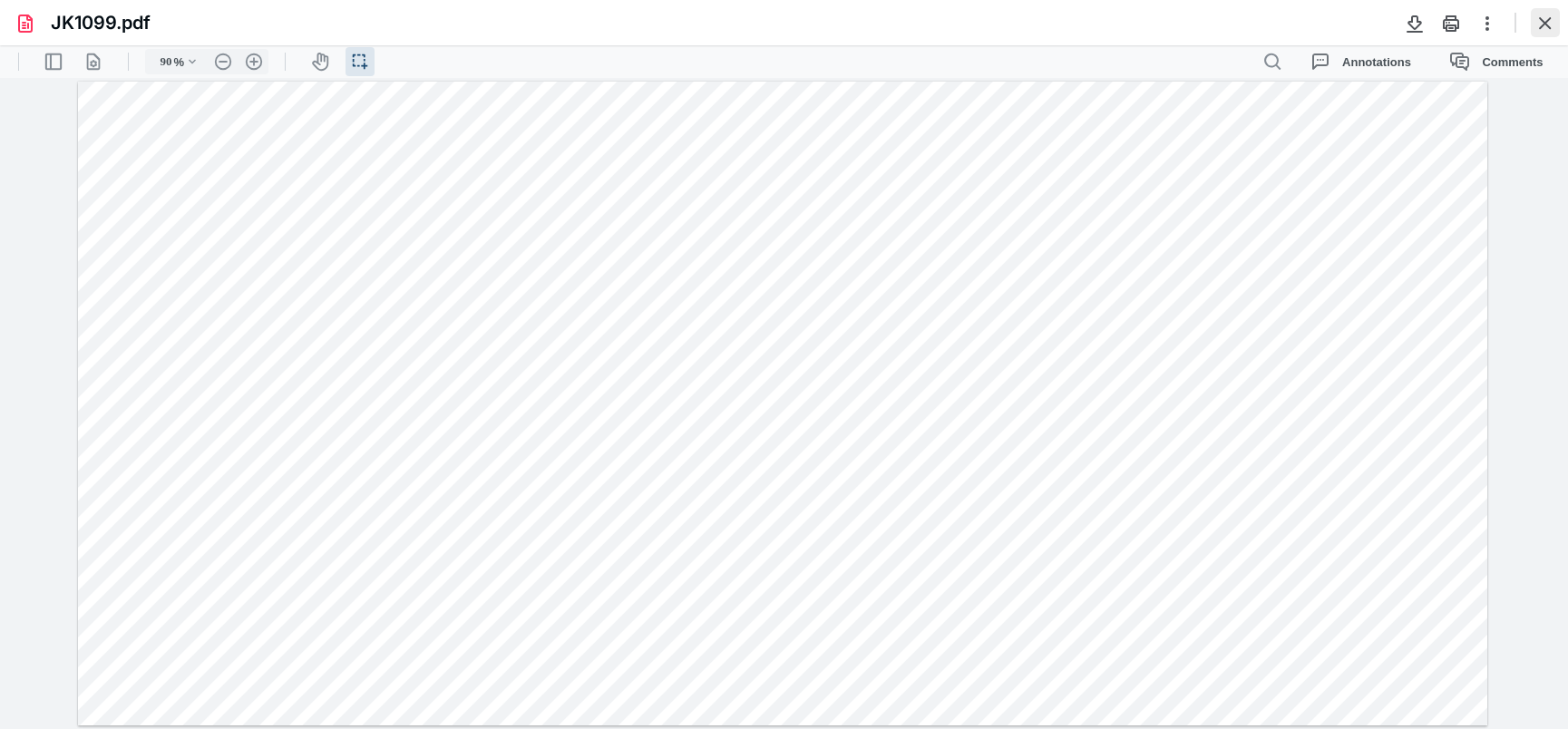 click at bounding box center [1545, 23] 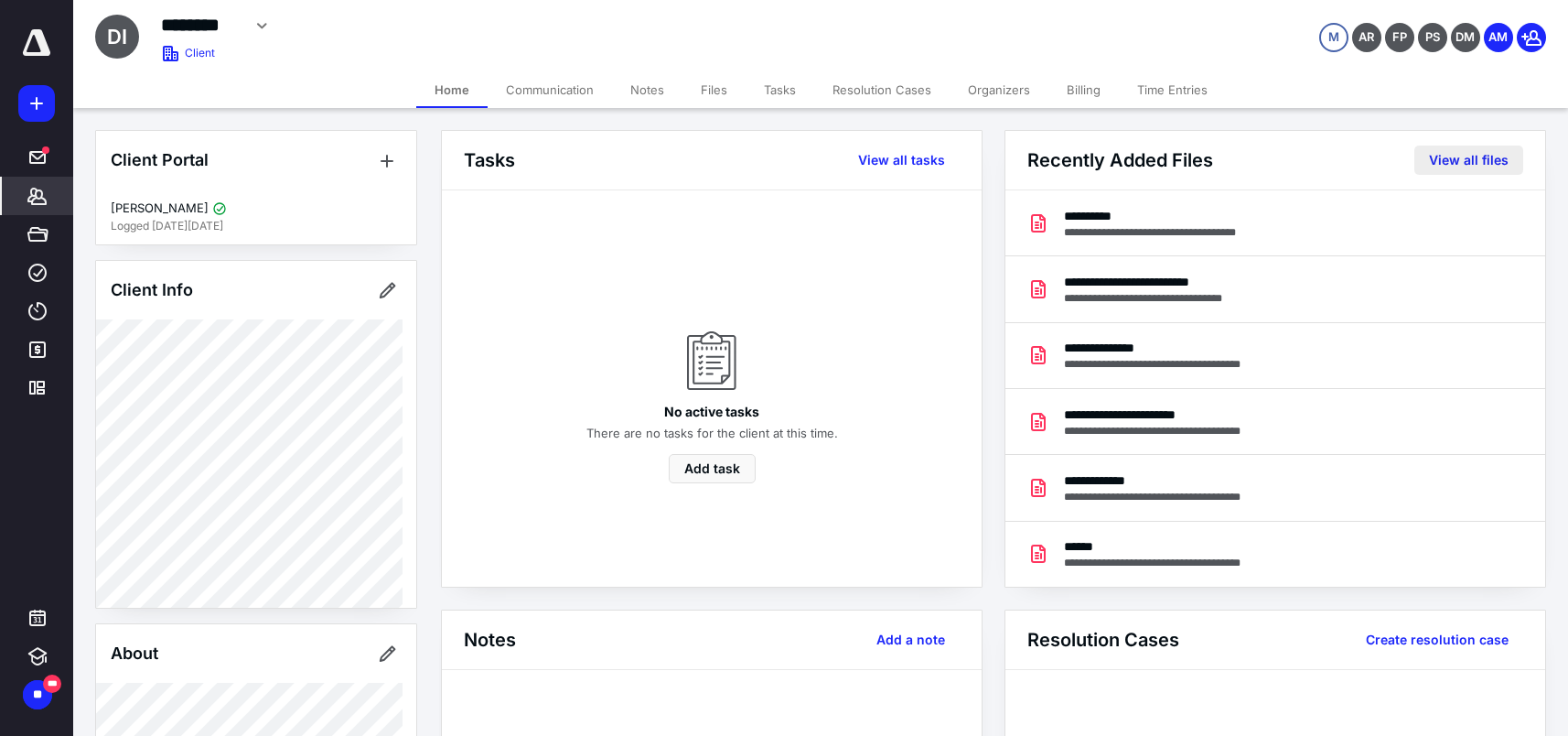 click on "View all files" at bounding box center [1468, 160] 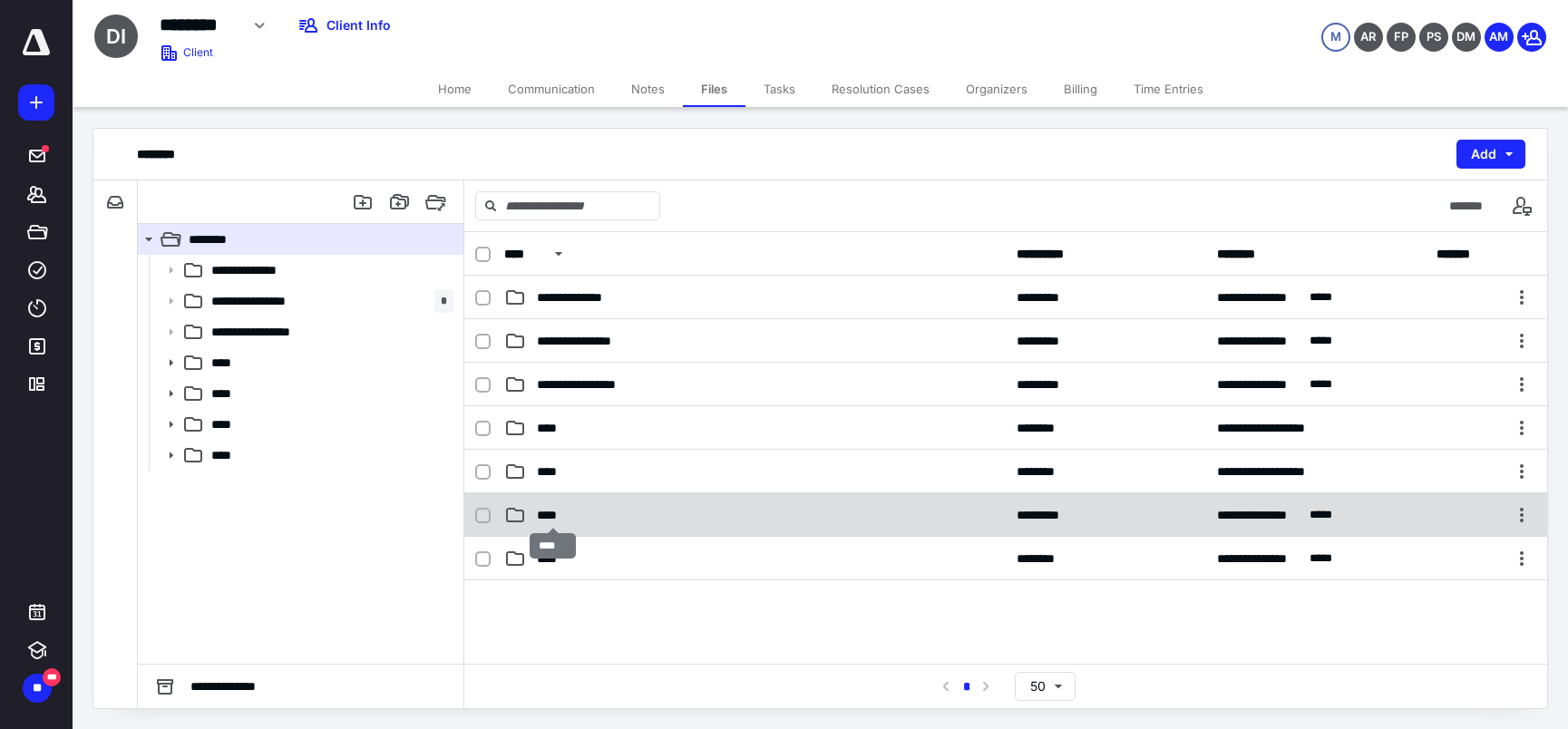 click on "****" at bounding box center [553, 515] 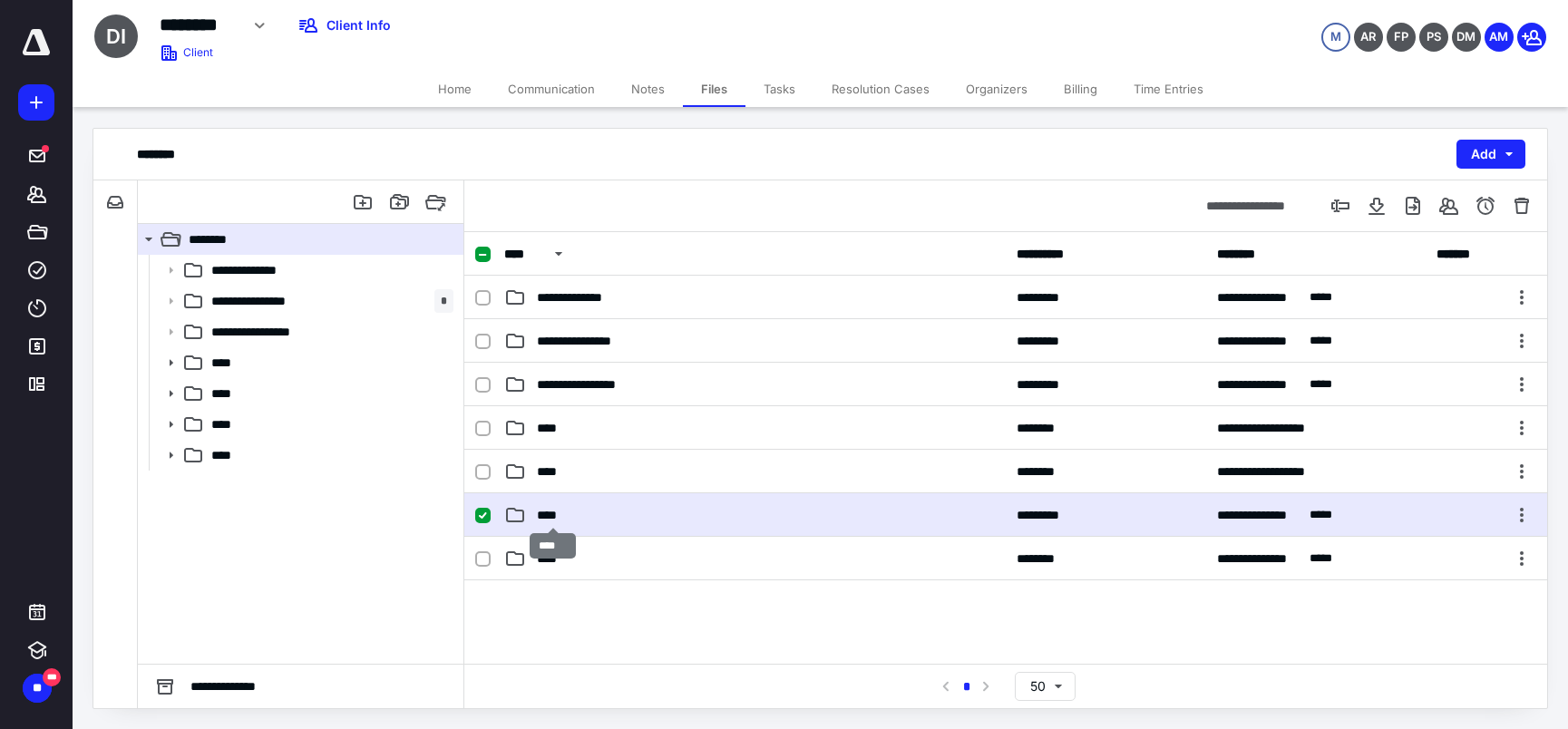 click on "****" at bounding box center [553, 515] 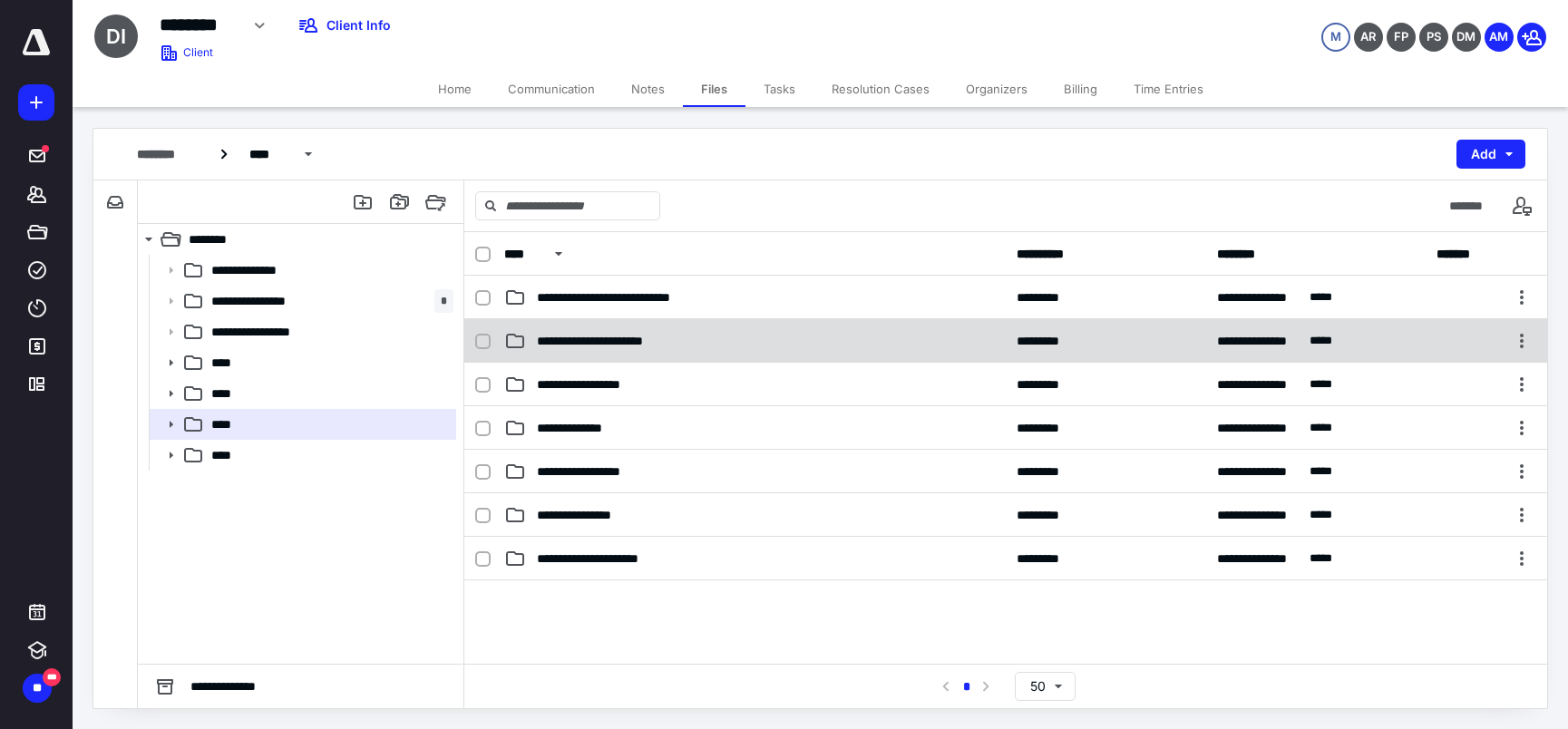 click on "**********" at bounding box center (613, 341) 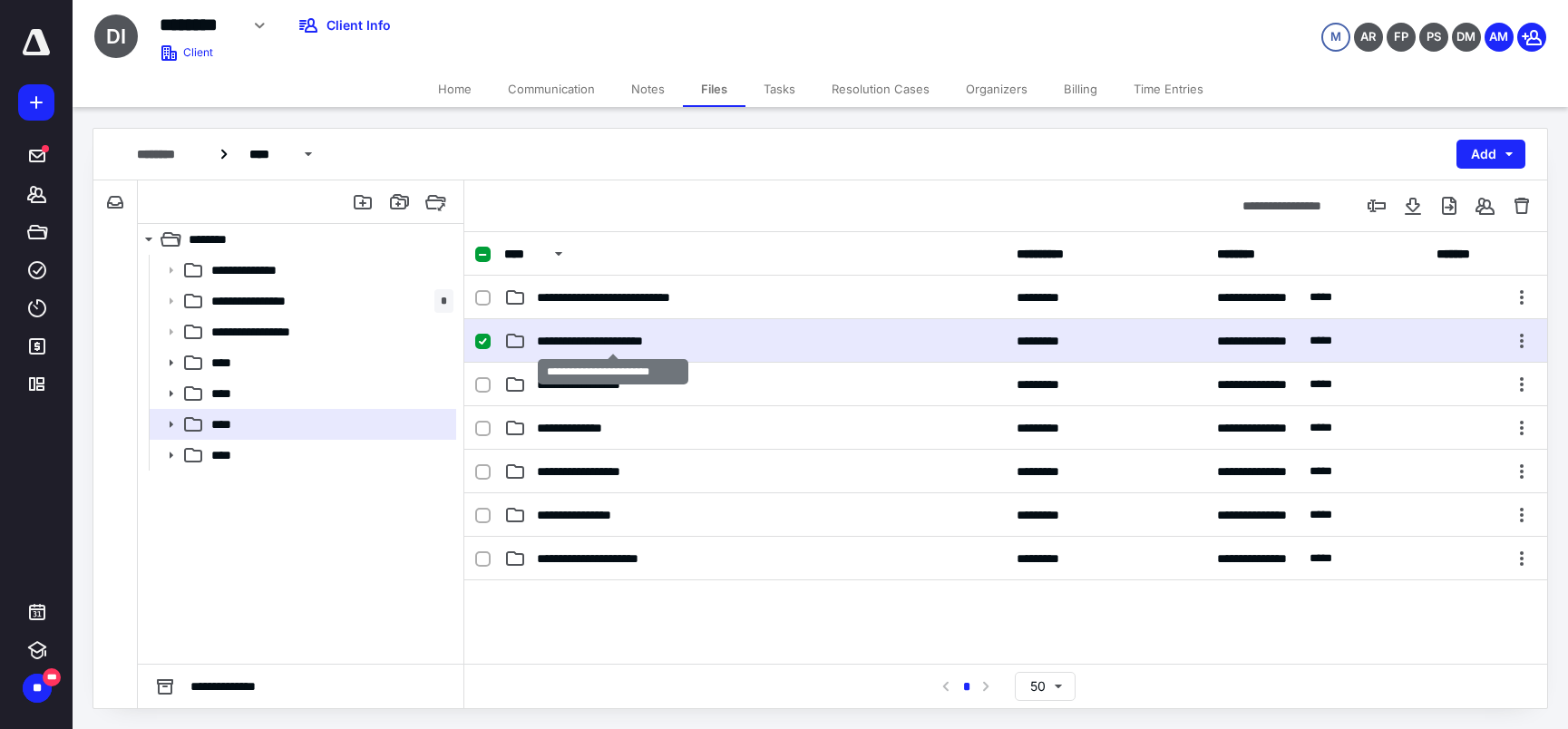 click on "**********" at bounding box center (613, 341) 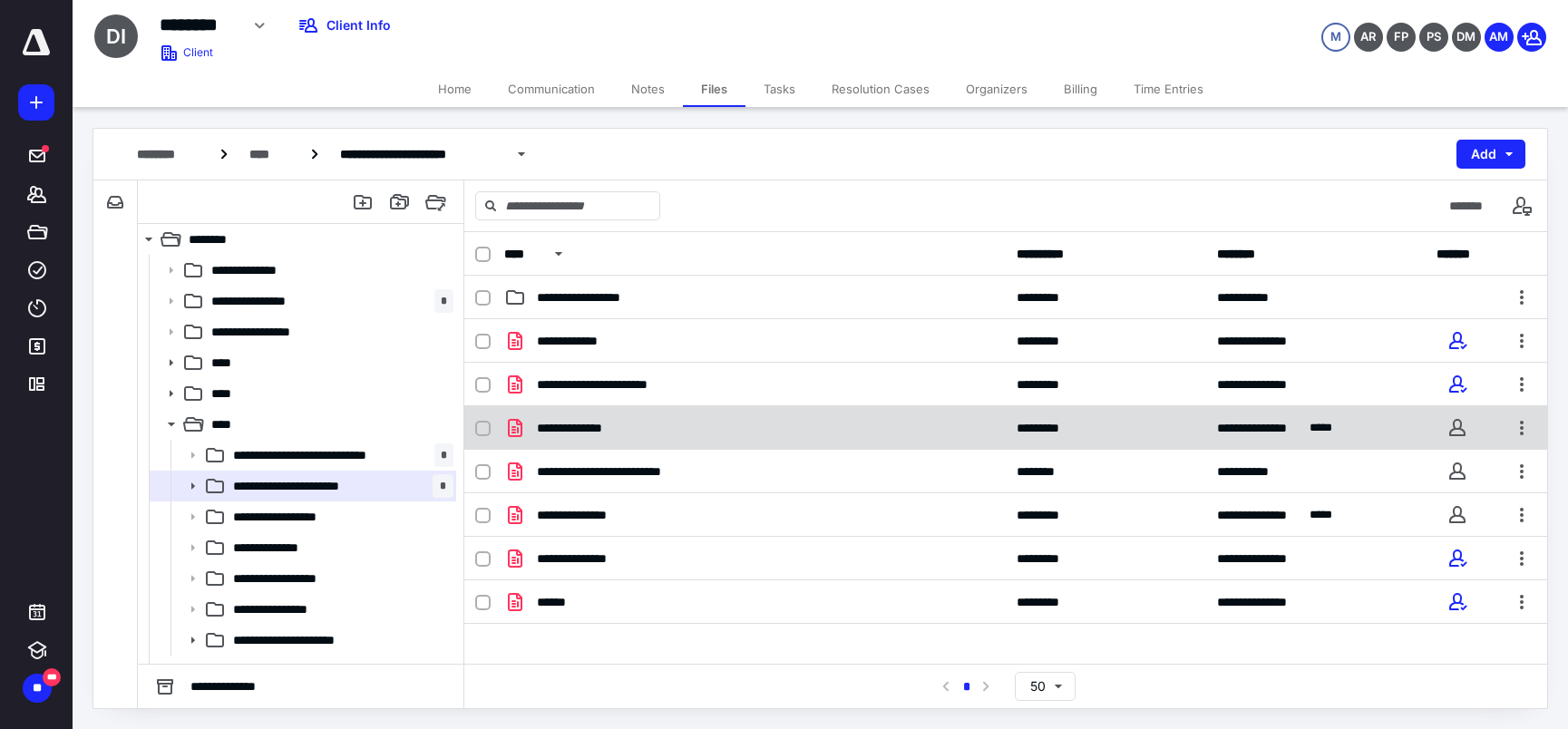 click on "**********" at bounding box center (755, 428) 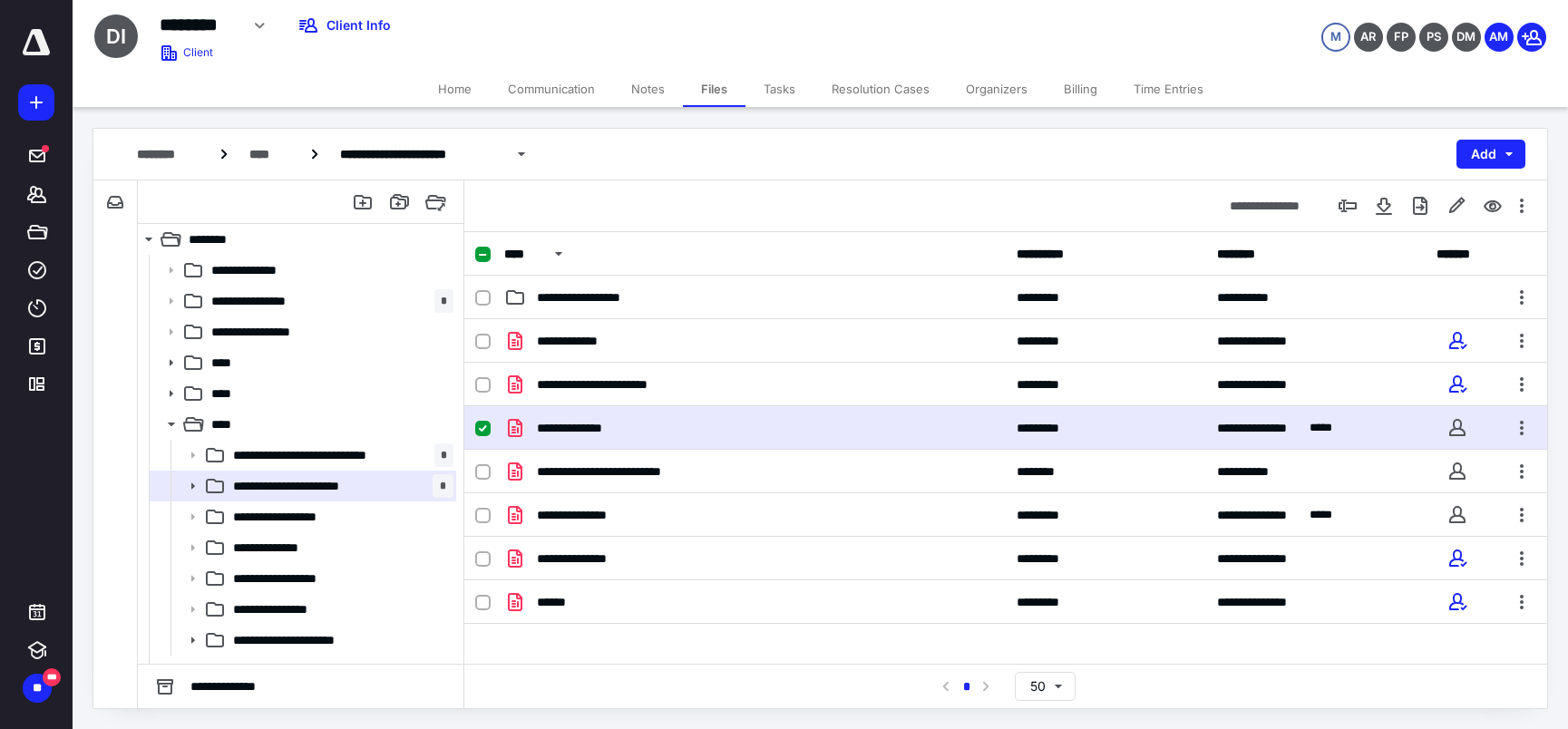 click on "**********" at bounding box center [755, 428] 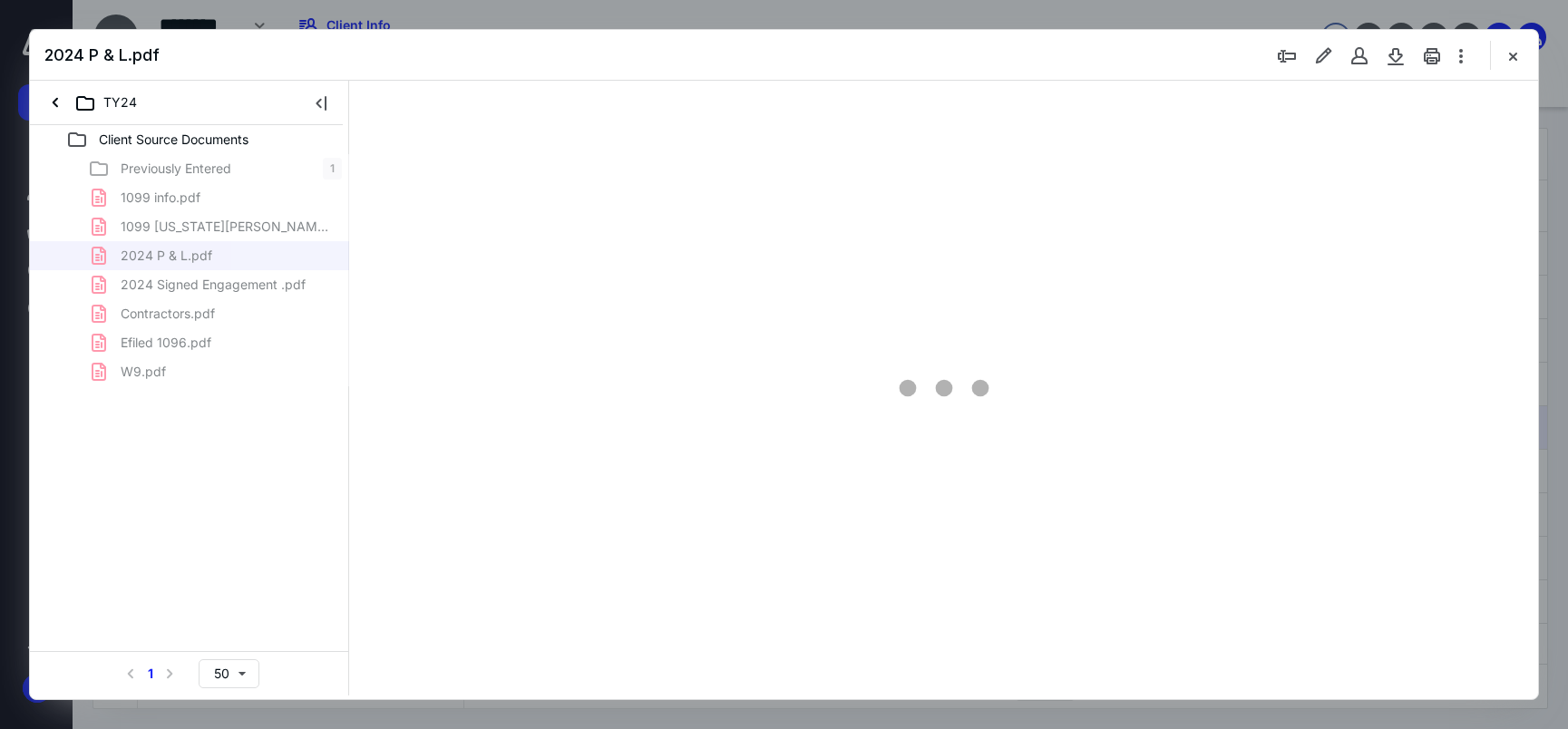 scroll, scrollTop: 0, scrollLeft: 0, axis: both 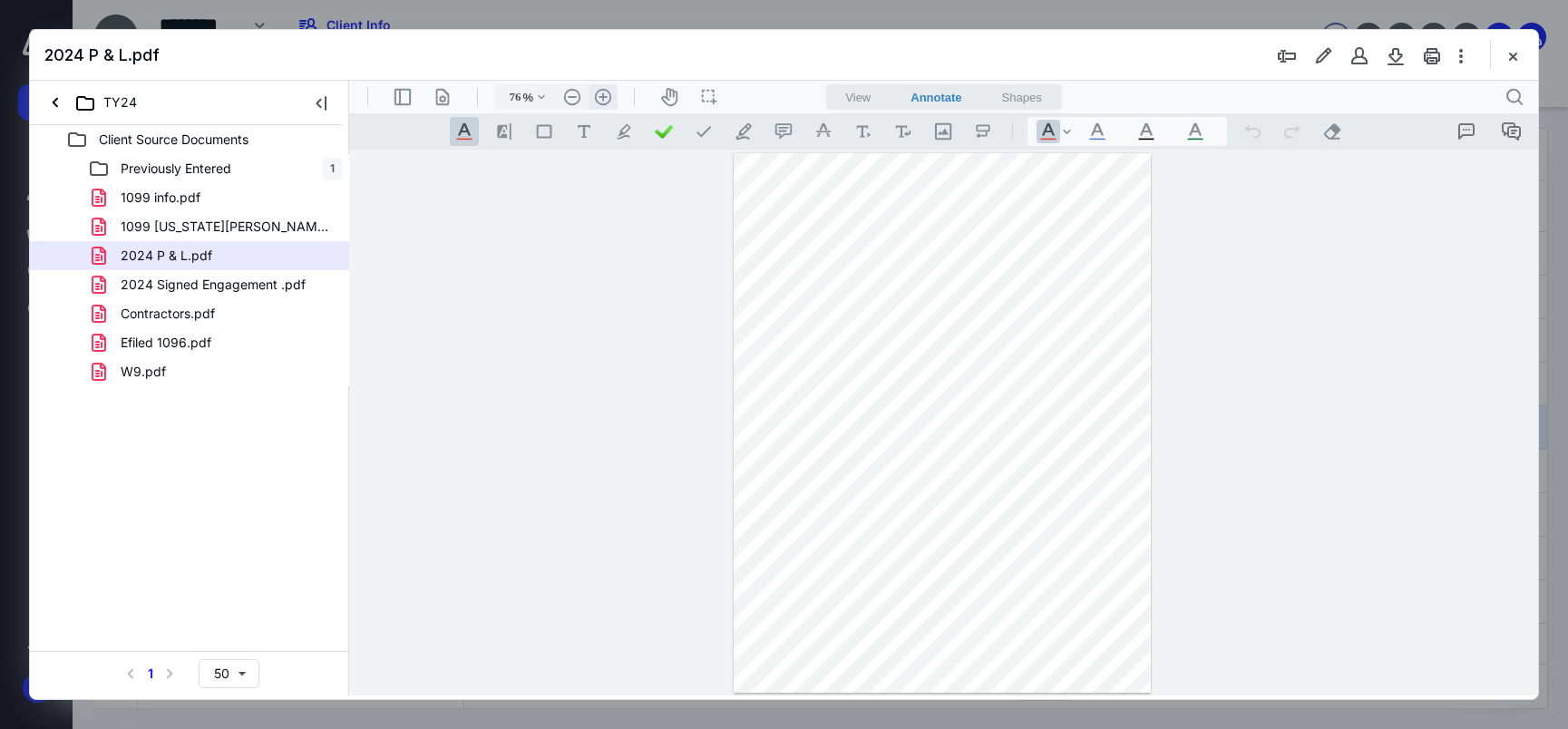 click on ".cls-1{fill:#abb0c4;} icon - header - zoom - in - line" at bounding box center (603, 97) 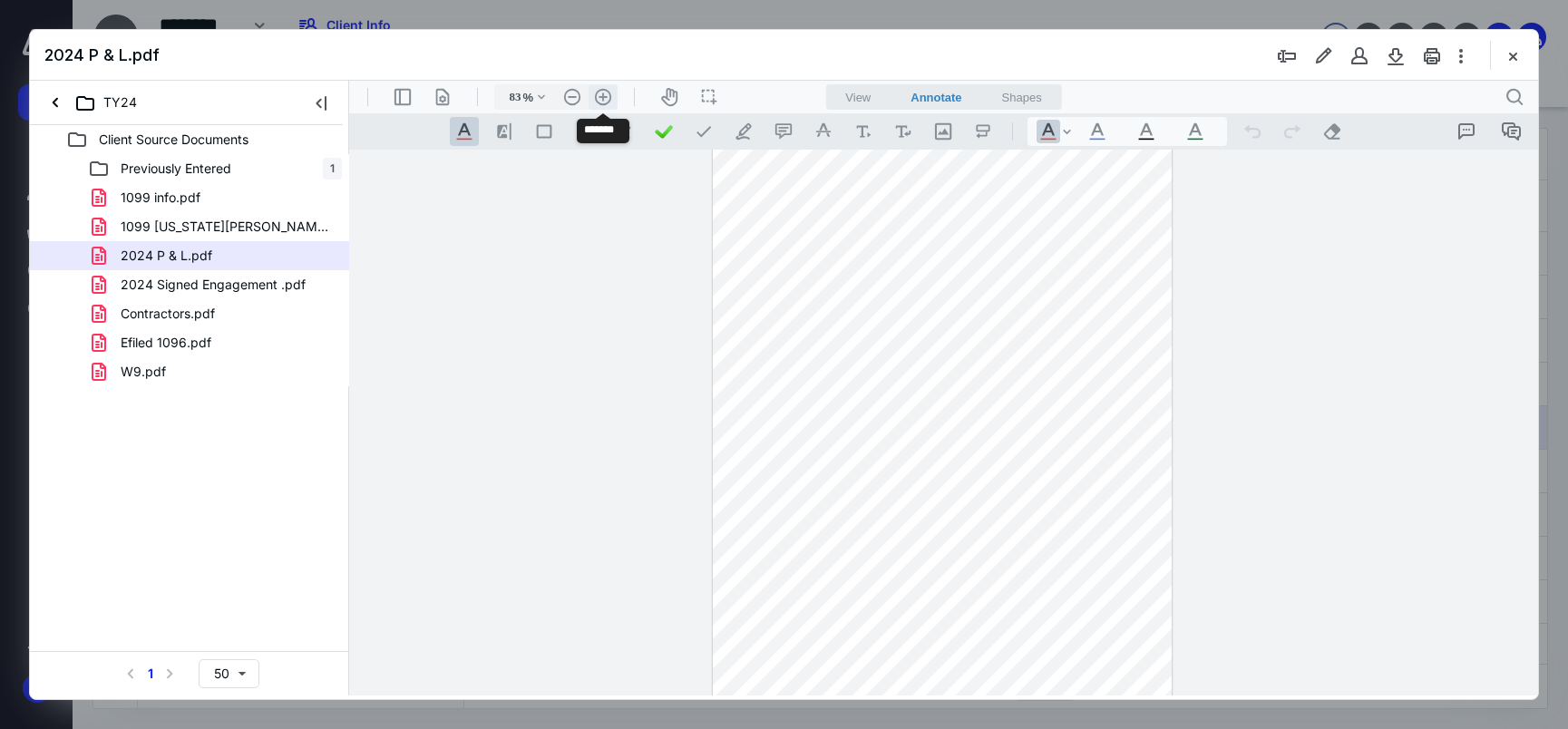 click on ".cls-1{fill:#abb0c4;} icon - header - zoom - in - line" at bounding box center (603, 97) 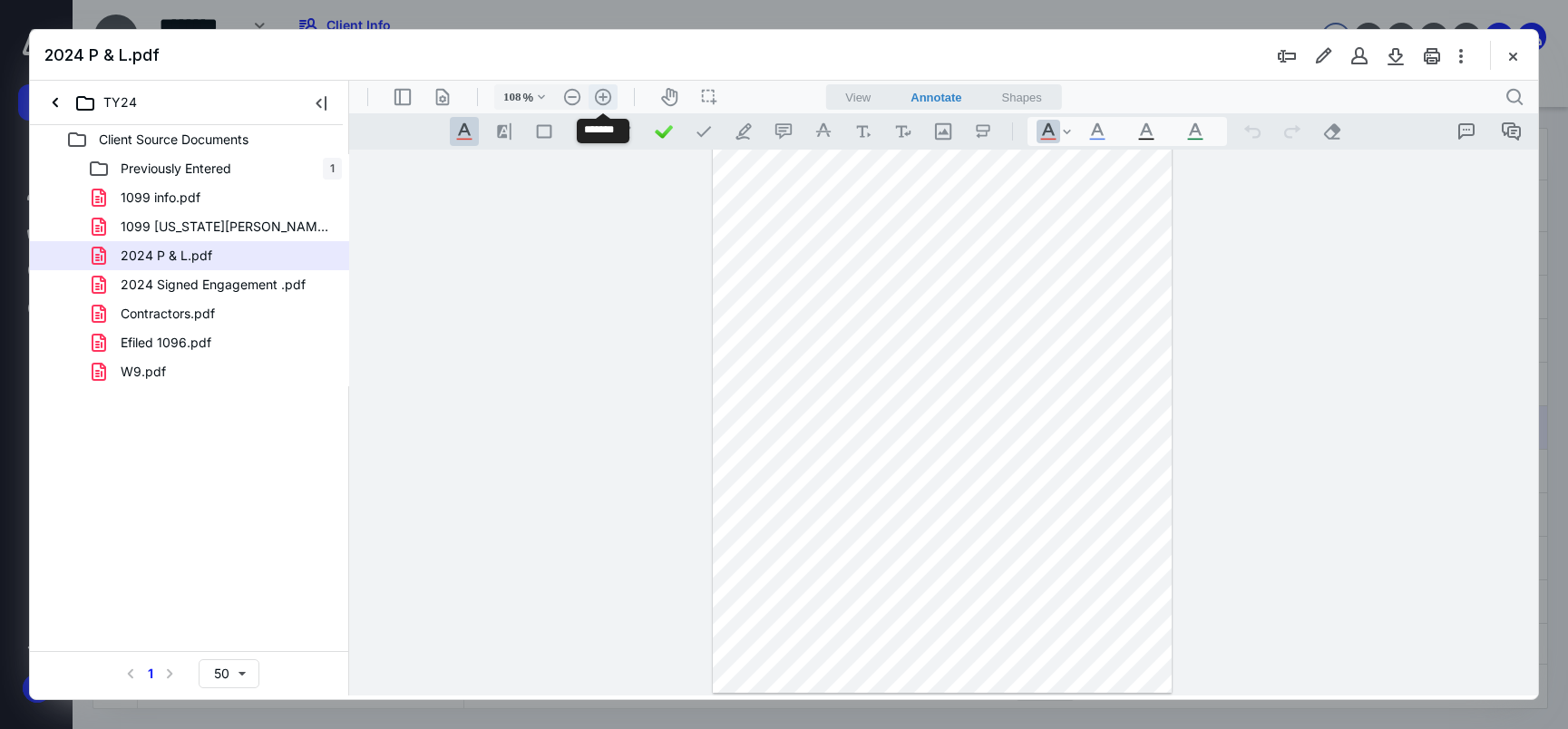 click on ".cls-1{fill:#abb0c4;} icon - header - zoom - in - line" at bounding box center [603, 97] 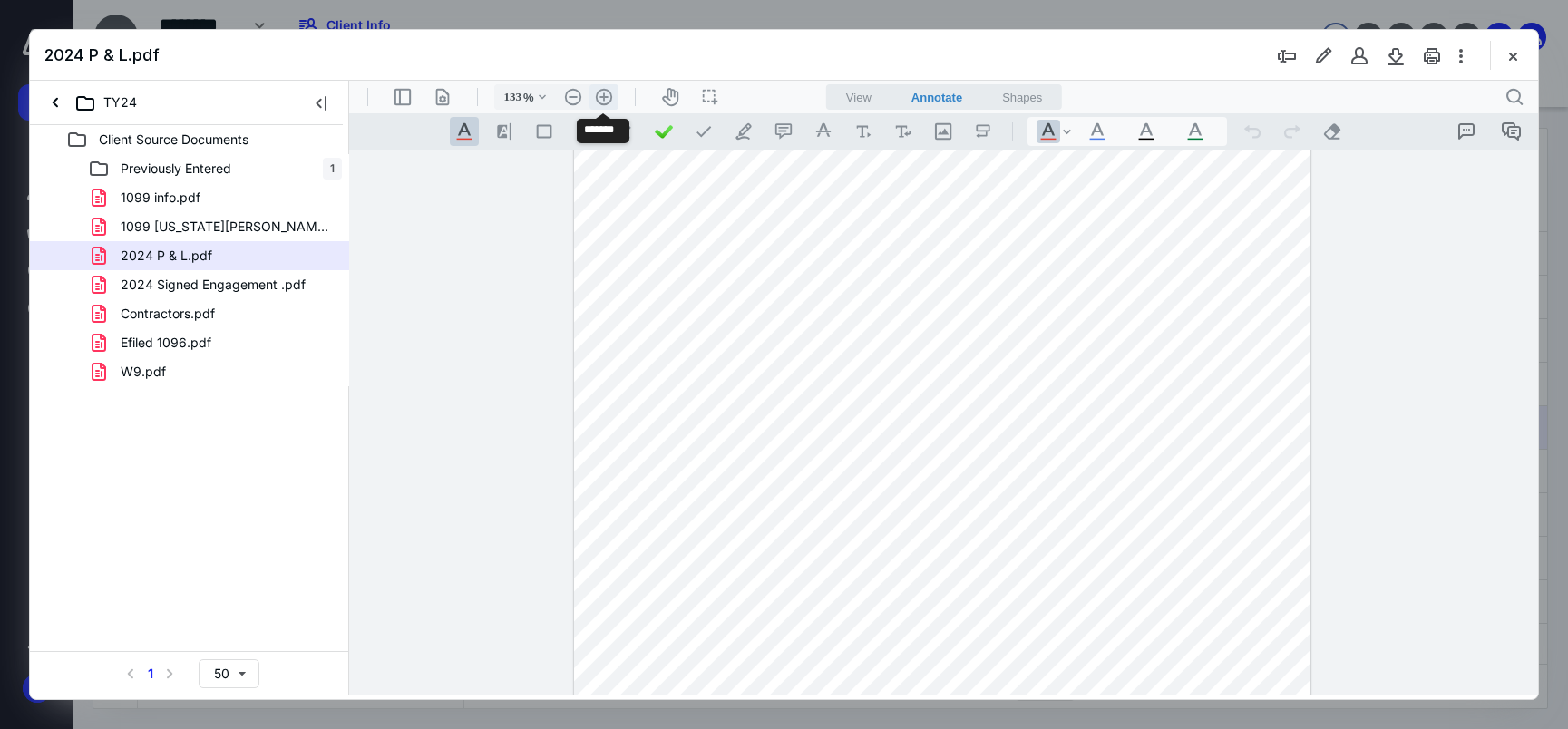 scroll, scrollTop: 180, scrollLeft: 0, axis: vertical 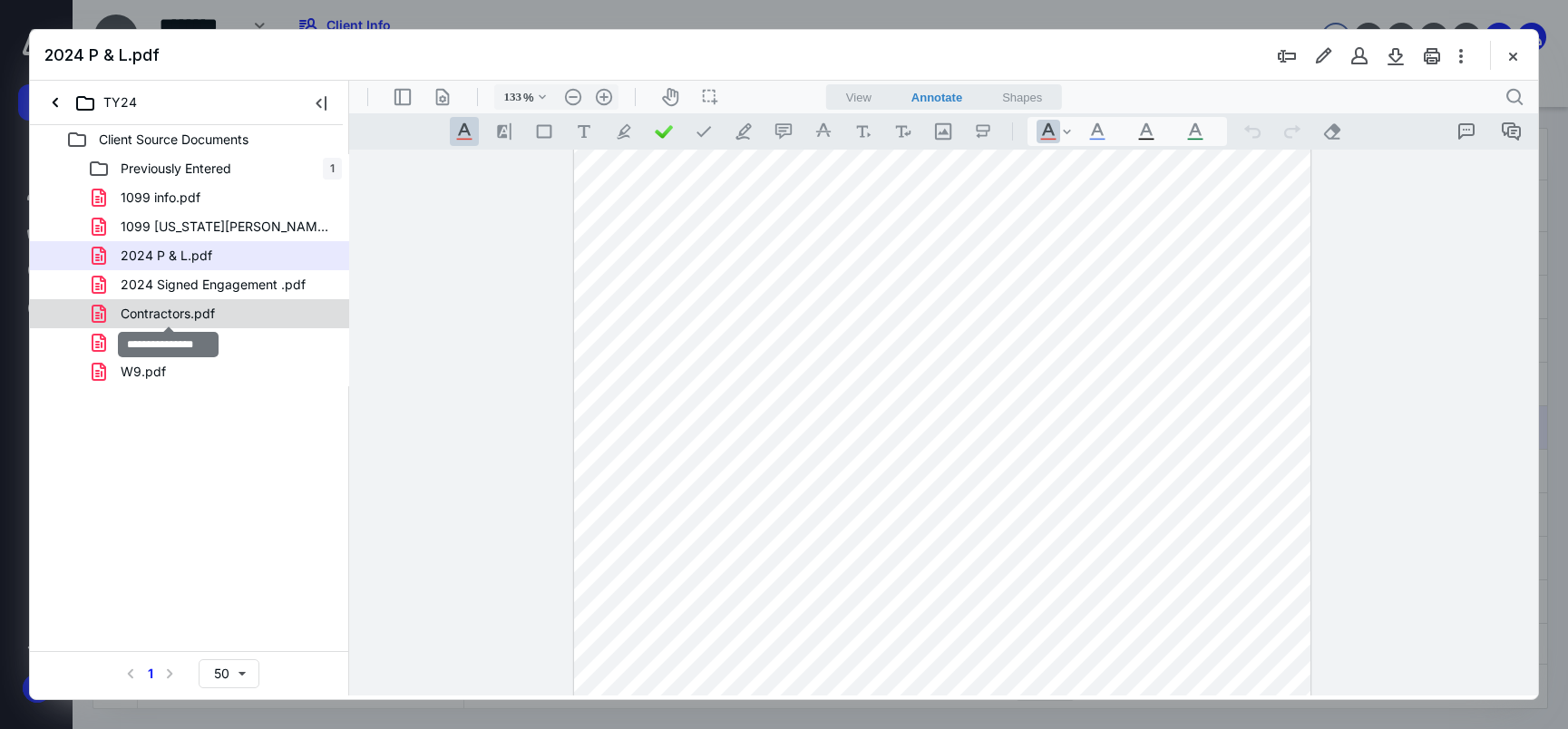 click on "Contractors.pdf" at bounding box center [168, 314] 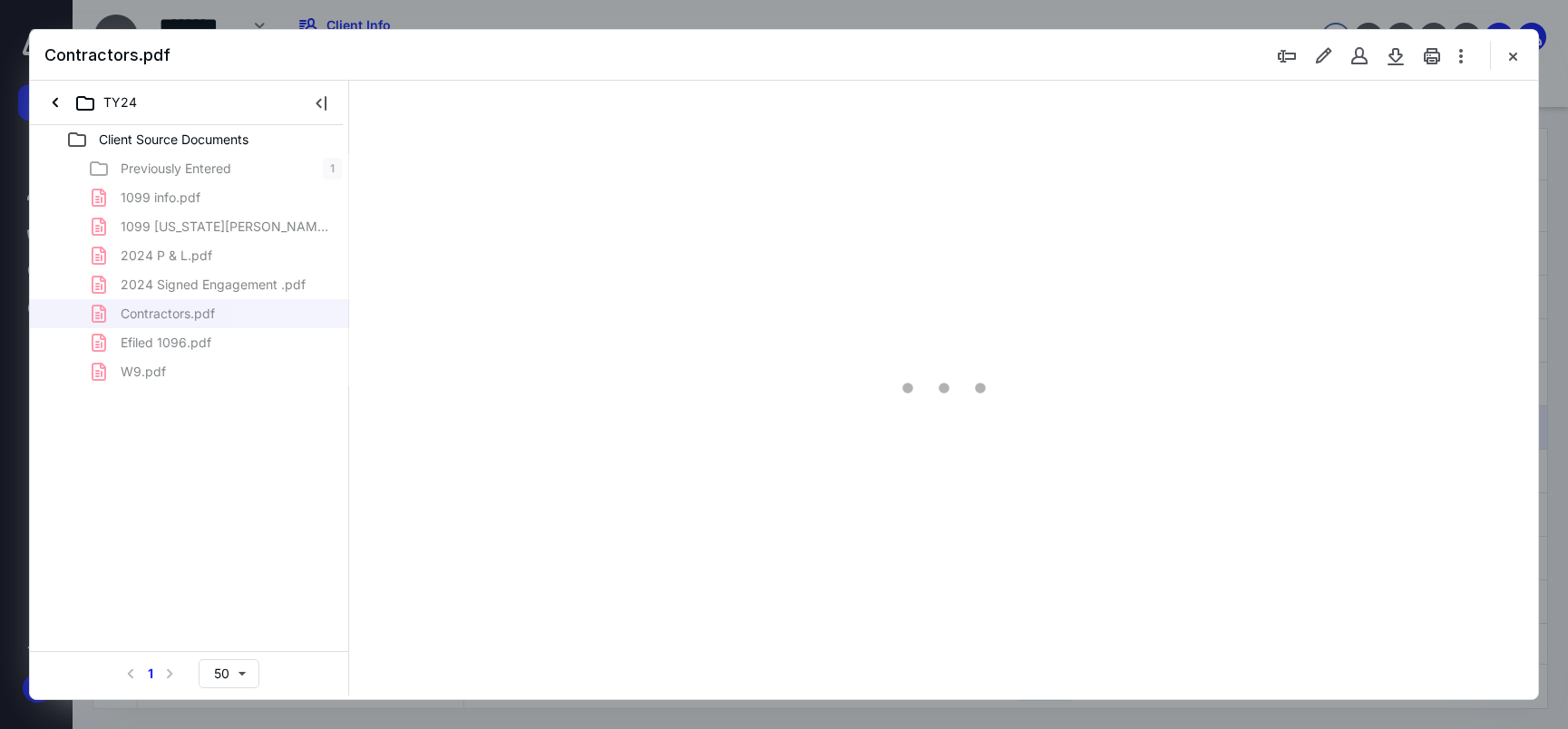 scroll, scrollTop: 0, scrollLeft: 0, axis: both 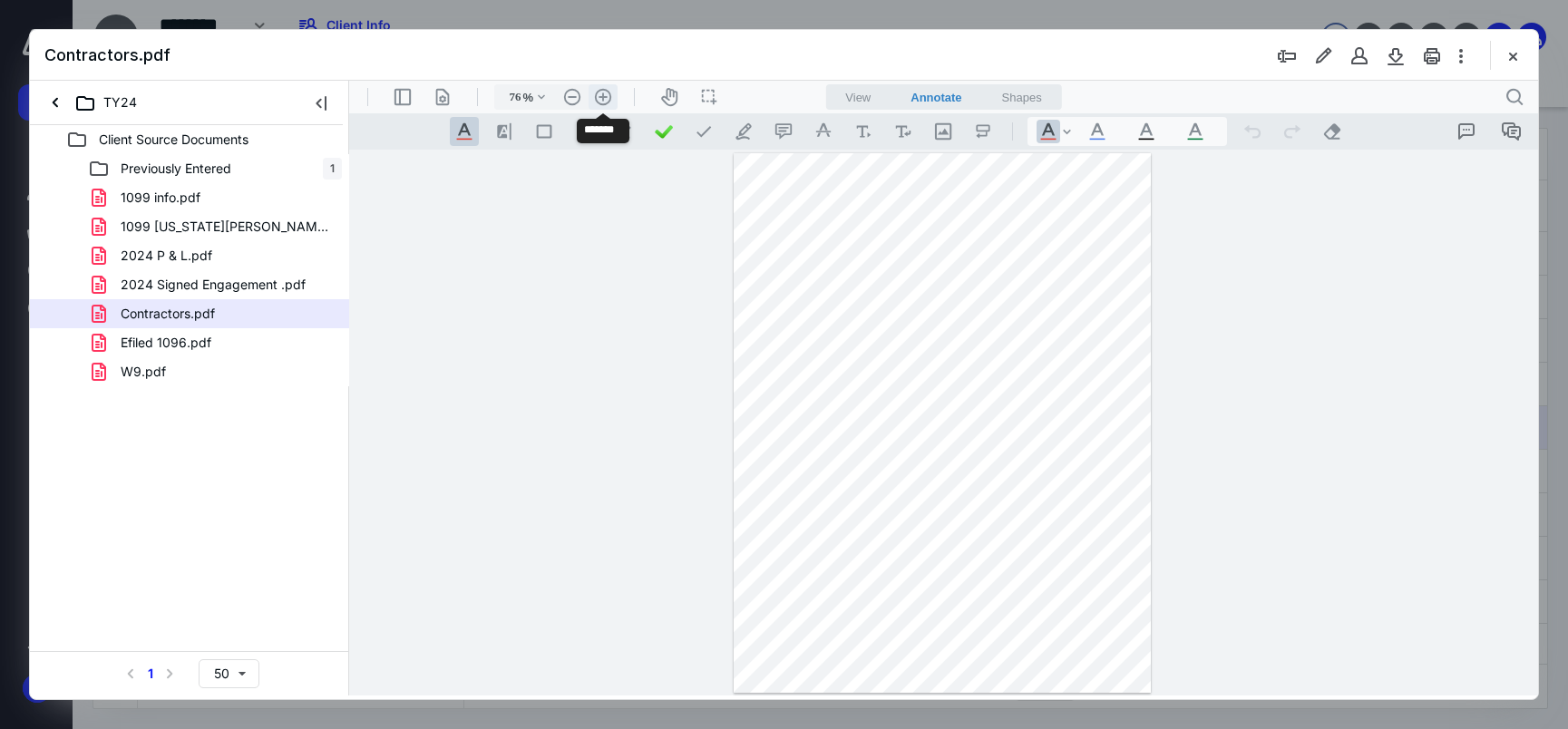 click on ".cls-1{fill:#abb0c4;} icon - header - zoom - in - line" at bounding box center [603, 97] 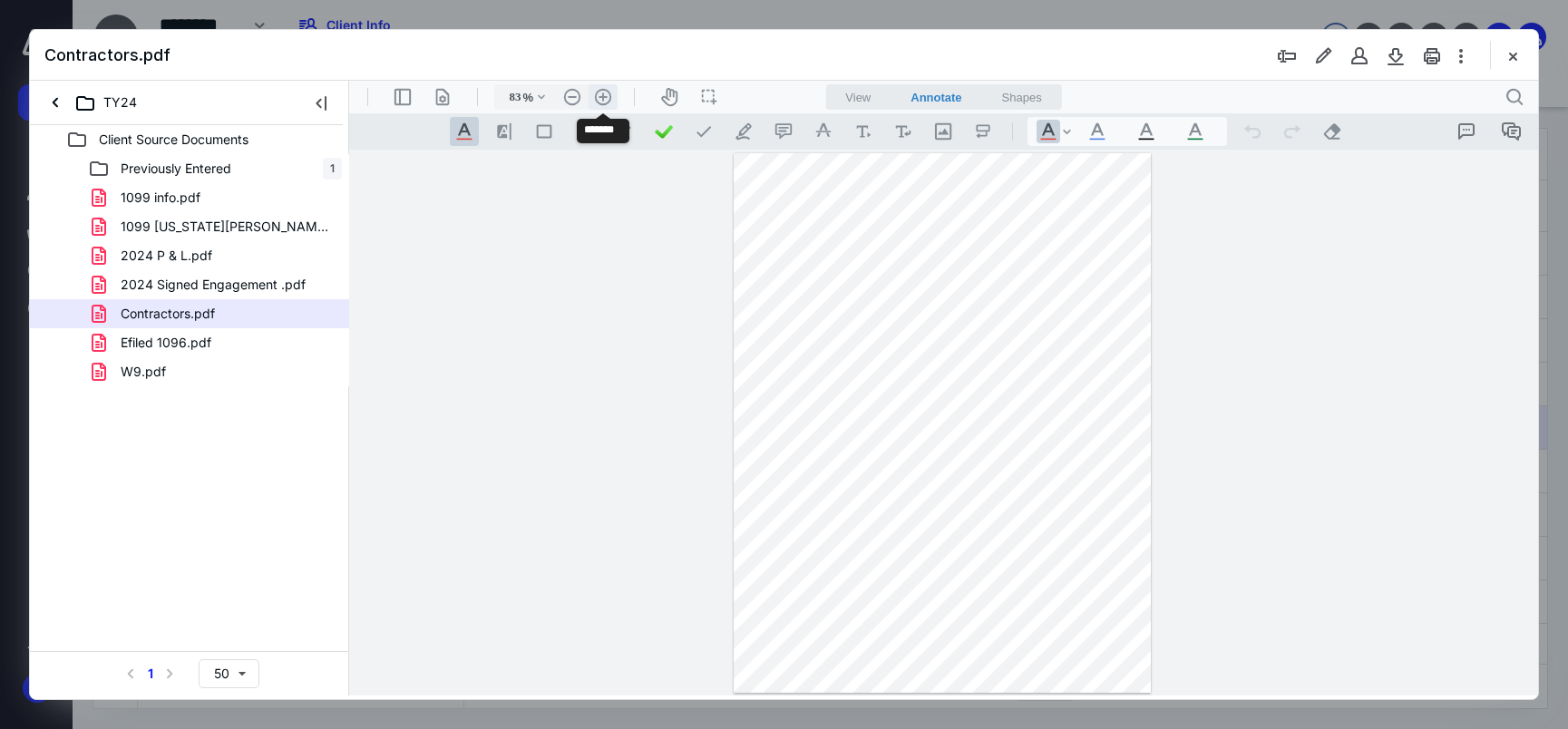 click on ".cls-1{fill:#abb0c4;} icon - header - zoom - in - line" at bounding box center [603, 97] 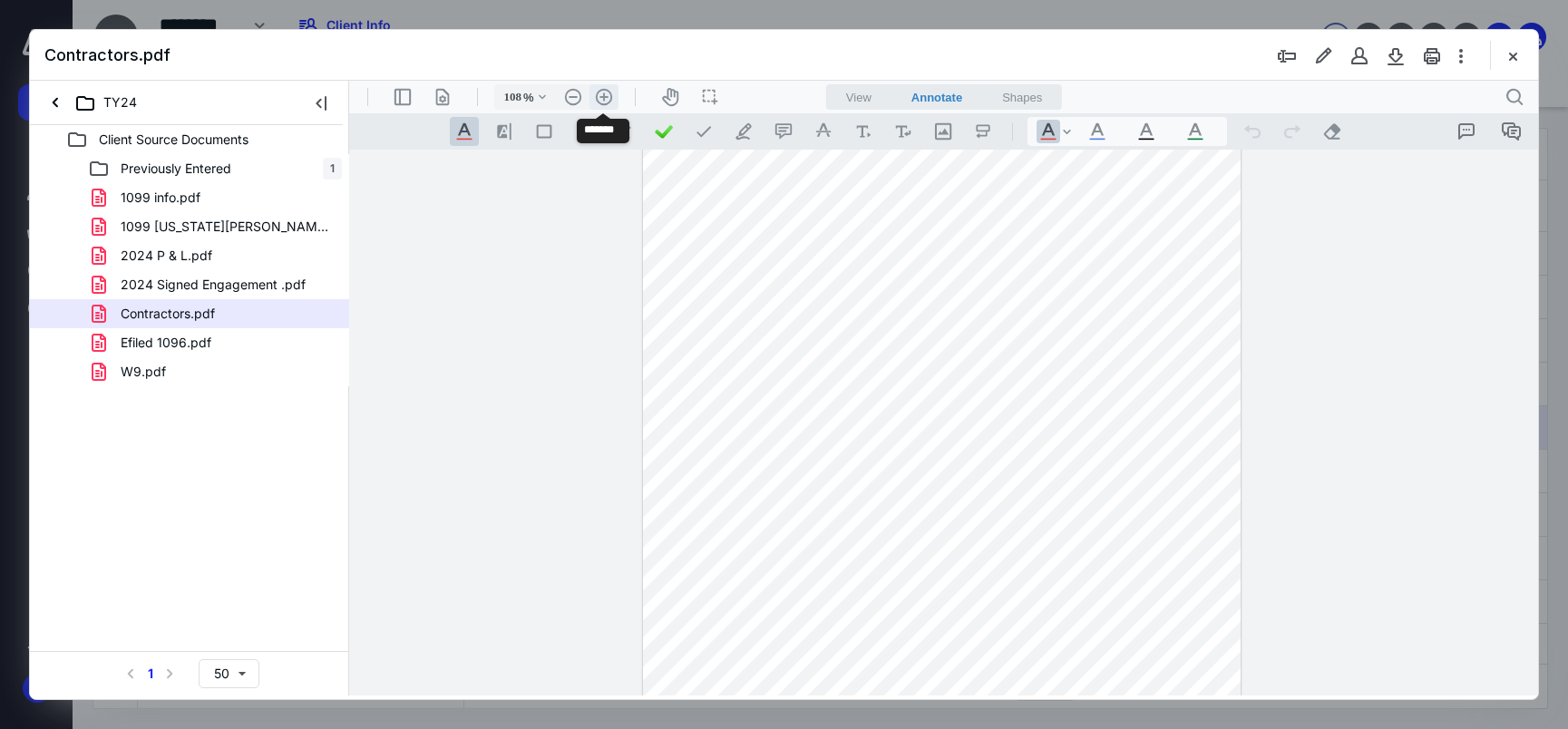 click on ".cls-1{fill:#abb0c4;} icon - header - zoom - in - line" at bounding box center (604, 97) 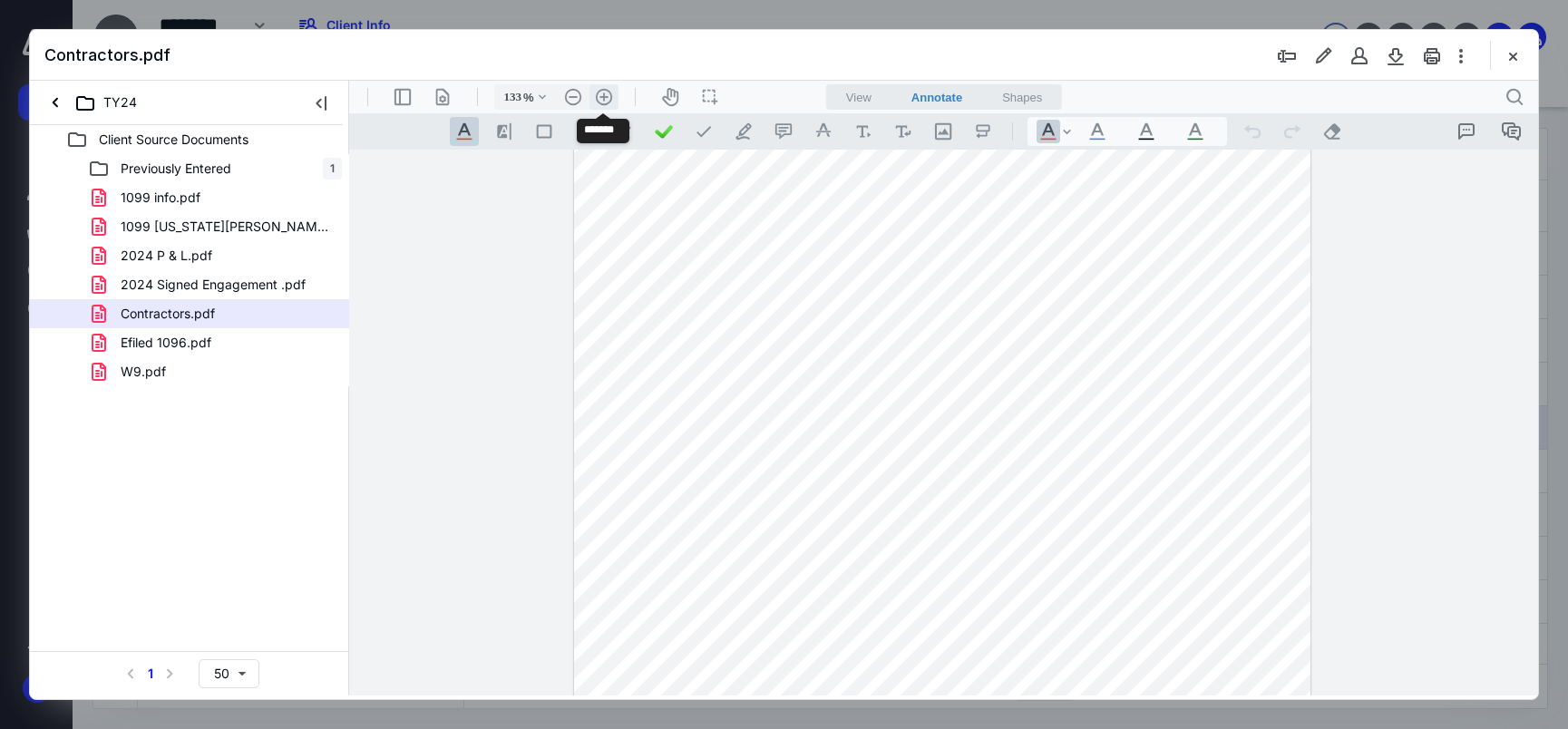 click on ".cls-1{fill:#abb0c4;} icon - header - zoom - in - line" at bounding box center [604, 97] 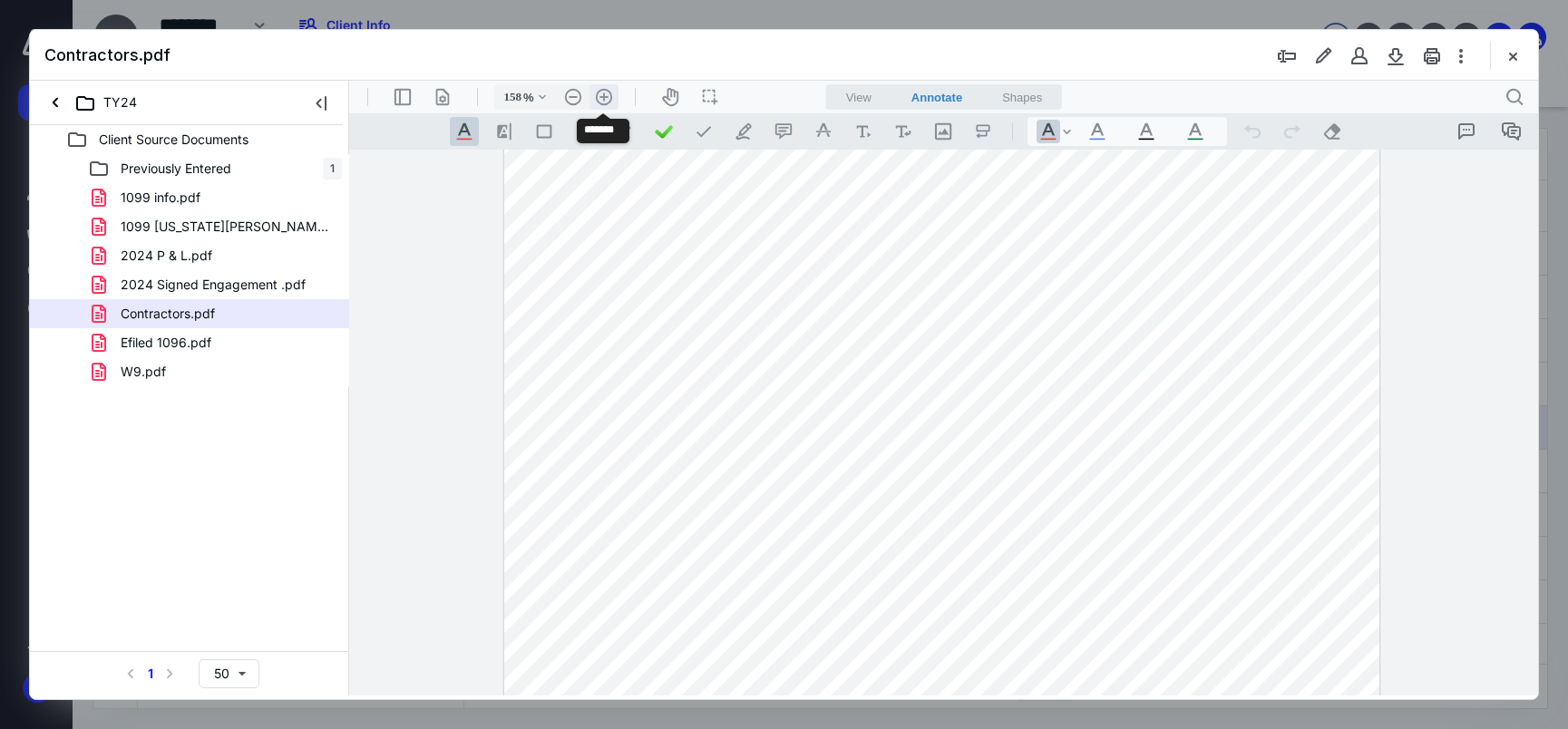 scroll, scrollTop: 259, scrollLeft: 0, axis: vertical 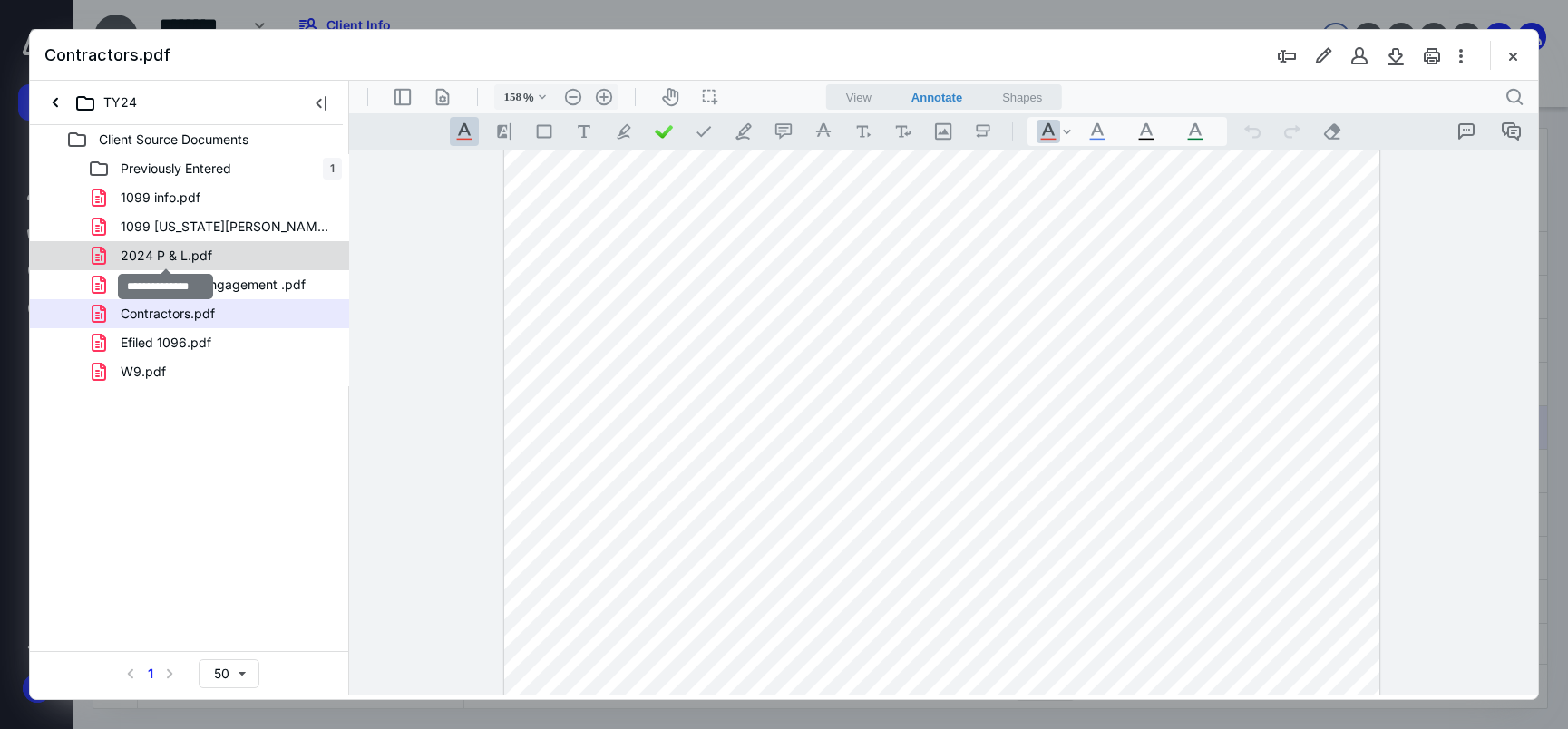click on "2024 P & L.pdf" at bounding box center (166, 256) 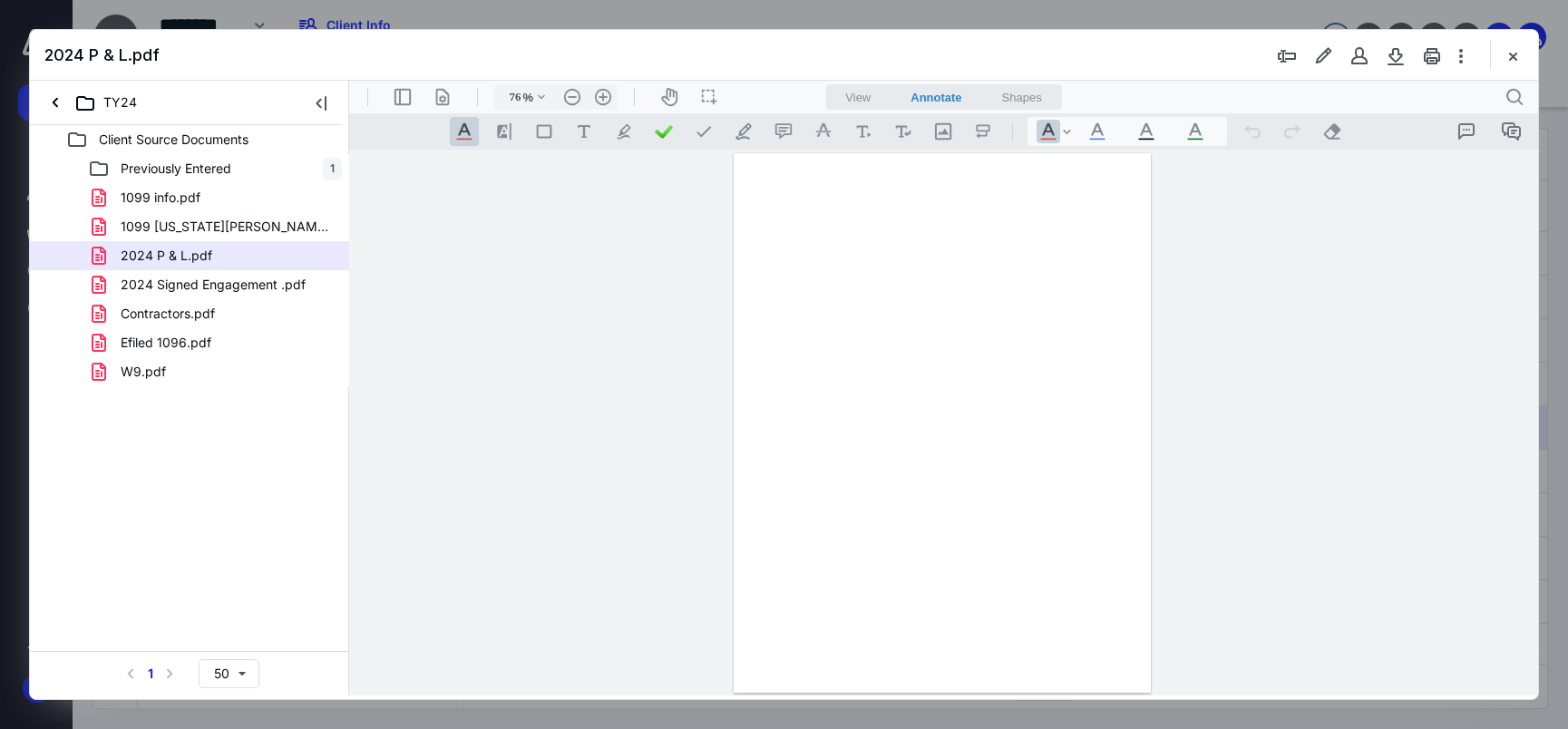 scroll, scrollTop: 0, scrollLeft: 0, axis: both 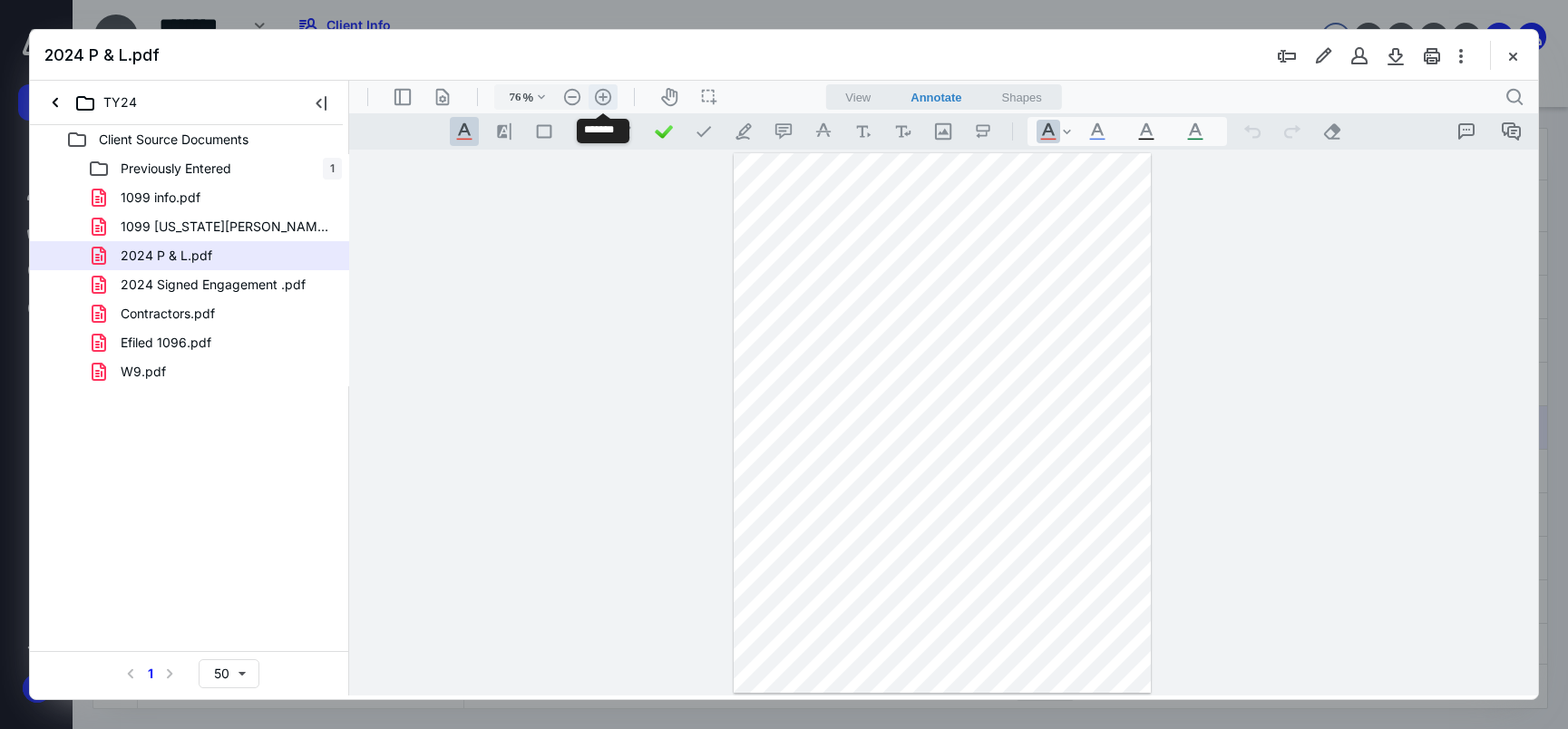 click on ".cls-1{fill:#abb0c4;} icon - header - zoom - in - line" at bounding box center [603, 97] 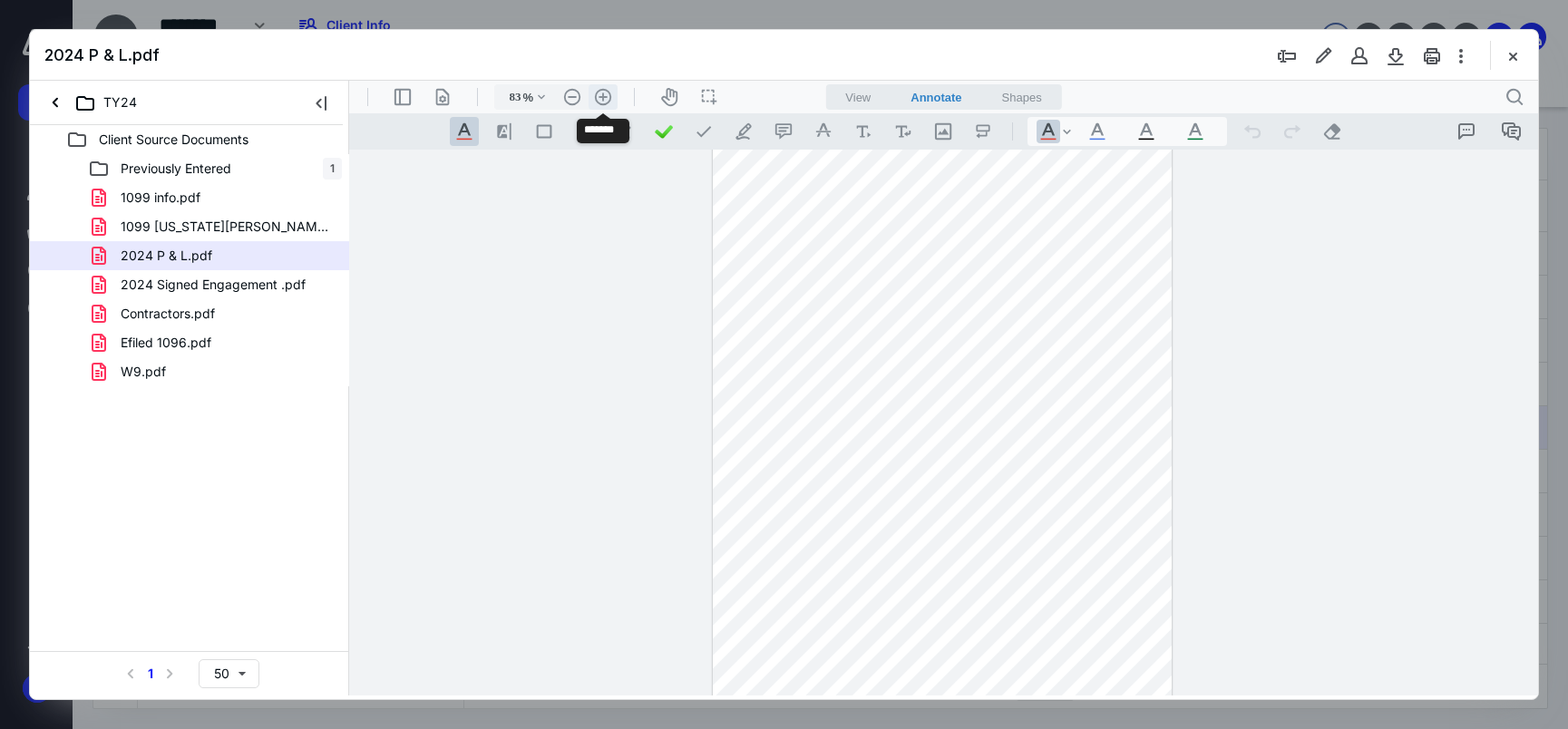 click on ".cls-1{fill:#abb0c4;} icon - header - zoom - in - line" at bounding box center [603, 97] 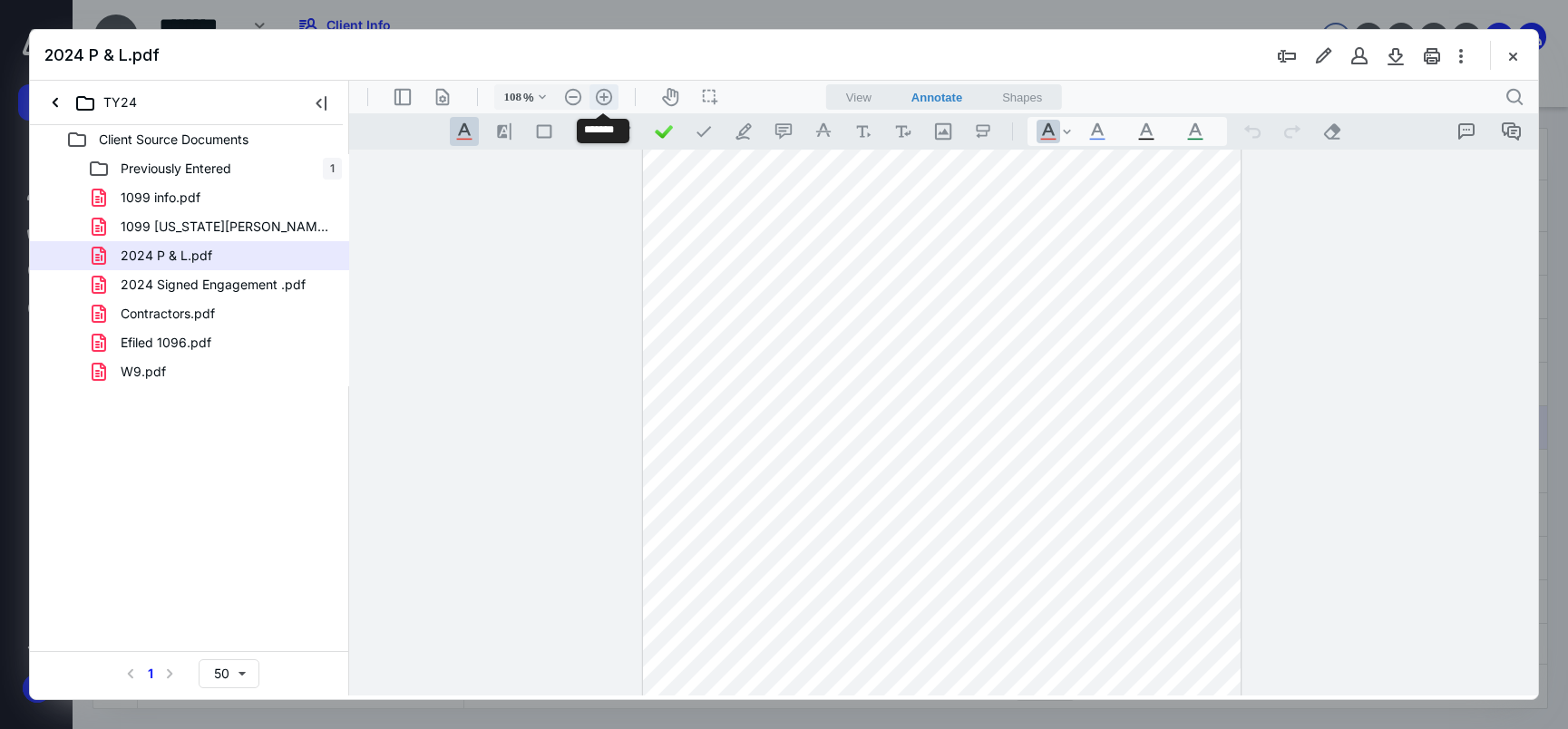 click on ".cls-1{fill:#abb0c4;} icon - header - zoom - in - line" at bounding box center [604, 97] 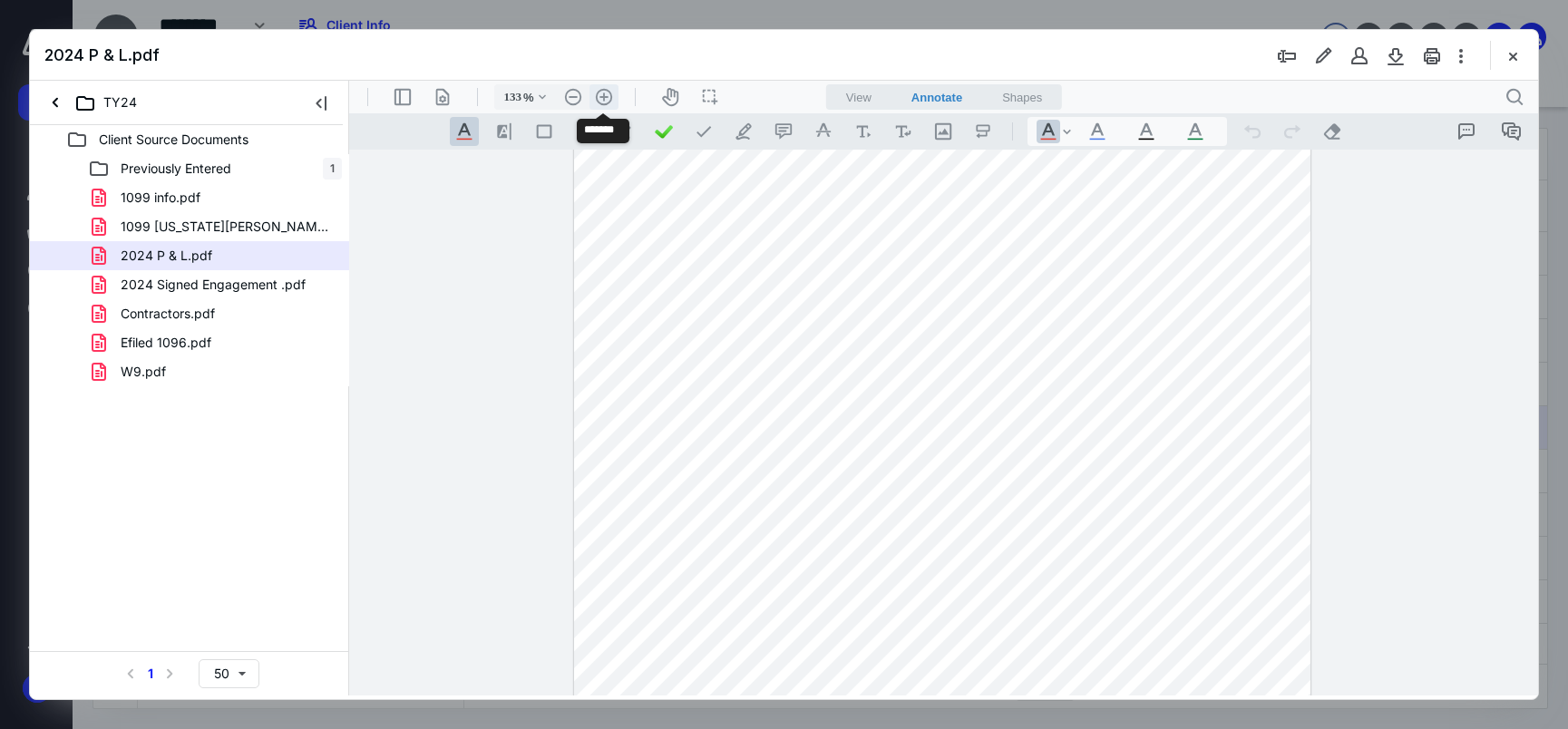 scroll, scrollTop: 180, scrollLeft: 0, axis: vertical 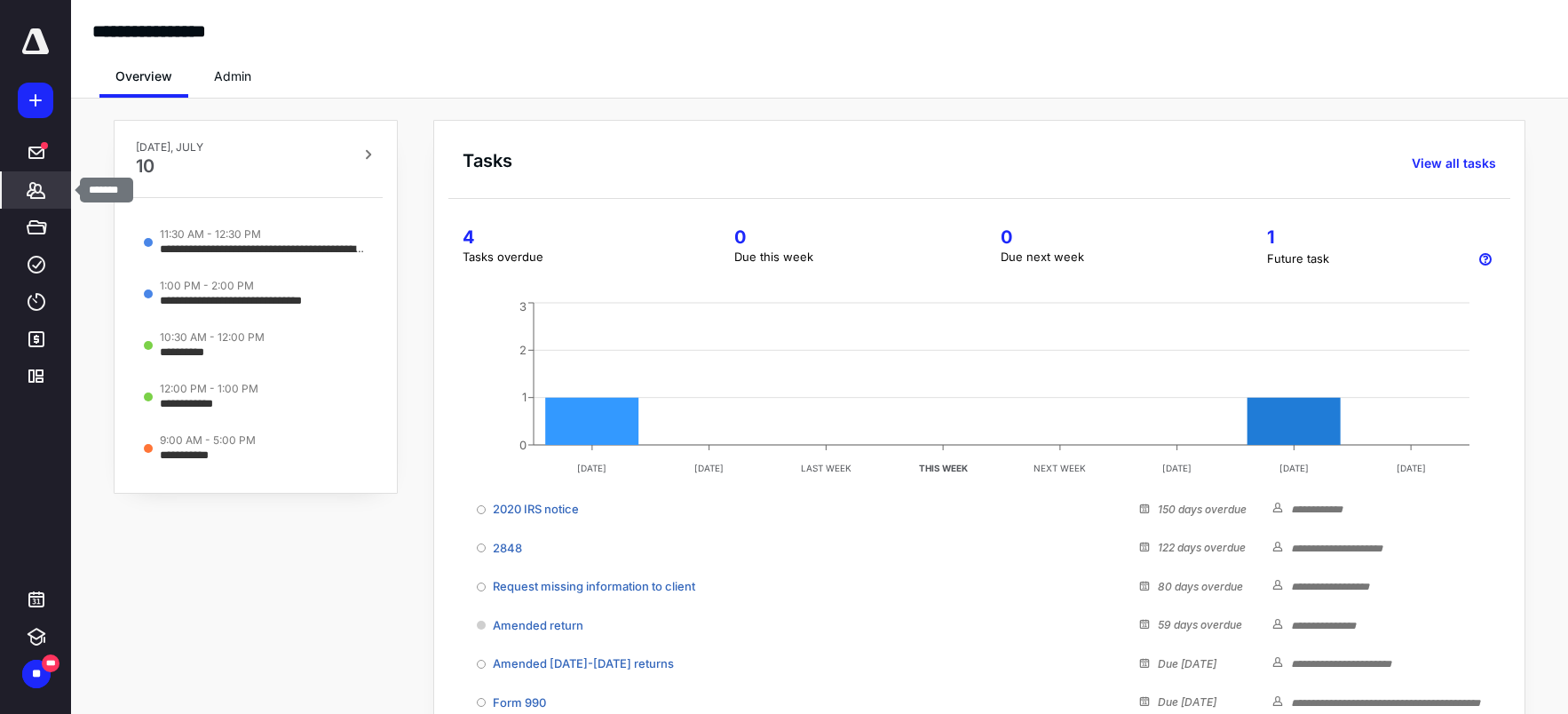 click 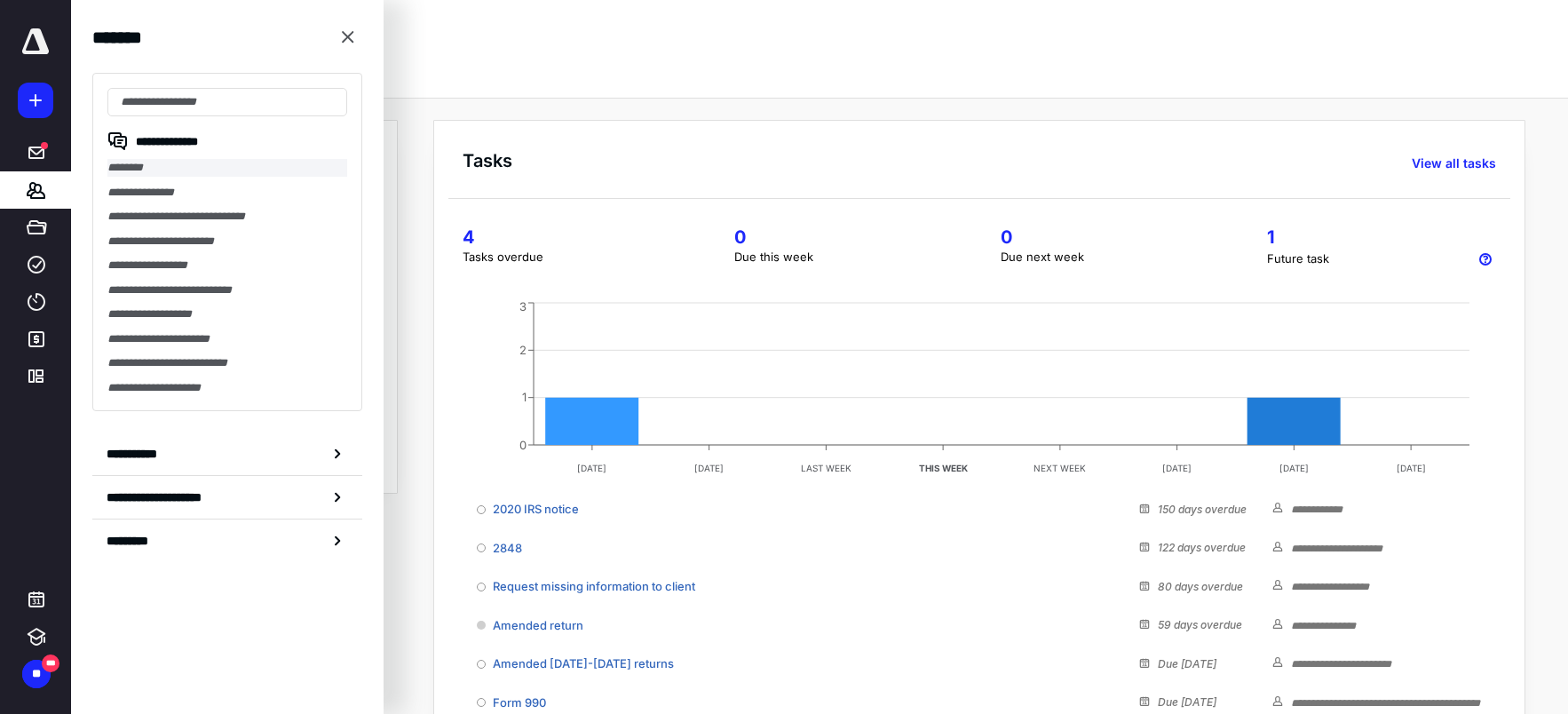 click on "********" at bounding box center [227, 168] 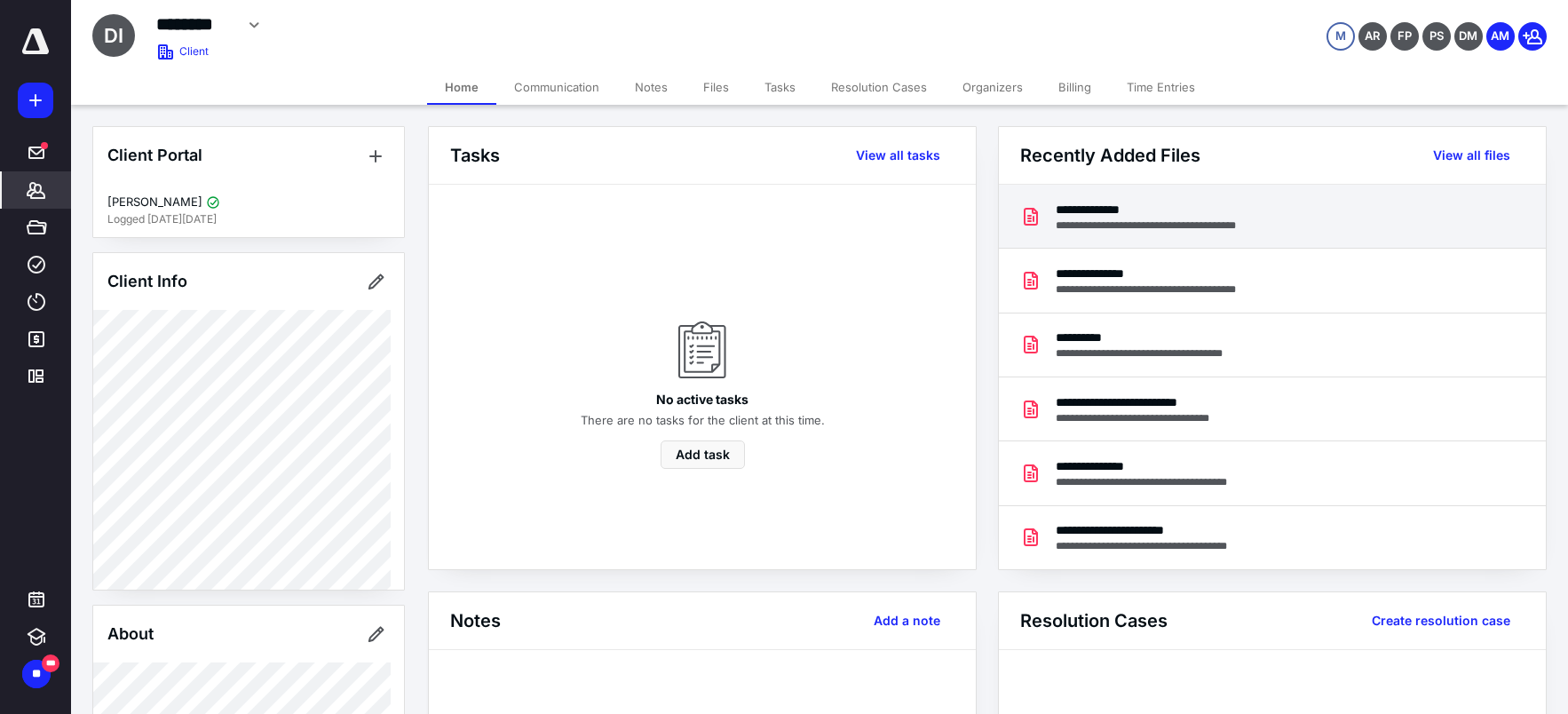 click on "**********" at bounding box center [1161, 210] 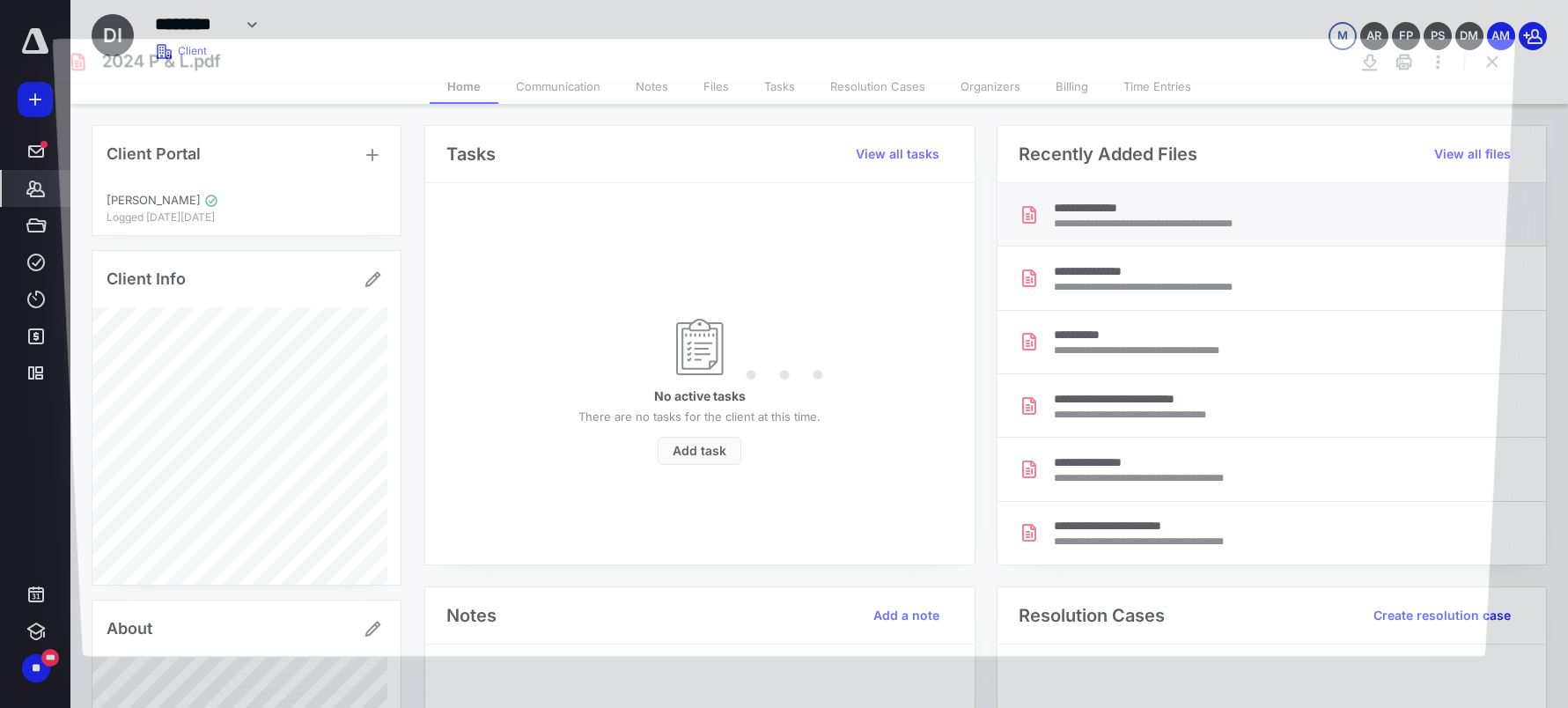 scroll, scrollTop: 0, scrollLeft: 0, axis: both 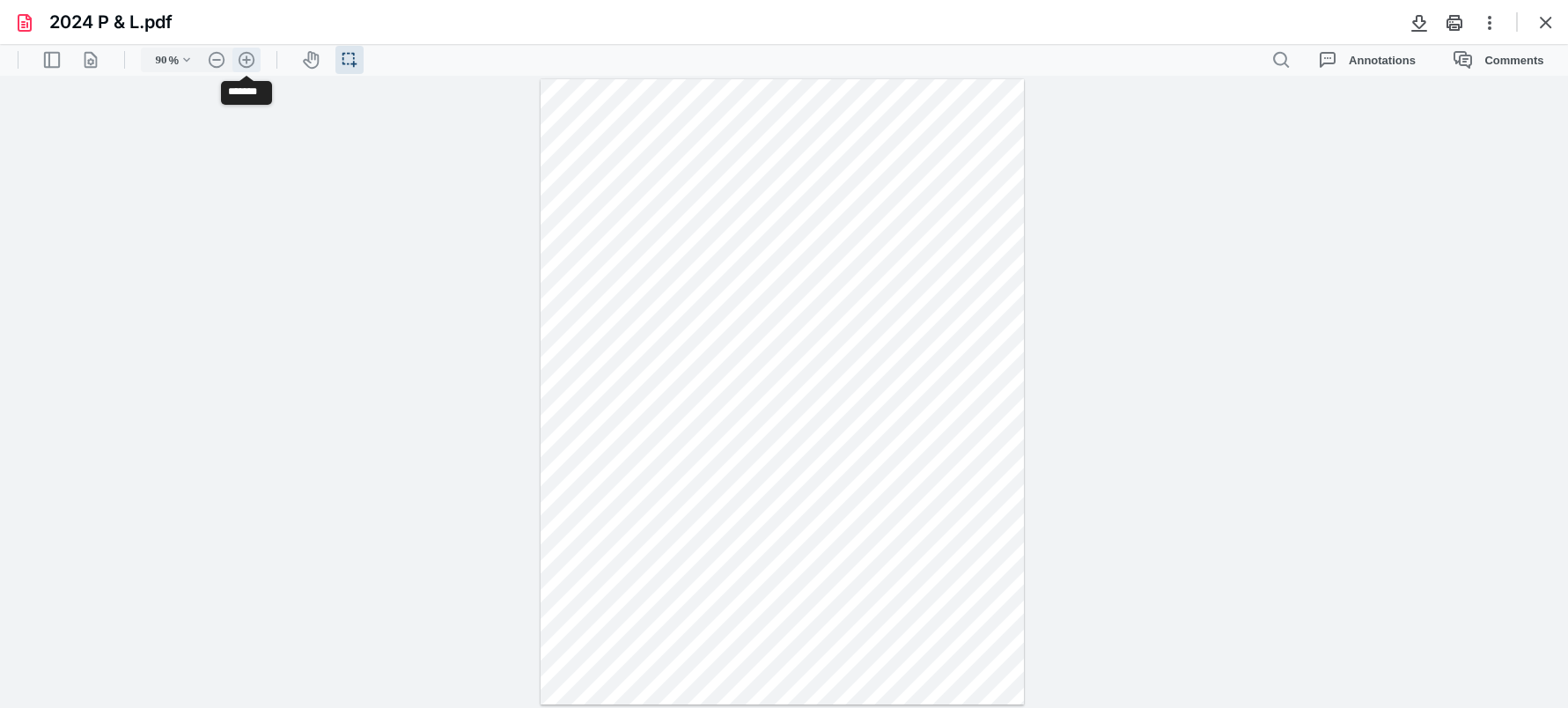 click on ".cls-1{fill:#abb0c4;} icon - header - zoom - in - line" at bounding box center [247, 60] 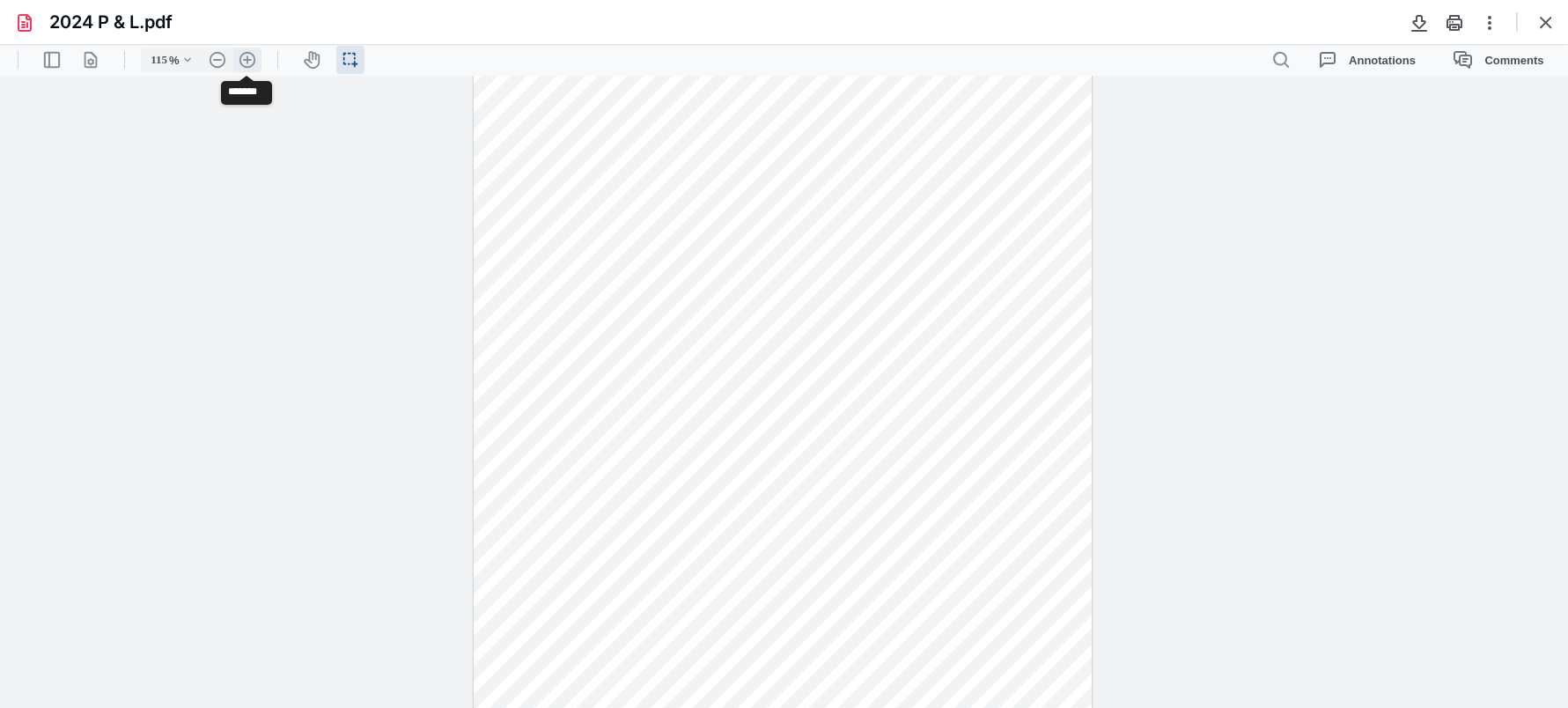 click on ".cls-1{fill:#abb0c4;} icon - header - zoom - in - line" at bounding box center (247, 60) 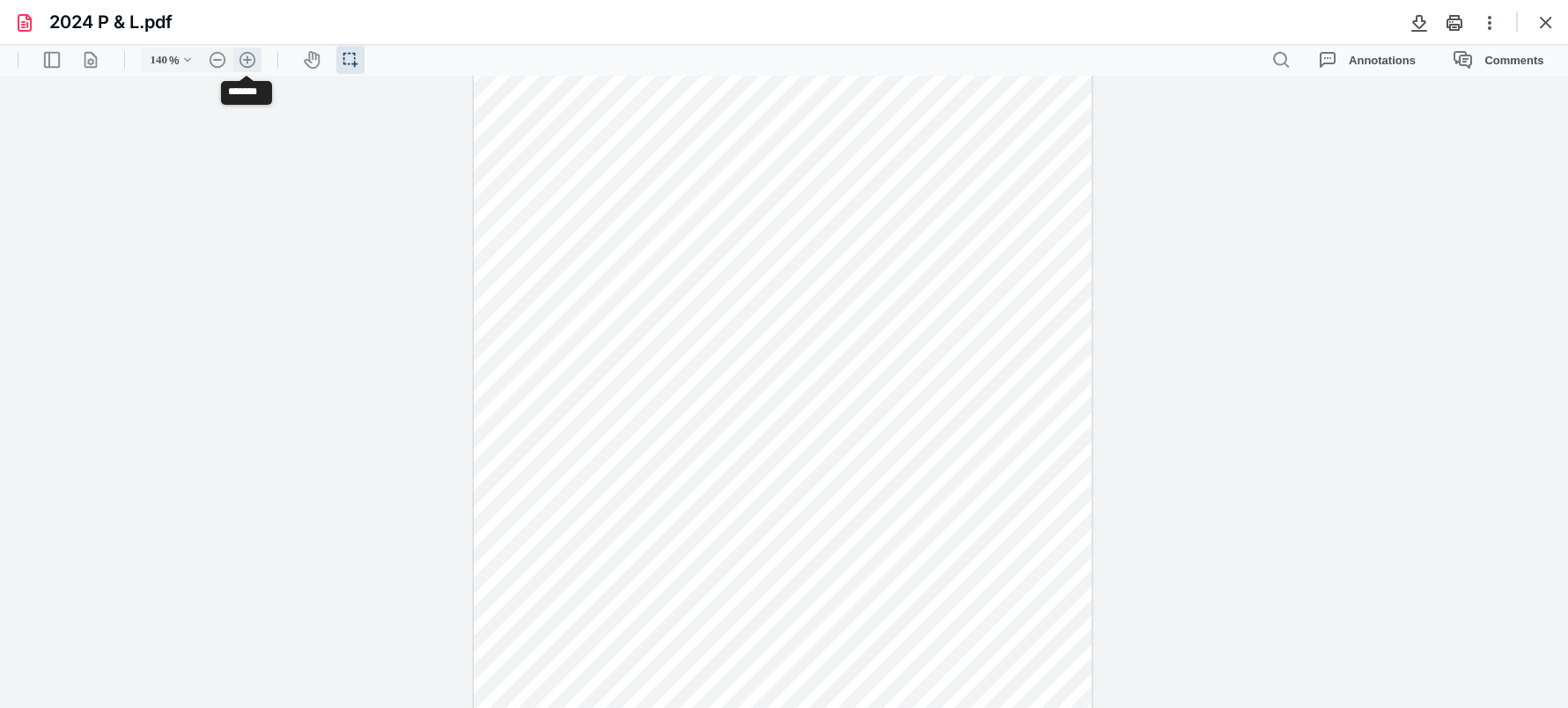 scroll, scrollTop: 167, scrollLeft: 0, axis: vertical 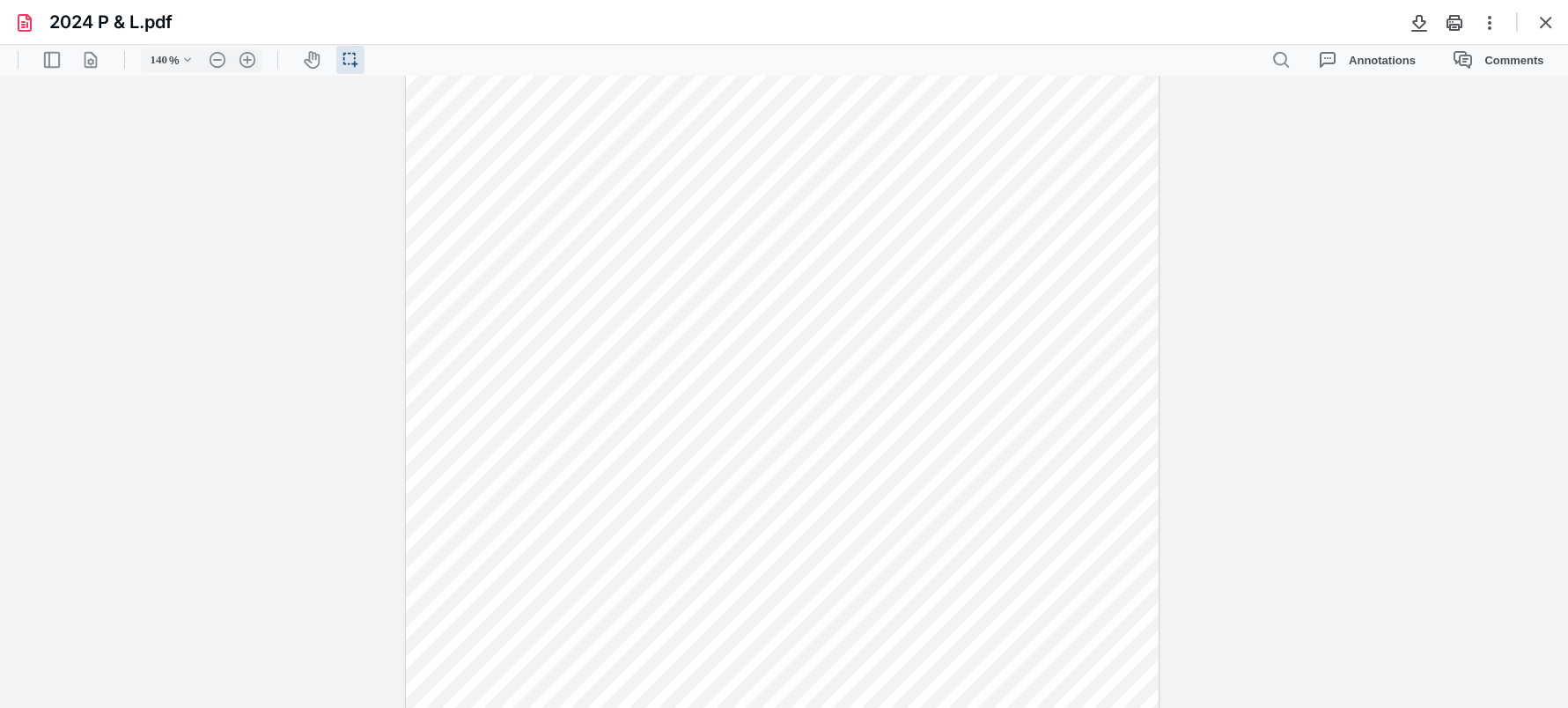click on "**********" at bounding box center [784, 392] 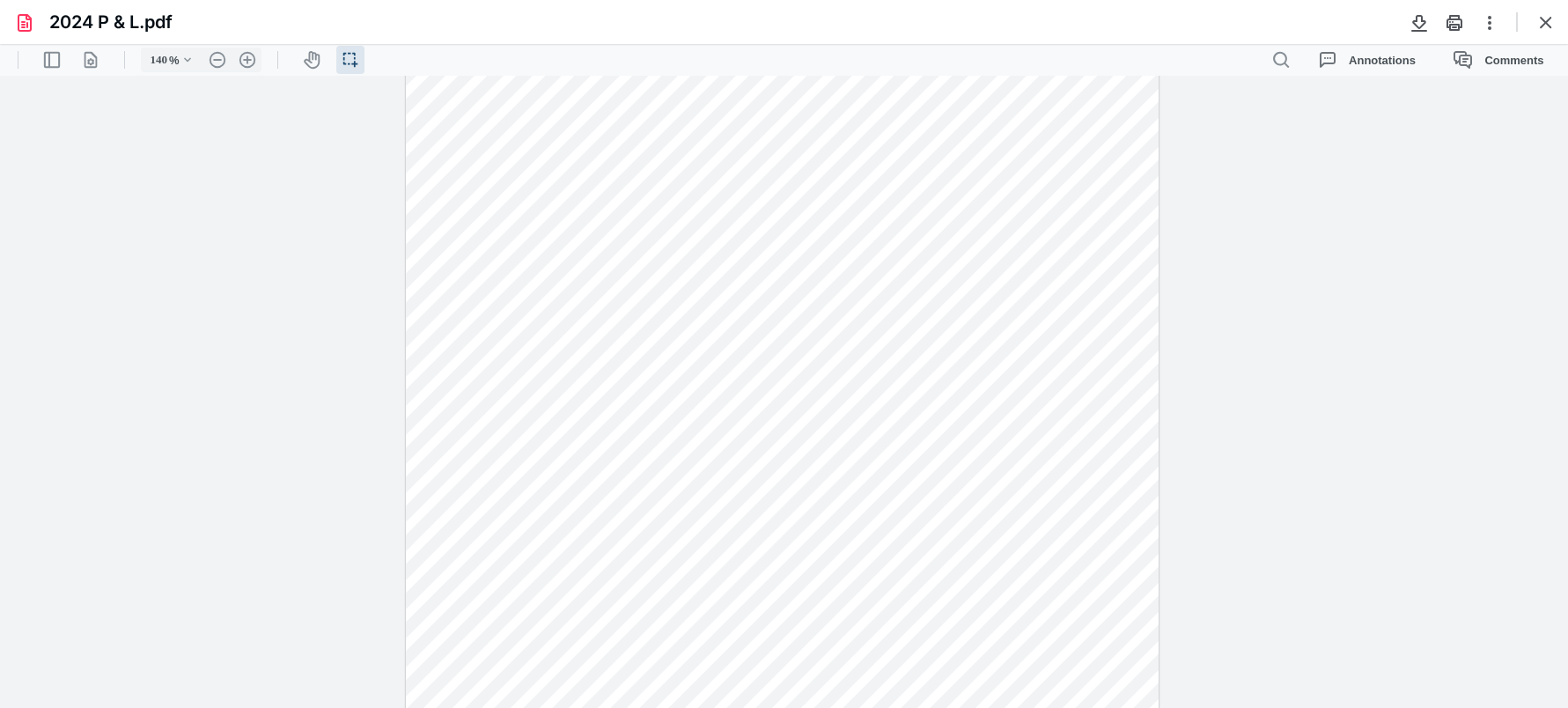 scroll, scrollTop: 20, scrollLeft: 0, axis: vertical 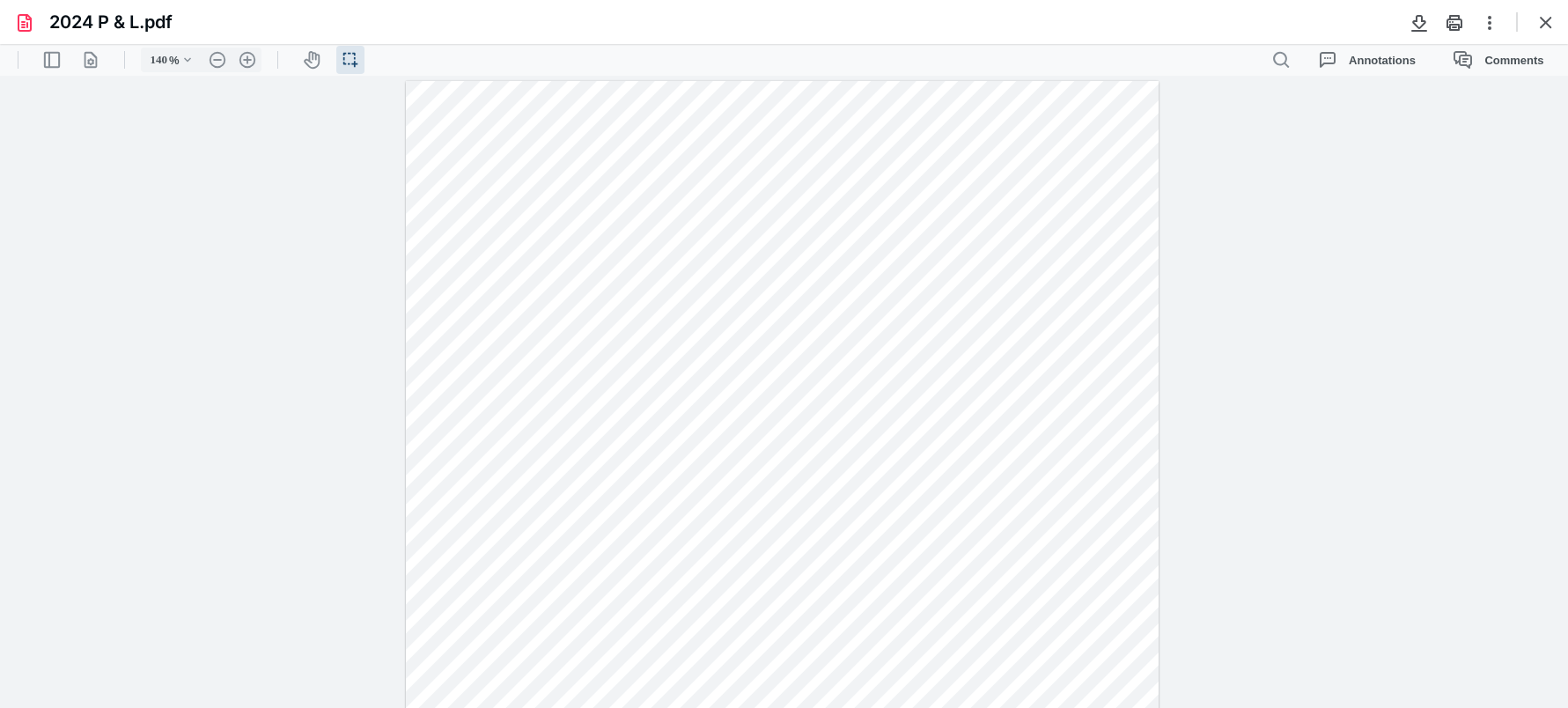 click on "**********" at bounding box center (784, 392) 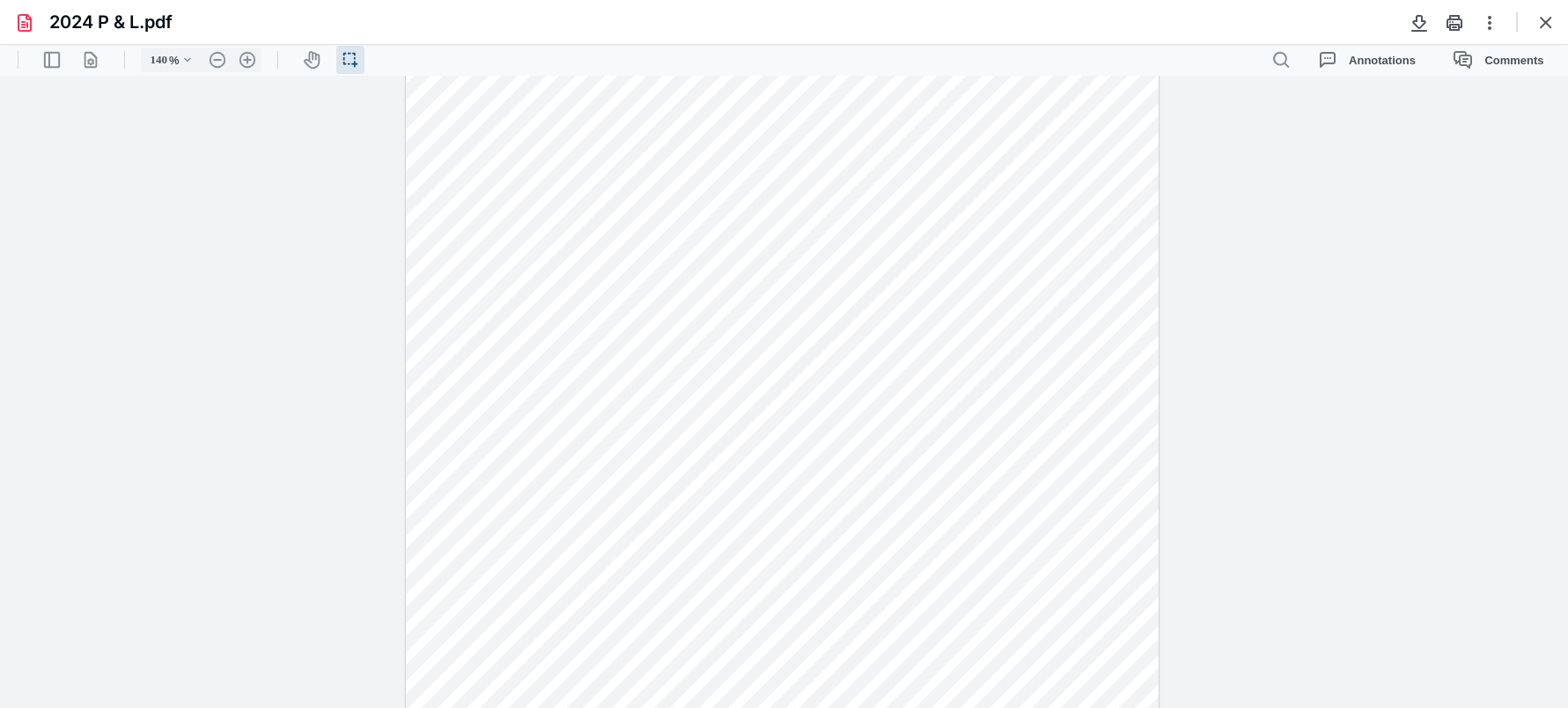 scroll, scrollTop: 130, scrollLeft: 0, axis: vertical 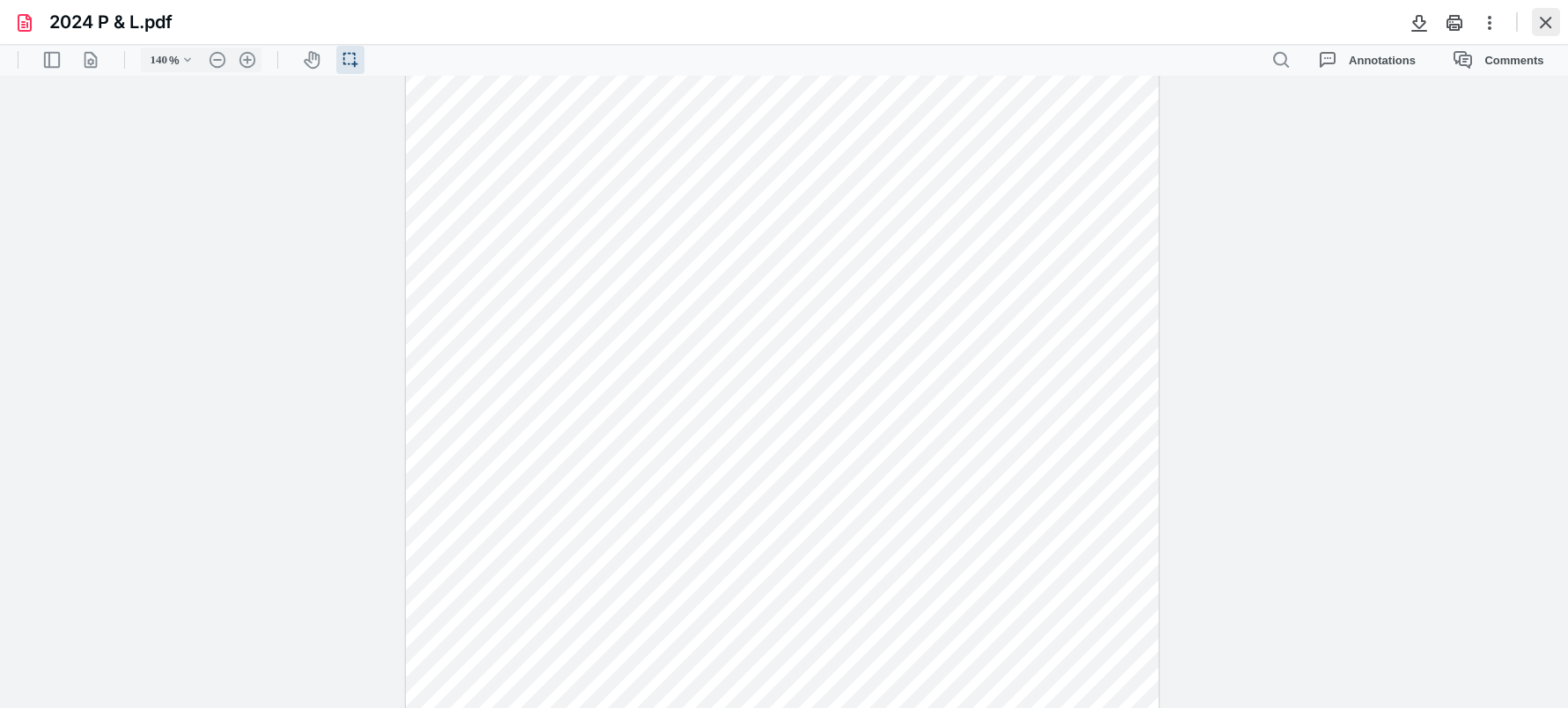 click at bounding box center [1546, 22] 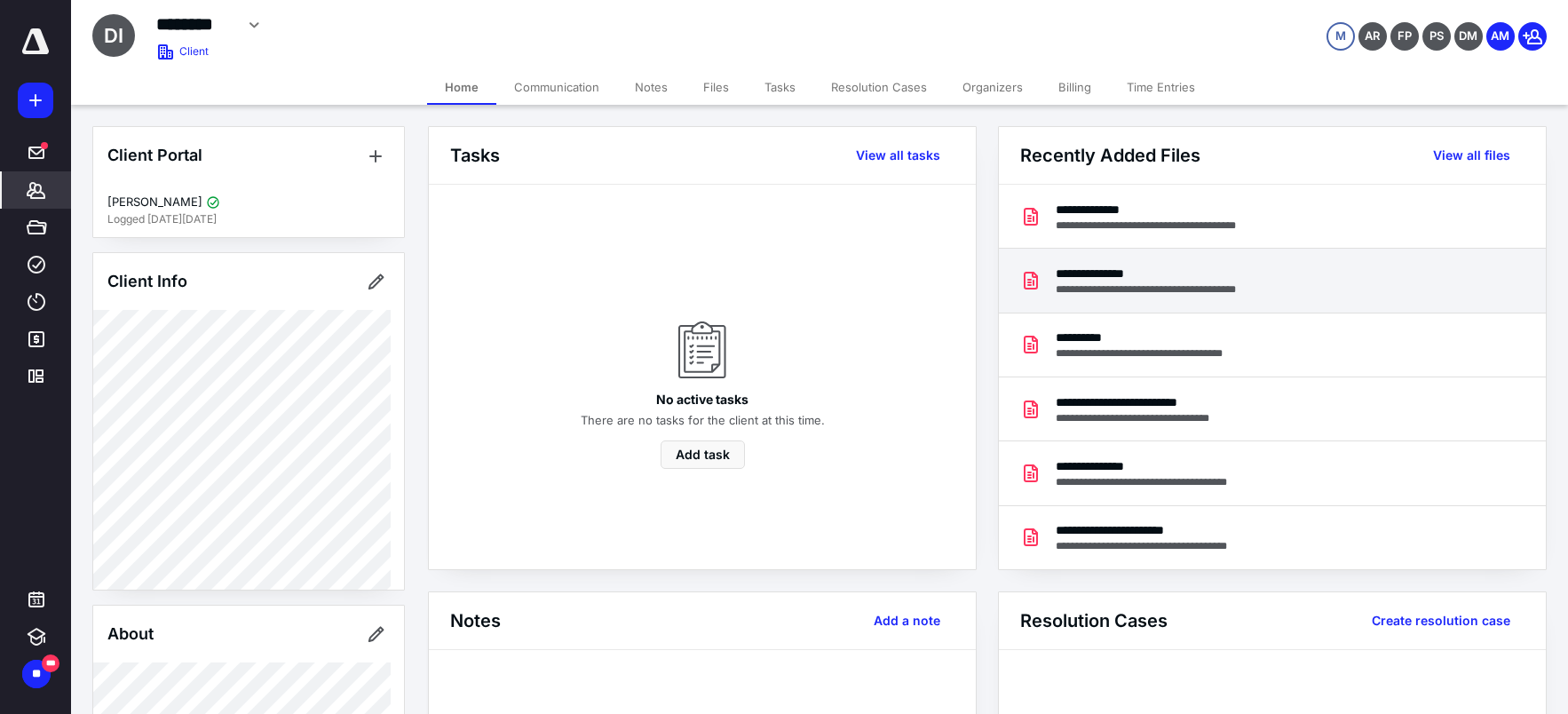 click on "**********" at bounding box center [1162, 274] 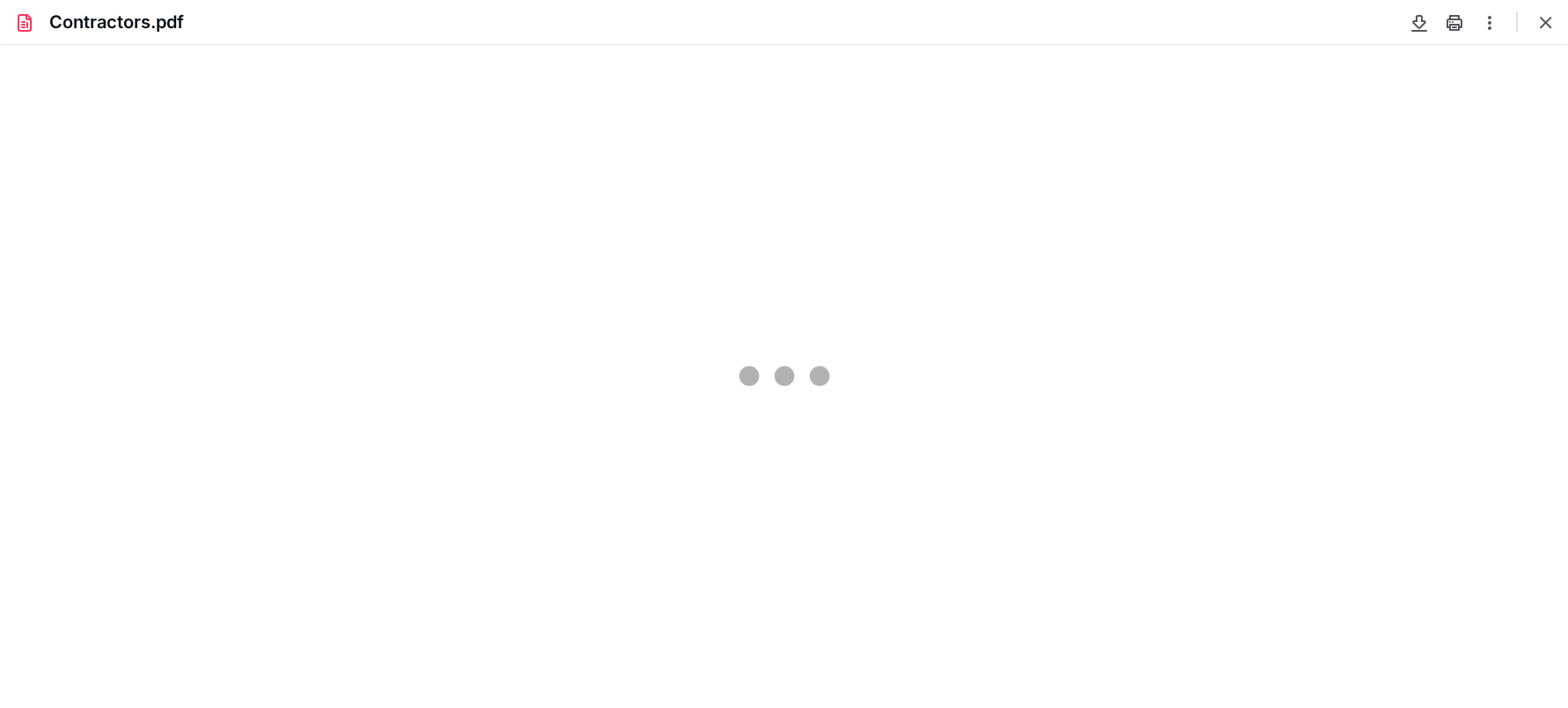 scroll, scrollTop: 0, scrollLeft: 0, axis: both 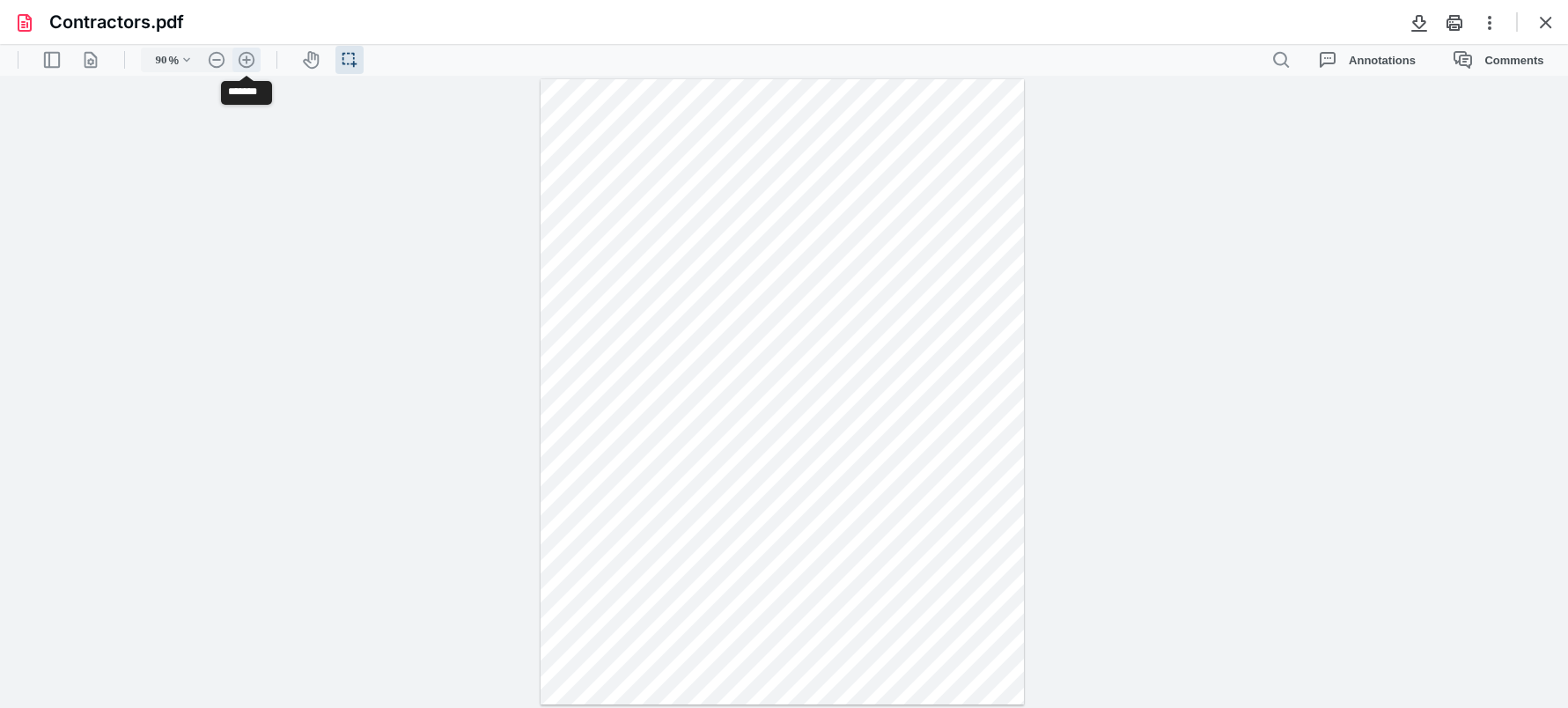 click on ".cls-1{fill:#abb0c4;} icon - header - zoom - in - line" at bounding box center (247, 60) 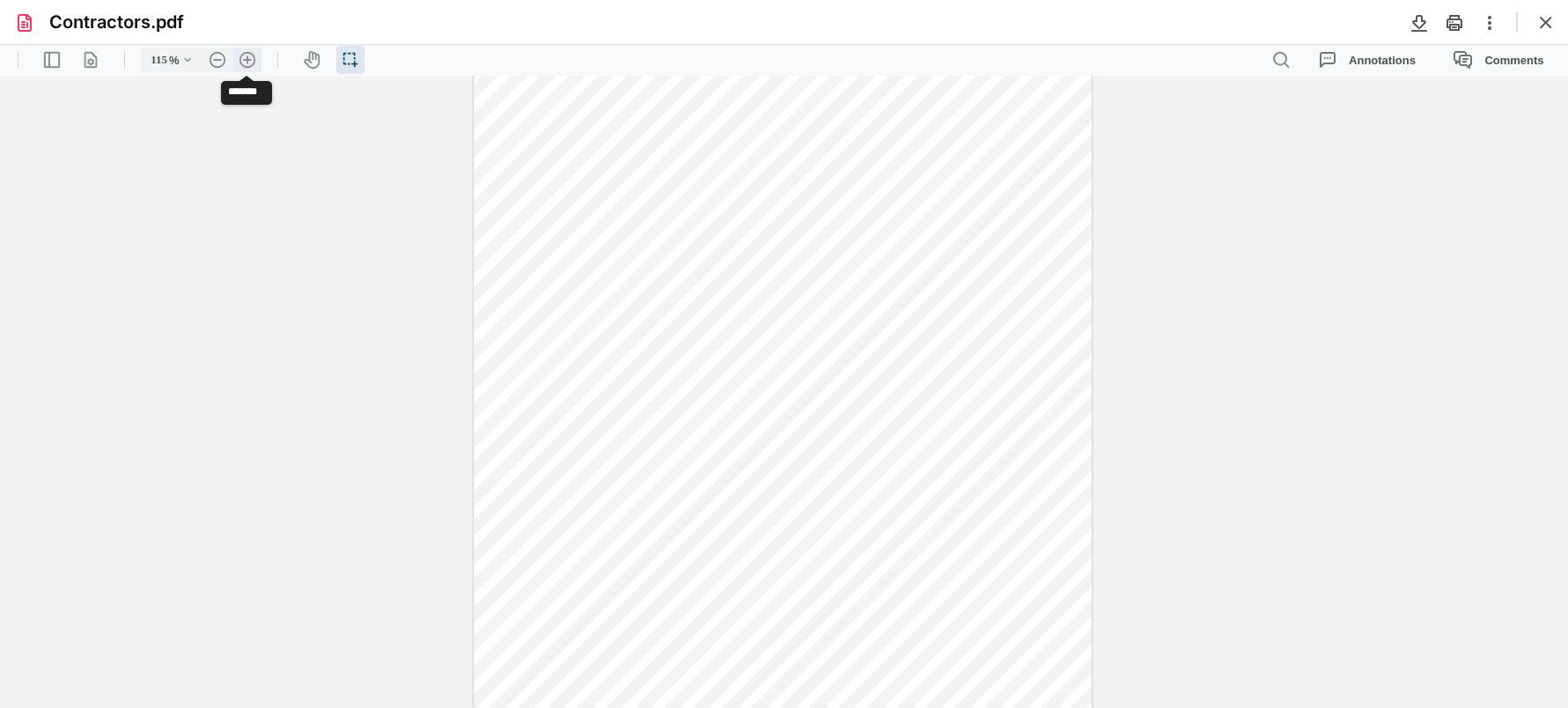 click on ".cls-1{fill:#abb0c4;} icon - header - zoom - in - line" at bounding box center (247, 60) 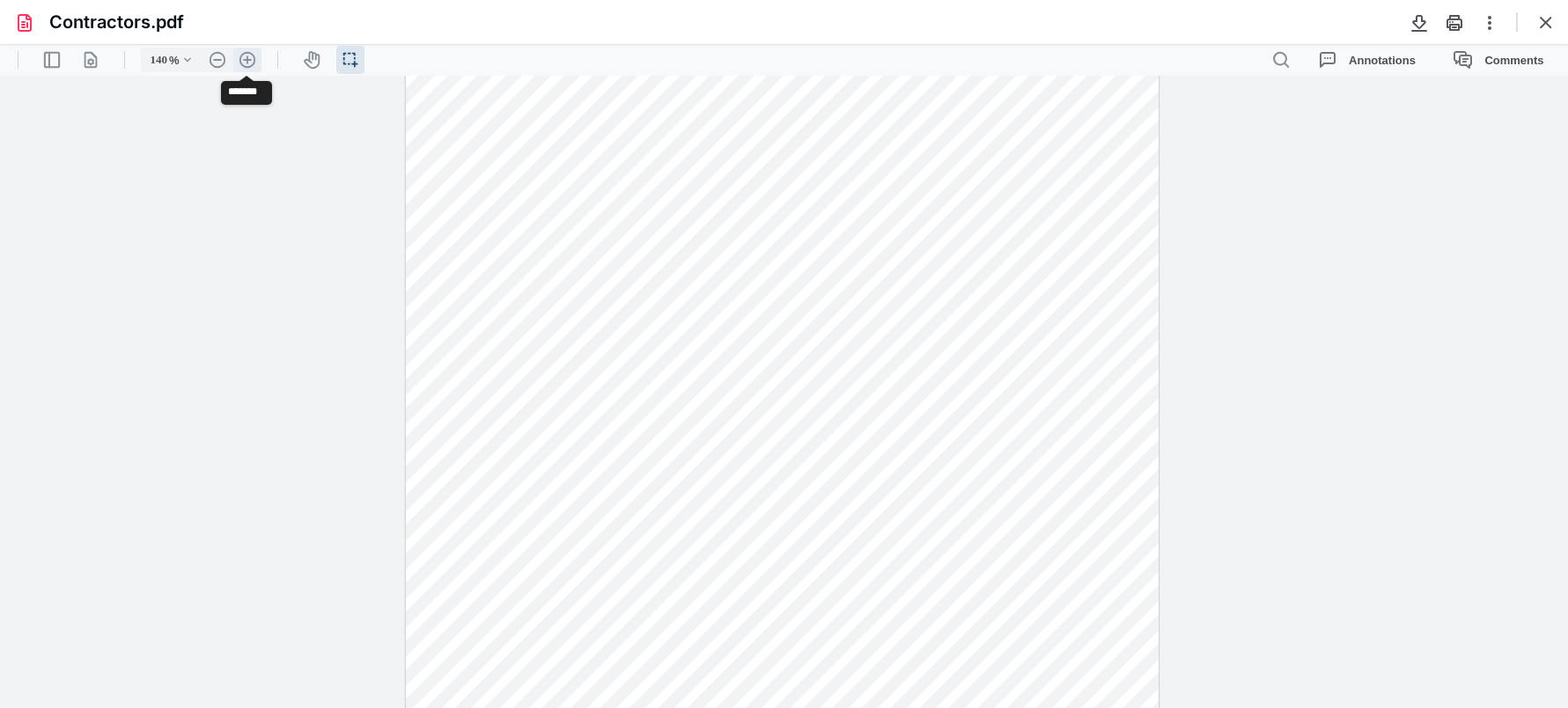 click on ".cls-1{fill:#abb0c4;} icon - header - zoom - in - line" at bounding box center [247, 60] 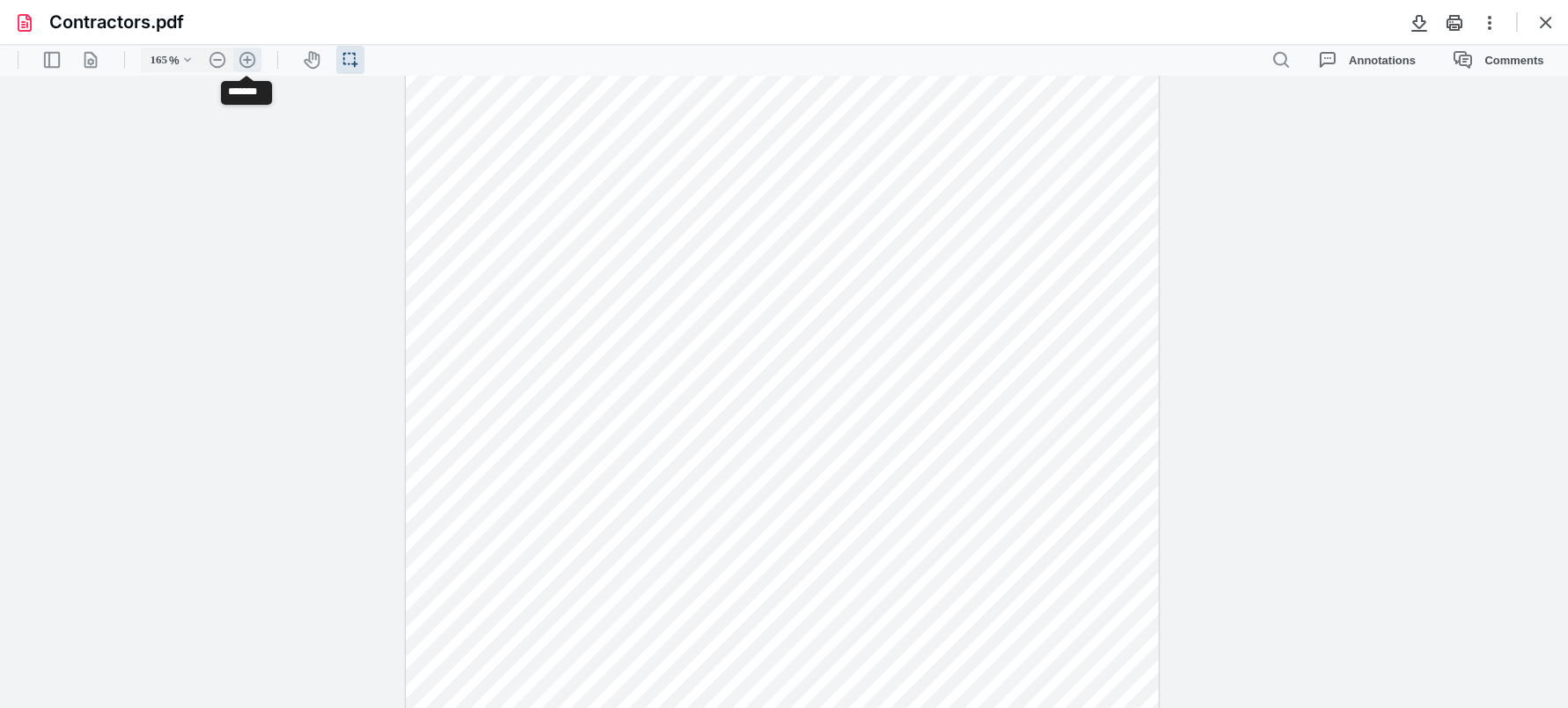 scroll, scrollTop: 251, scrollLeft: 0, axis: vertical 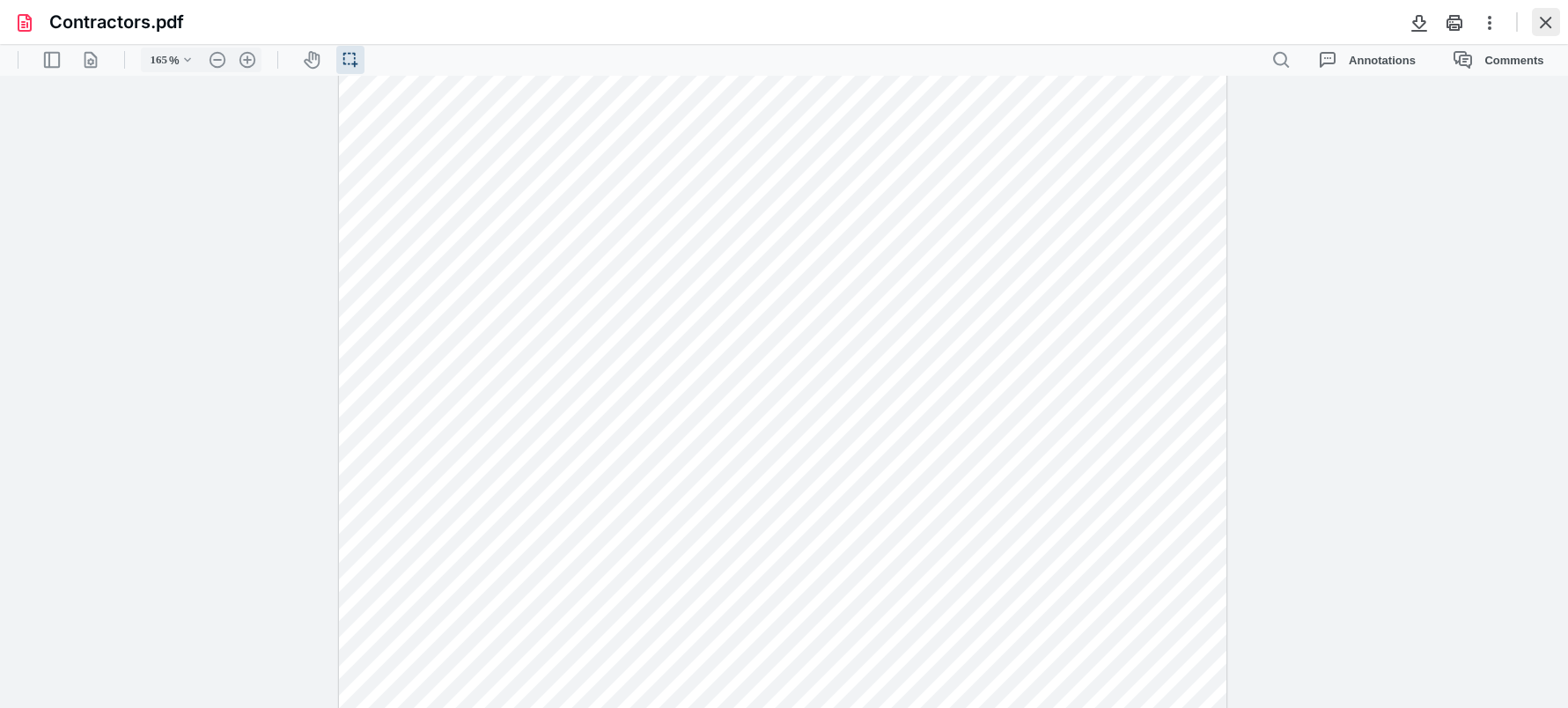 click at bounding box center [1546, 22] 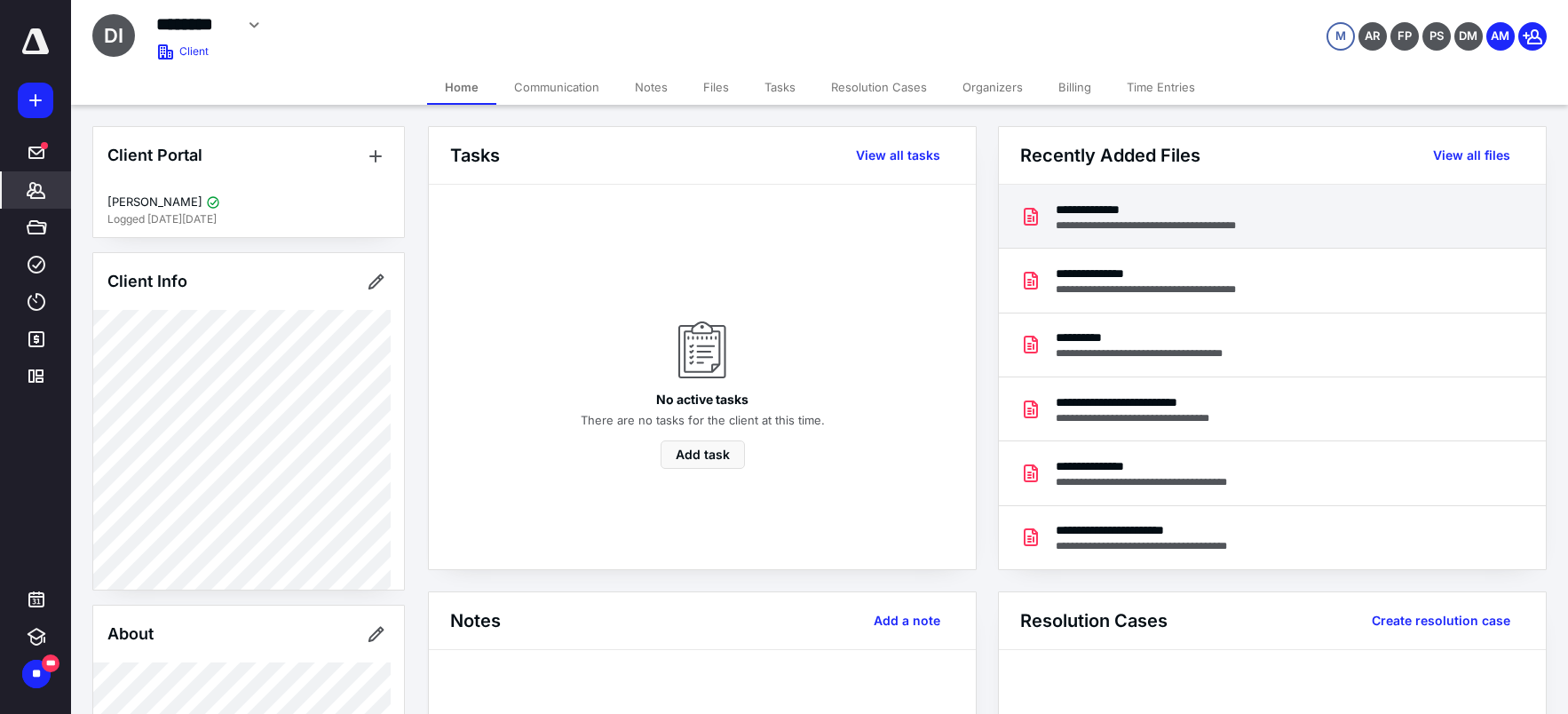 click on "**********" at bounding box center (1162, 210) 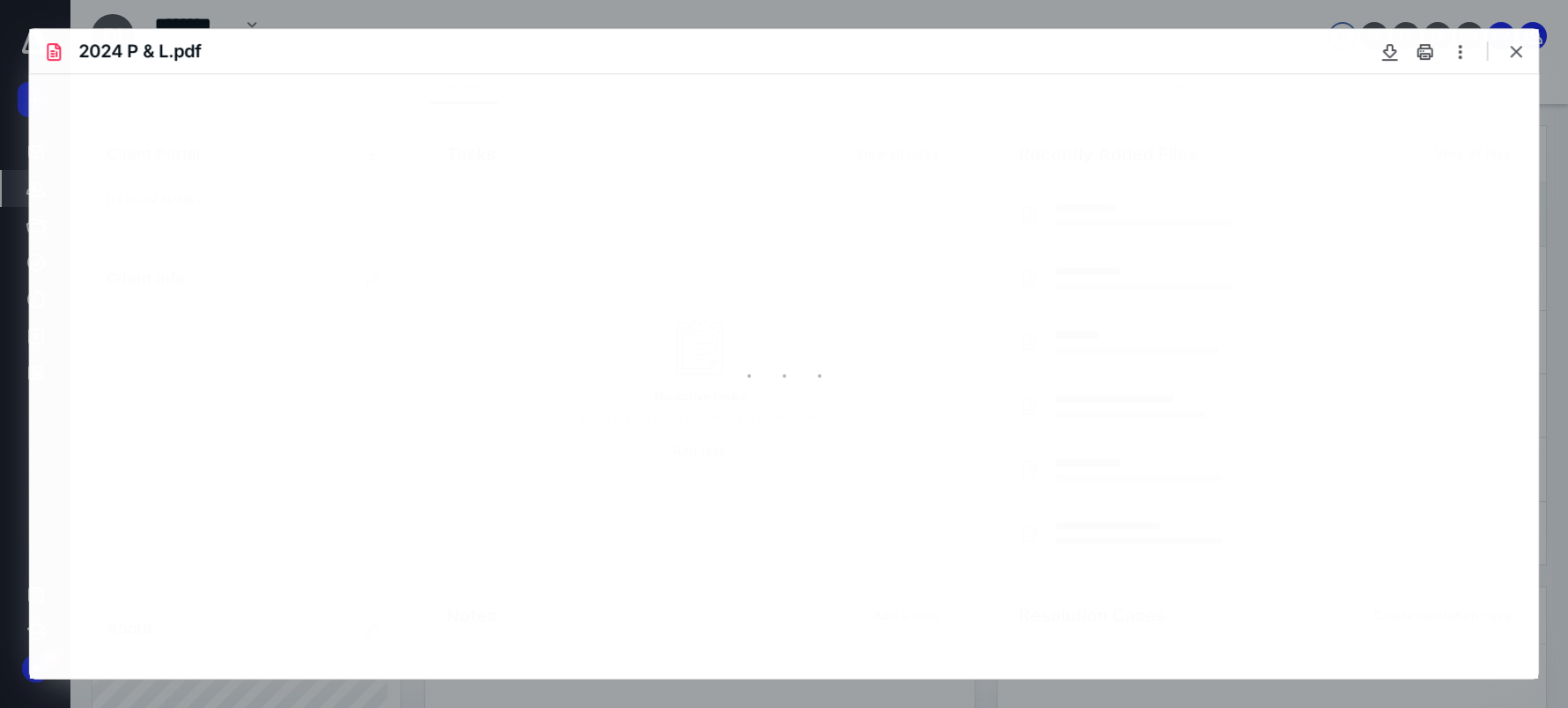 scroll, scrollTop: 0, scrollLeft: 0, axis: both 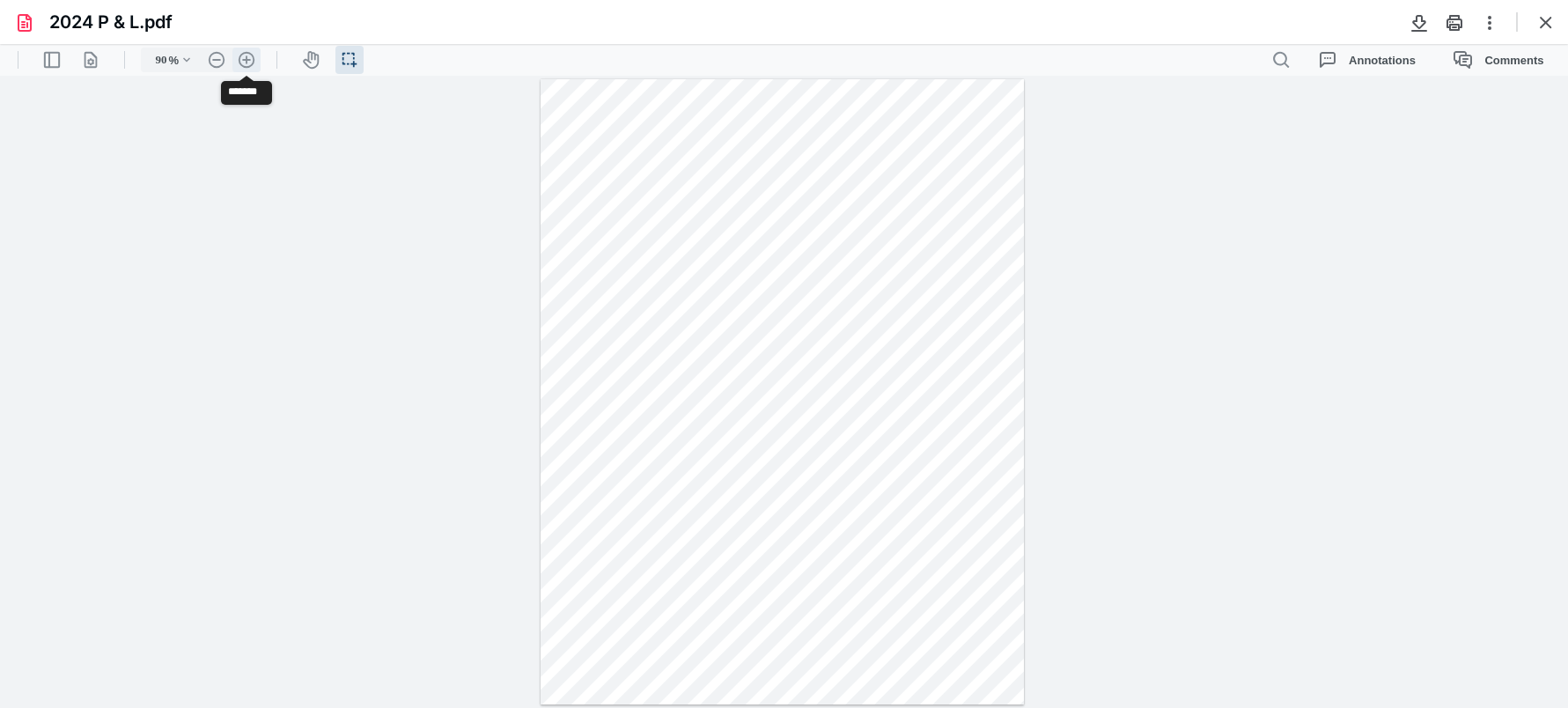 click on ".cls-1{fill:#abb0c4;} icon - header - zoom - in - line" at bounding box center (247, 60) 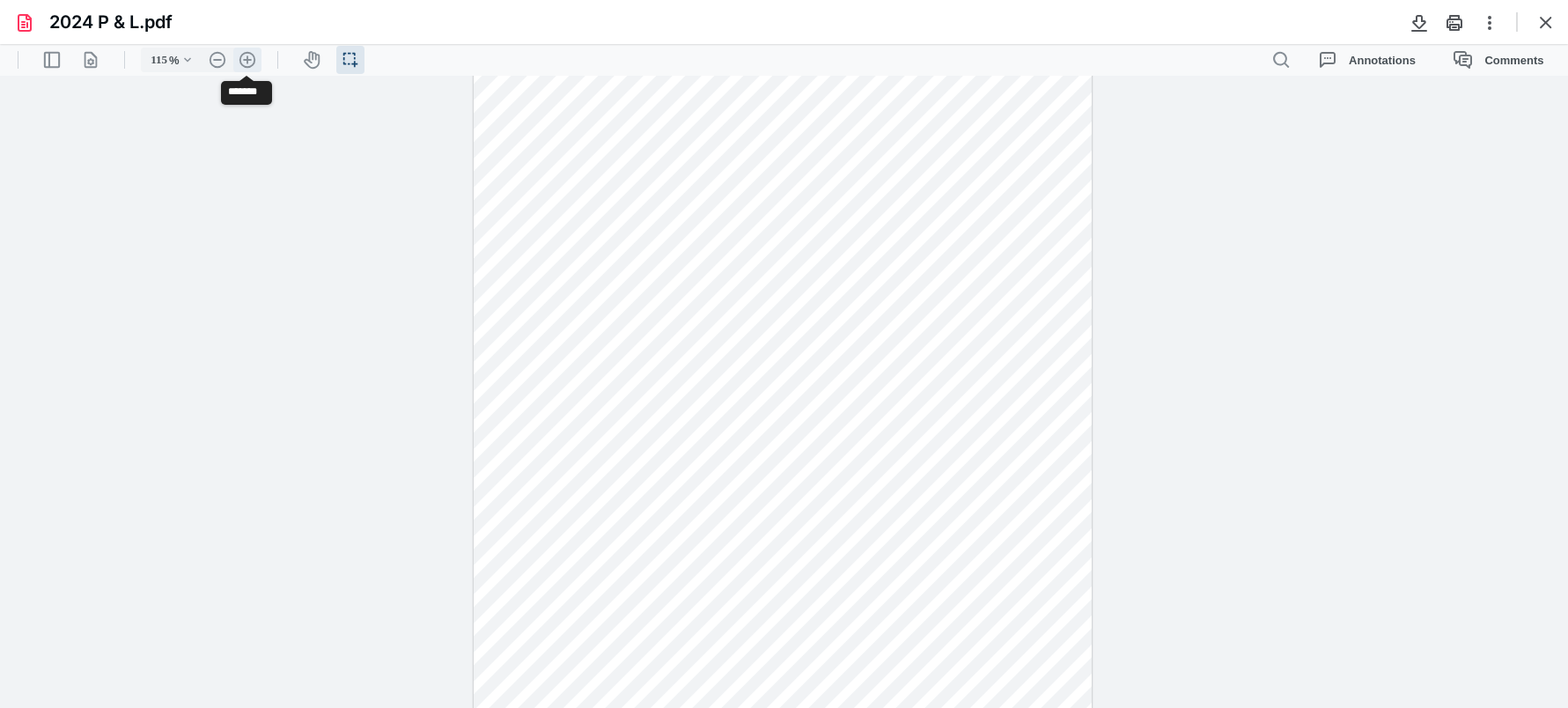 click on ".cls-1{fill:#abb0c4;} icon - header - zoom - in - line" at bounding box center [247, 60] 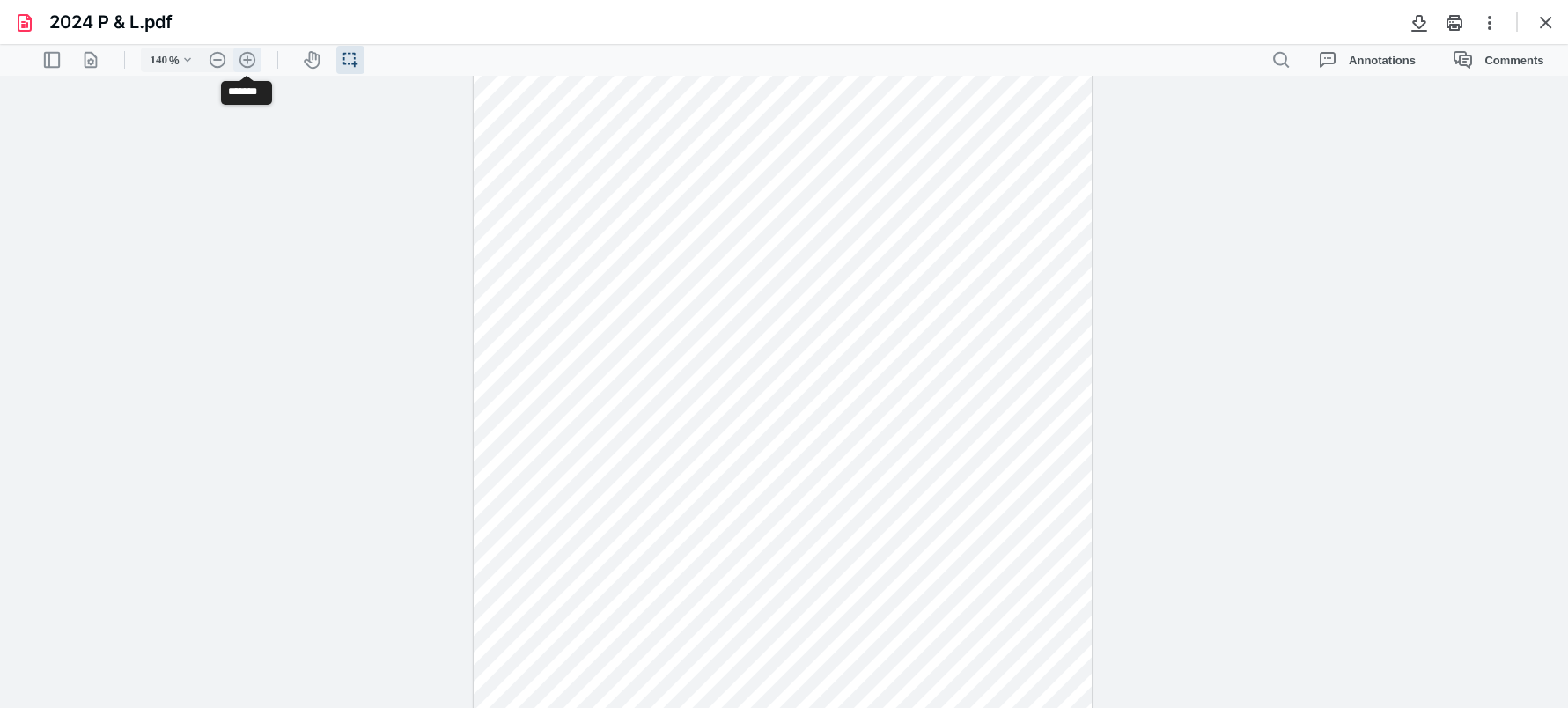 scroll, scrollTop: 167, scrollLeft: 0, axis: vertical 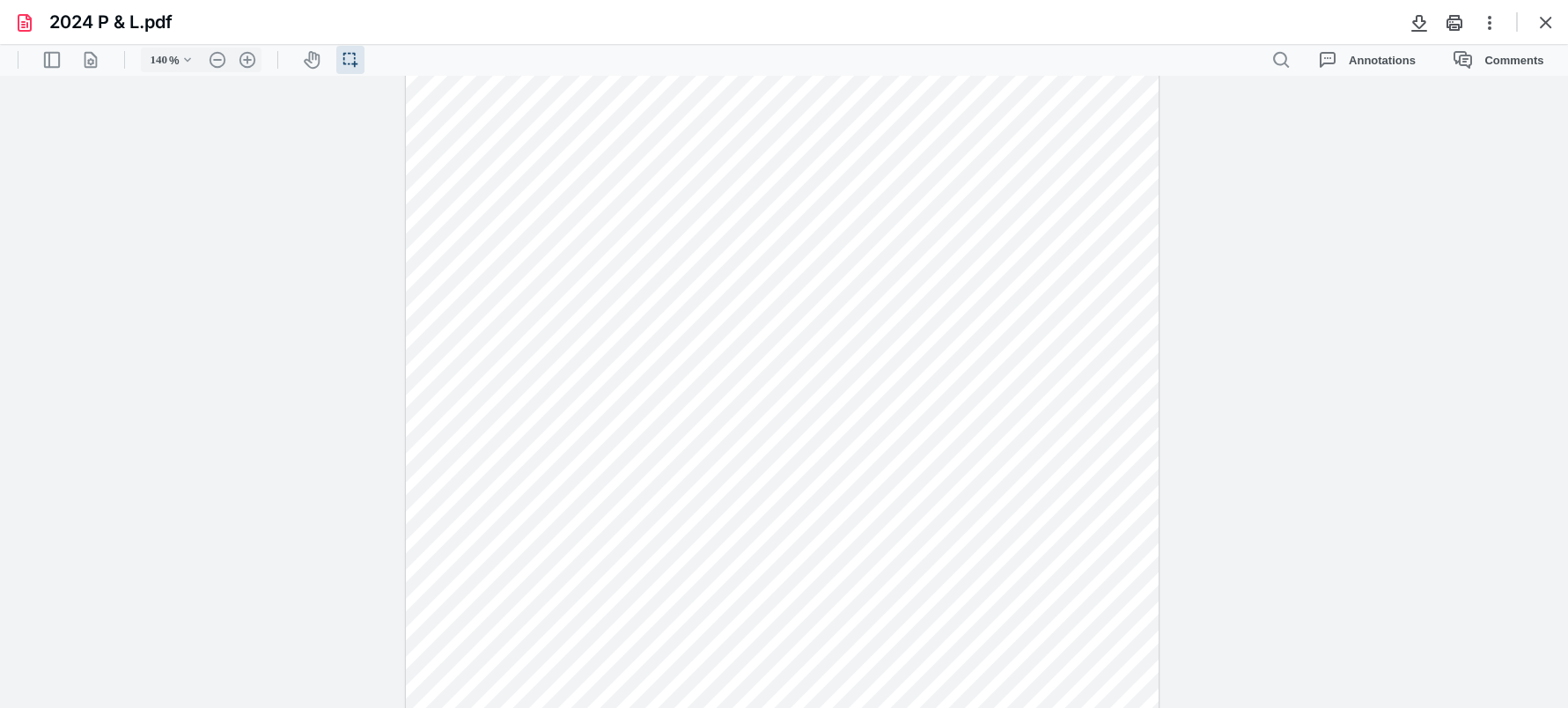 click on "**********" at bounding box center [784, 392] 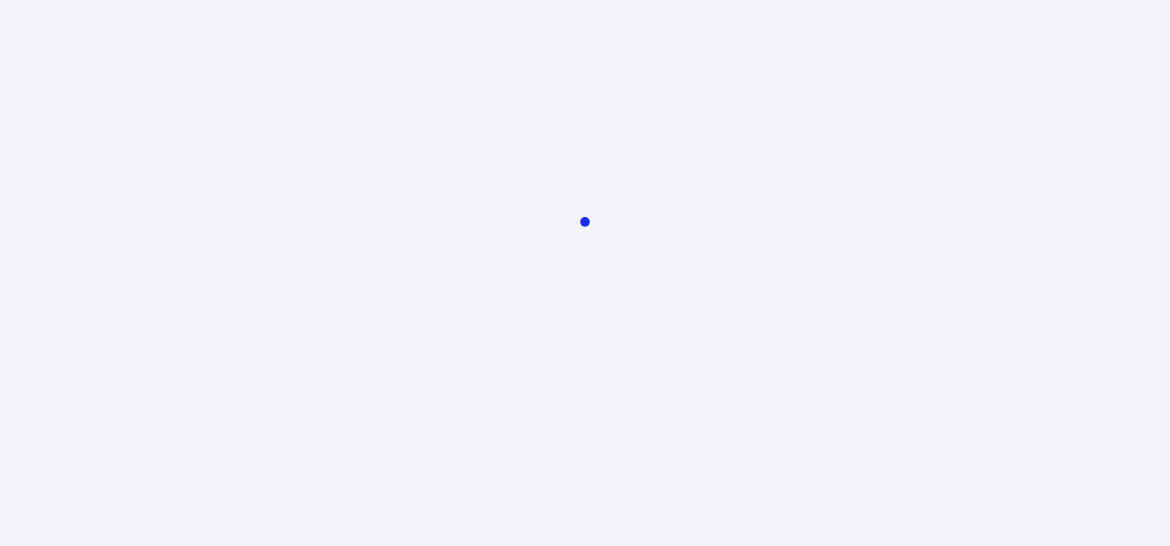scroll, scrollTop: 0, scrollLeft: 0, axis: both 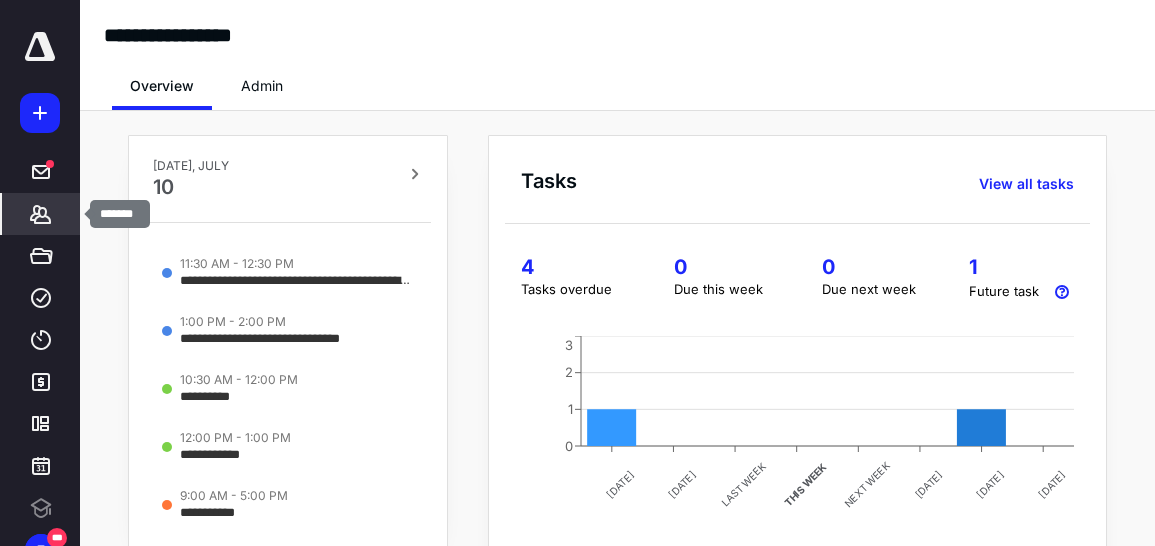 click 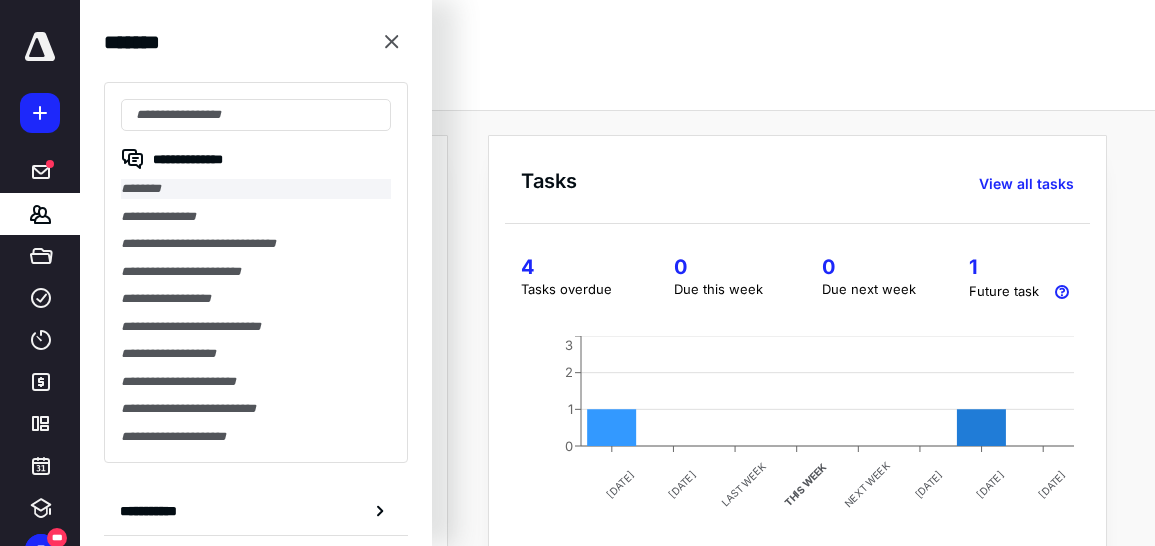 click on "********" at bounding box center (256, 189) 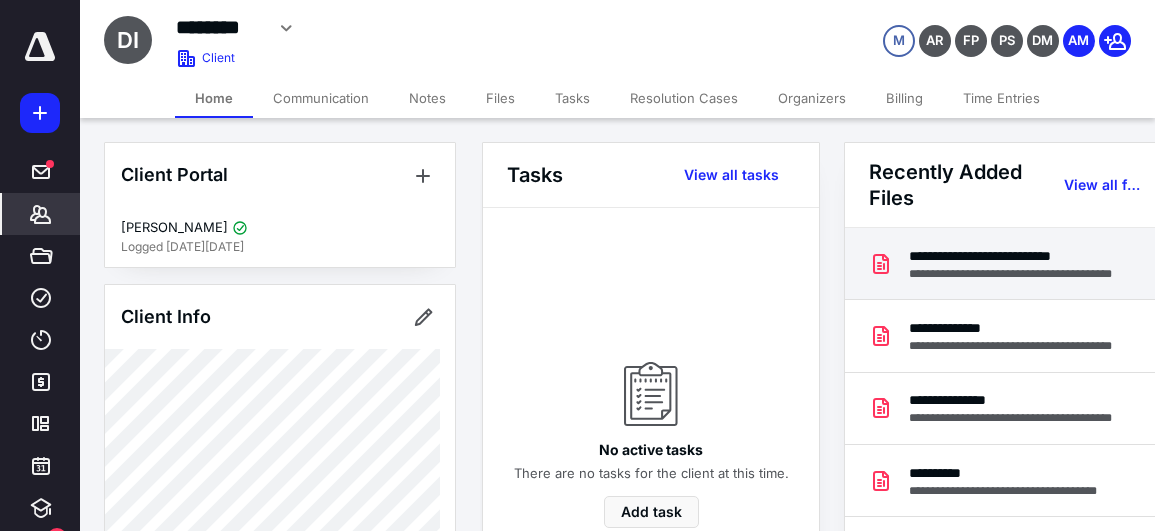 click on "**********" at bounding box center [1024, 274] 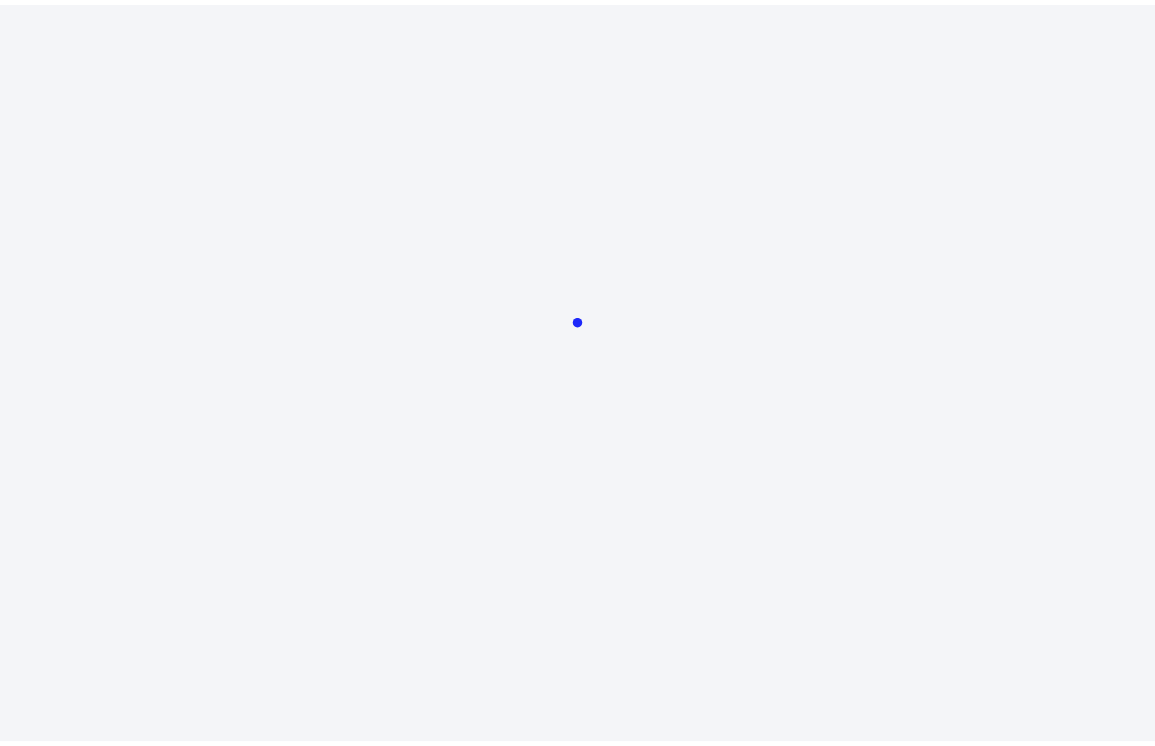 scroll, scrollTop: 0, scrollLeft: 0, axis: both 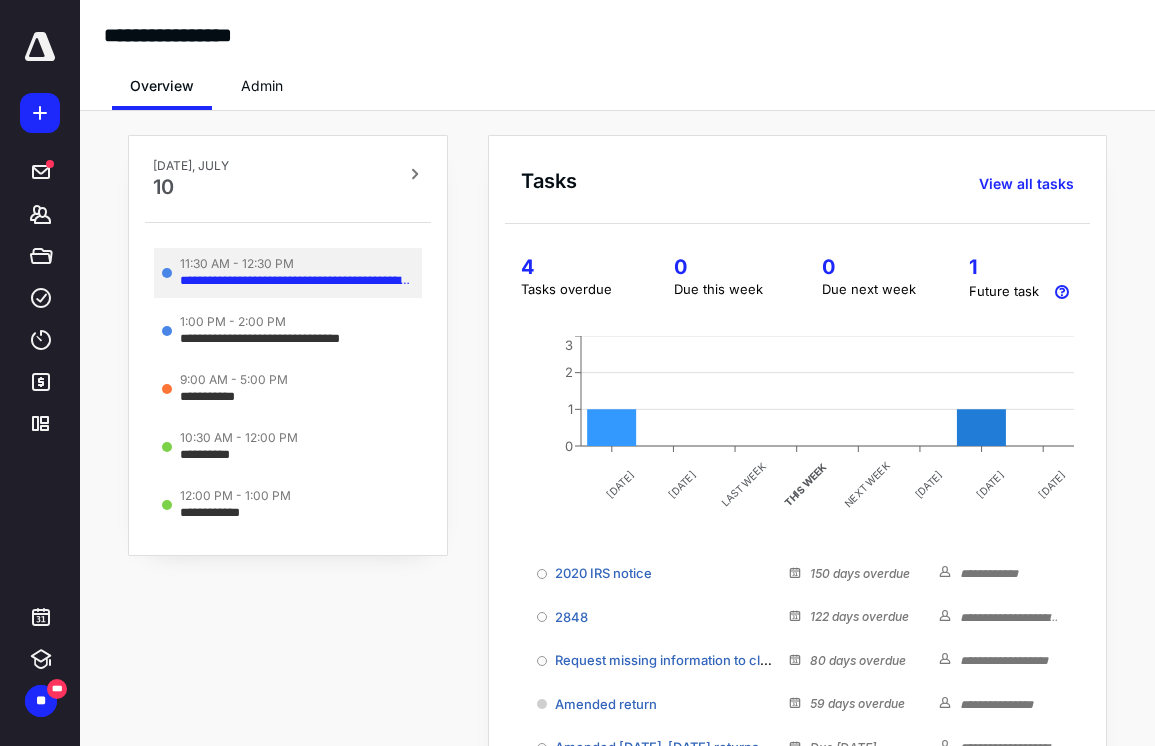 click on "**********" at bounding box center (297, 281) 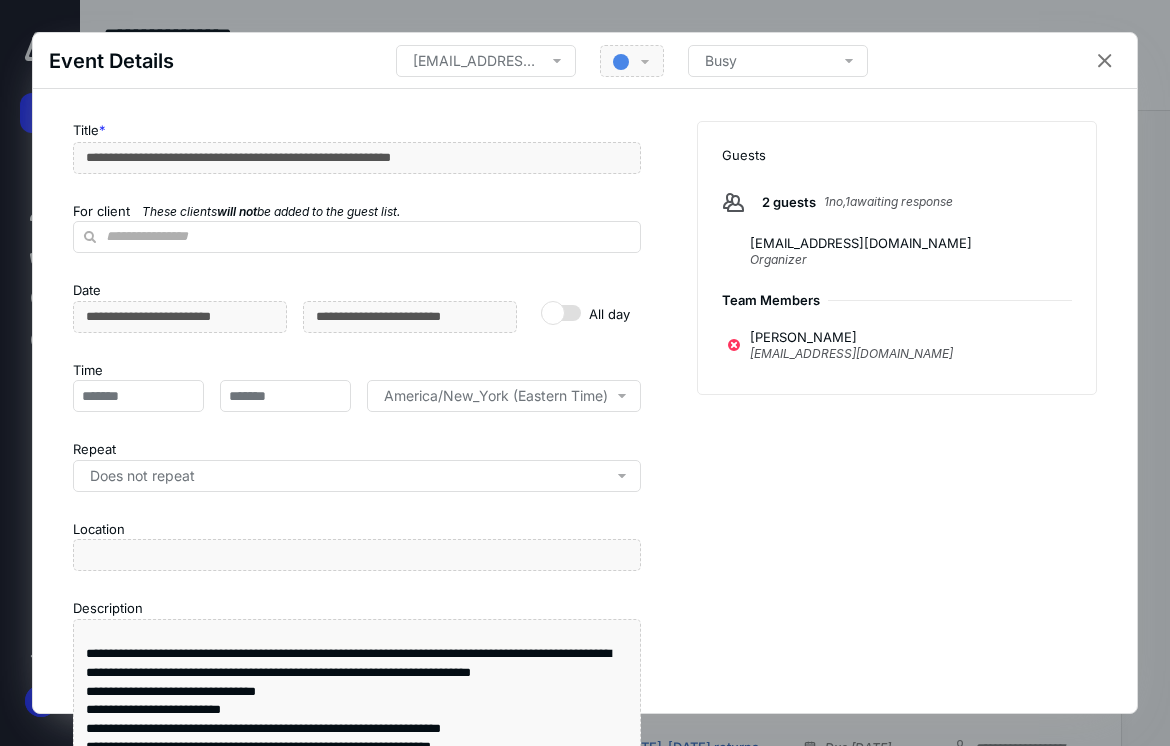 scroll, scrollTop: 0, scrollLeft: 0, axis: both 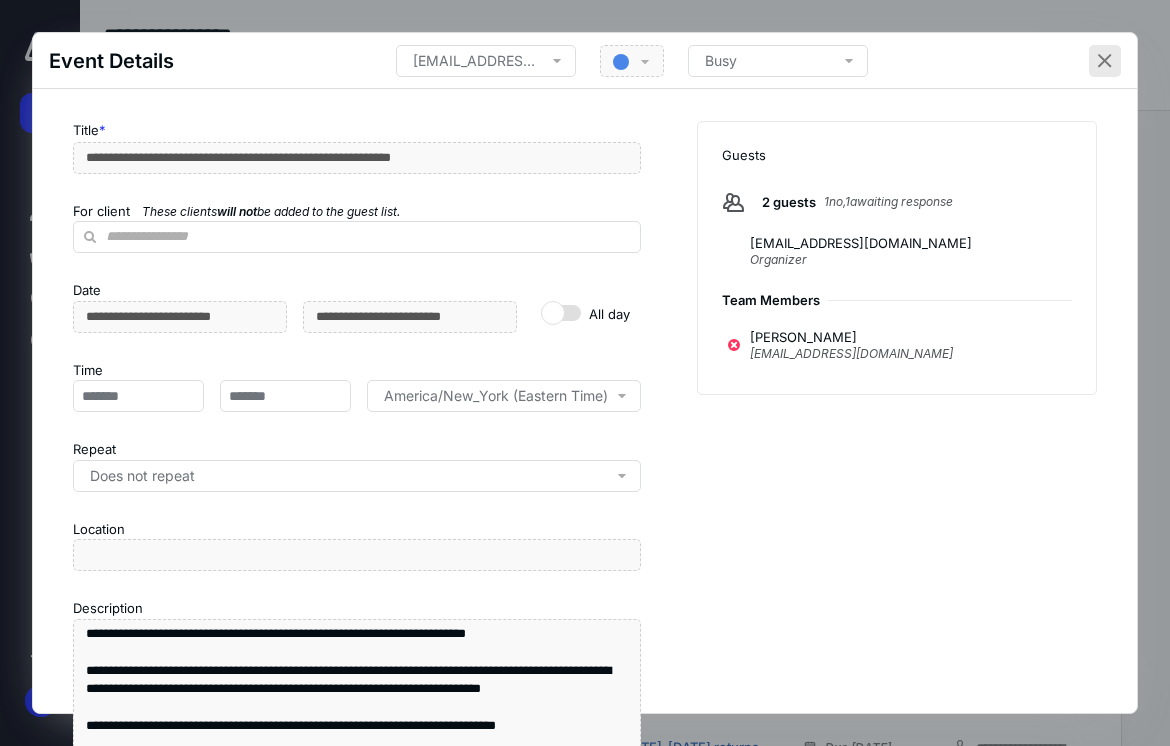 click at bounding box center [1105, 61] 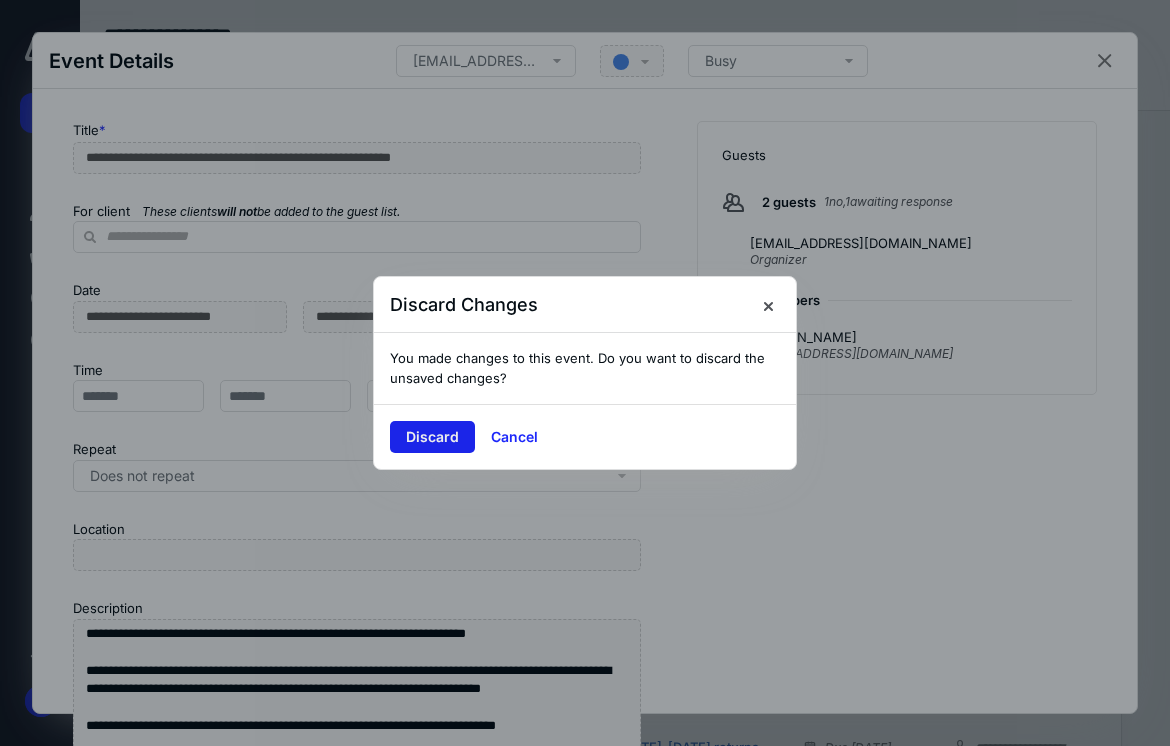 click on "Discard" at bounding box center (432, 437) 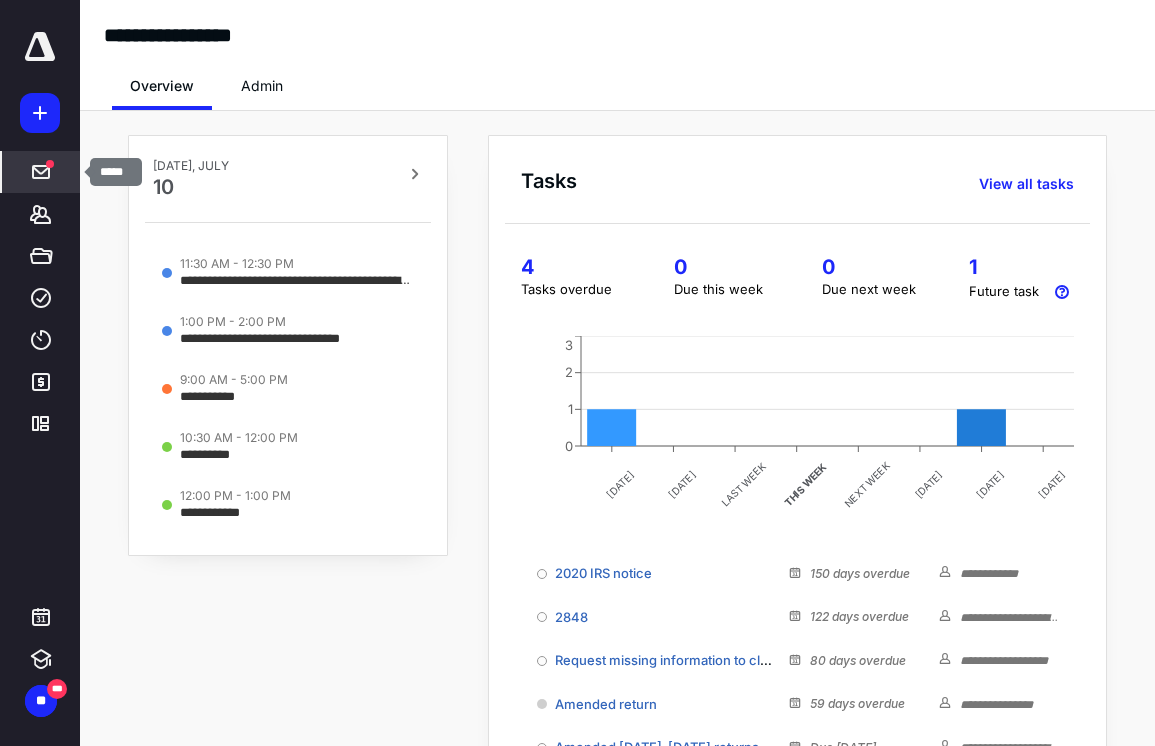 click 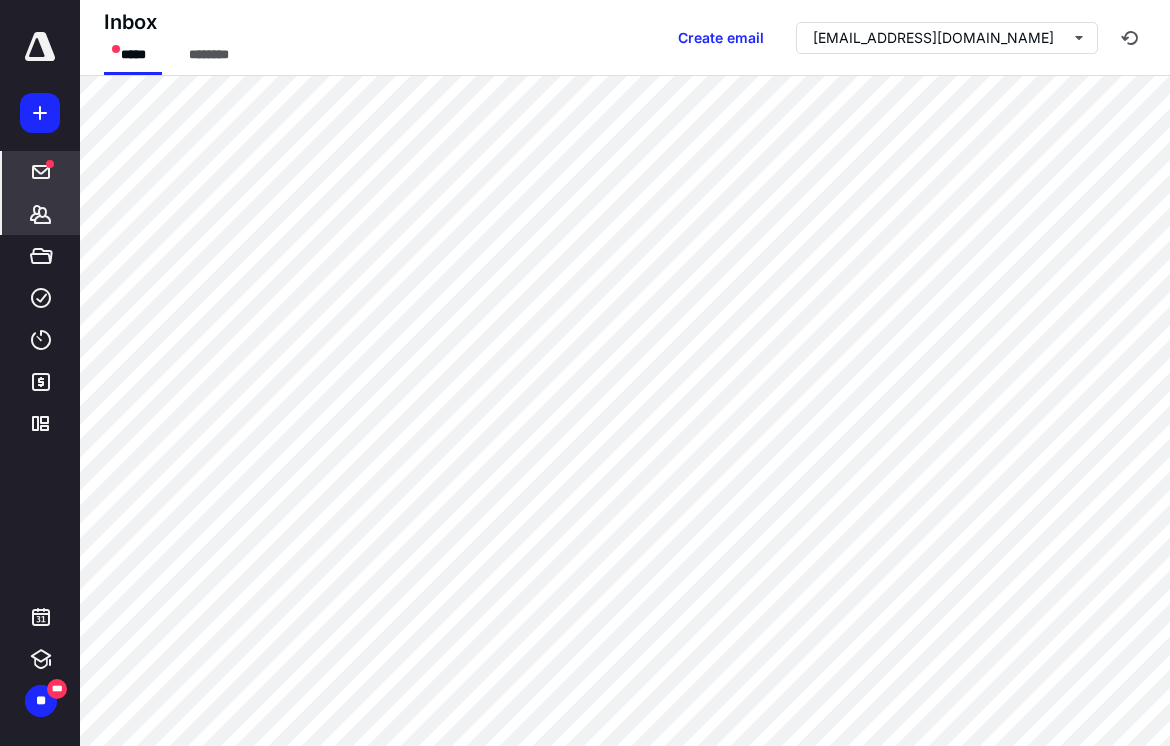 scroll, scrollTop: 784, scrollLeft: 0, axis: vertical 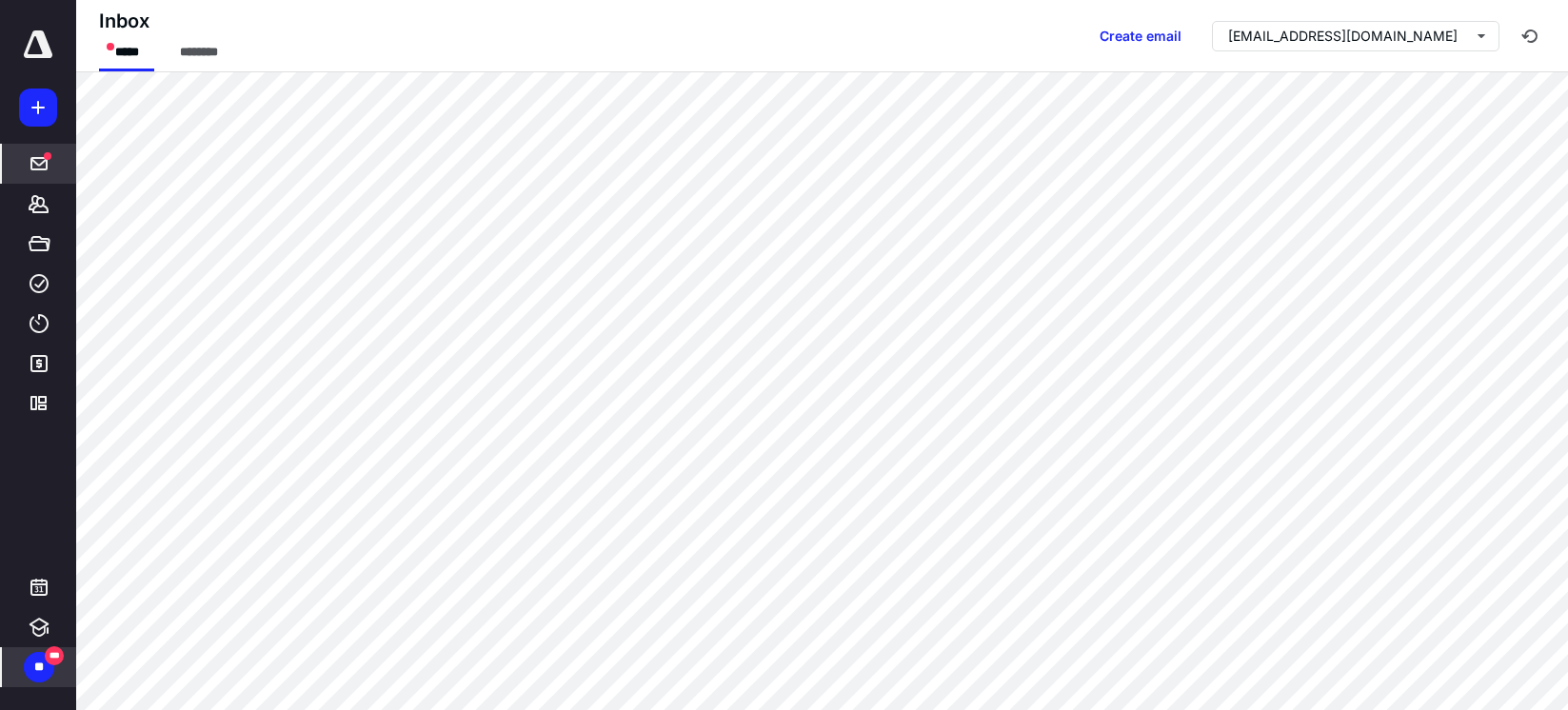 click on "**" at bounding box center (39, 667) 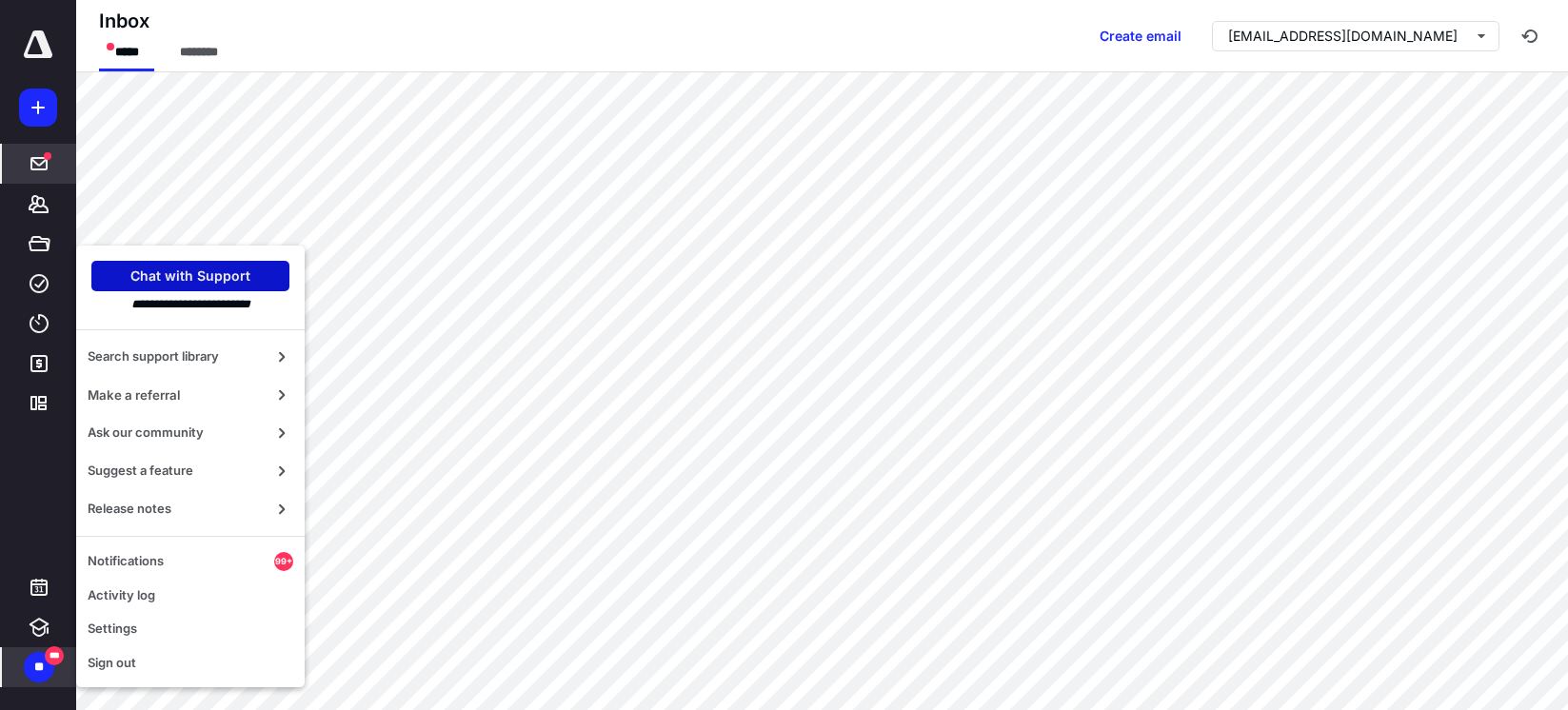 click on "Chat with Support" at bounding box center [190, 276] 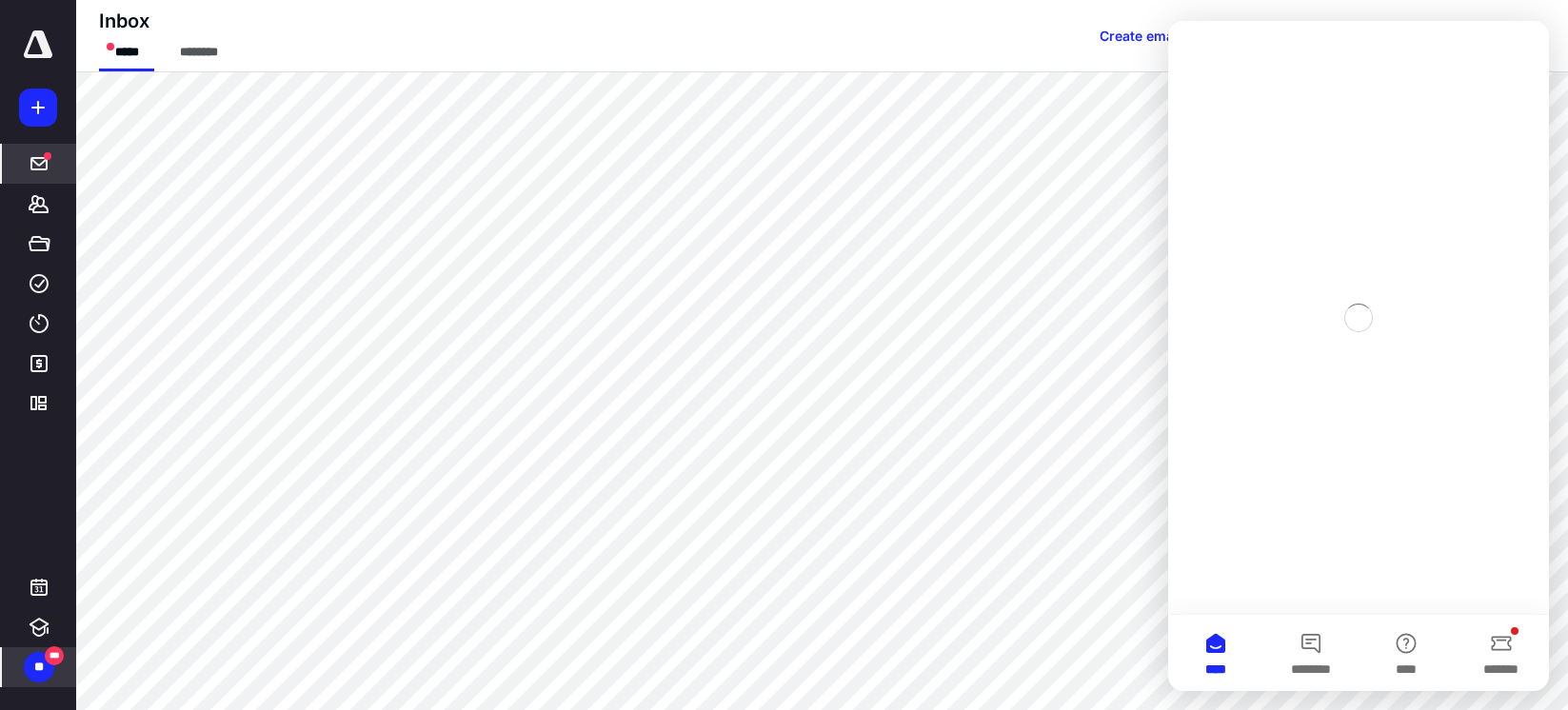 scroll, scrollTop: 0, scrollLeft: 0, axis: both 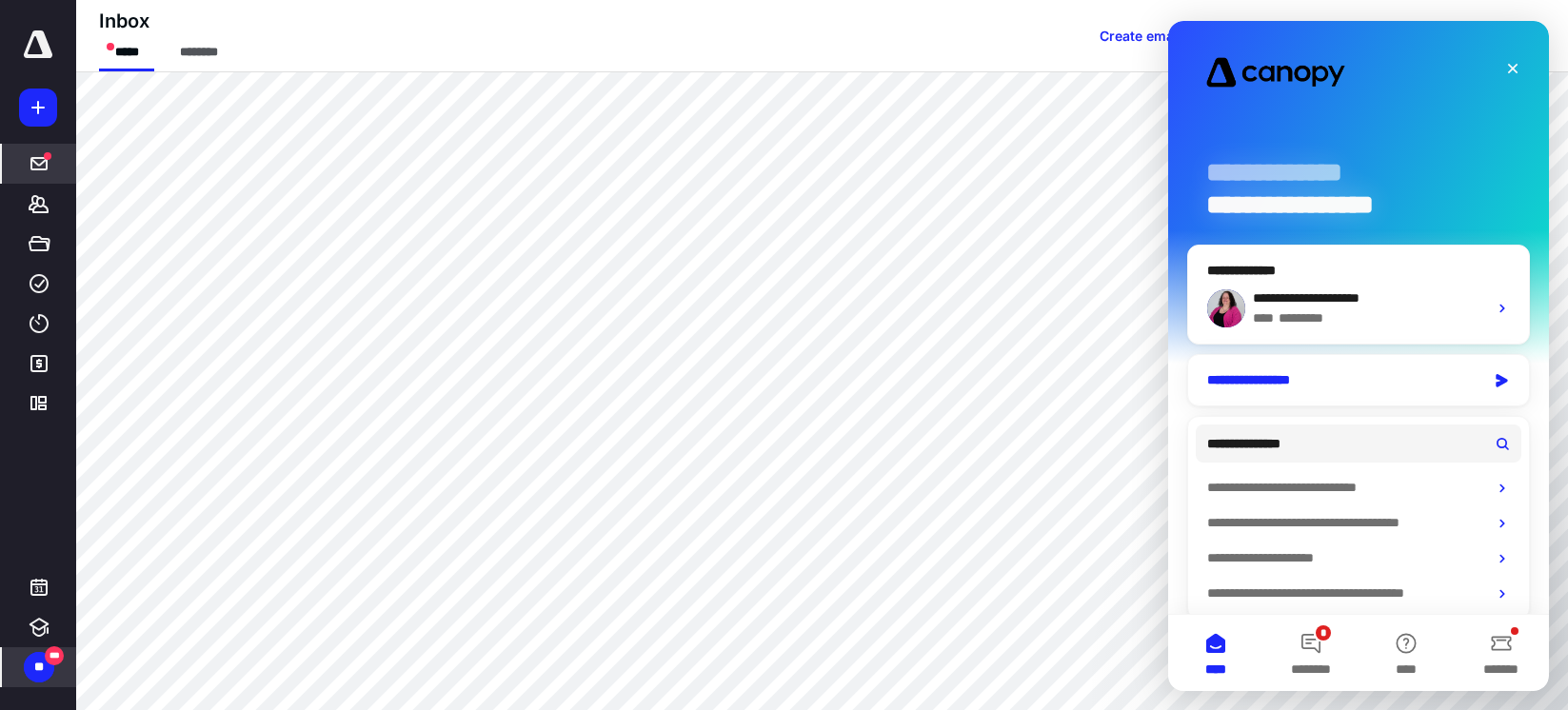 click on "**********" at bounding box center (1341, 380) 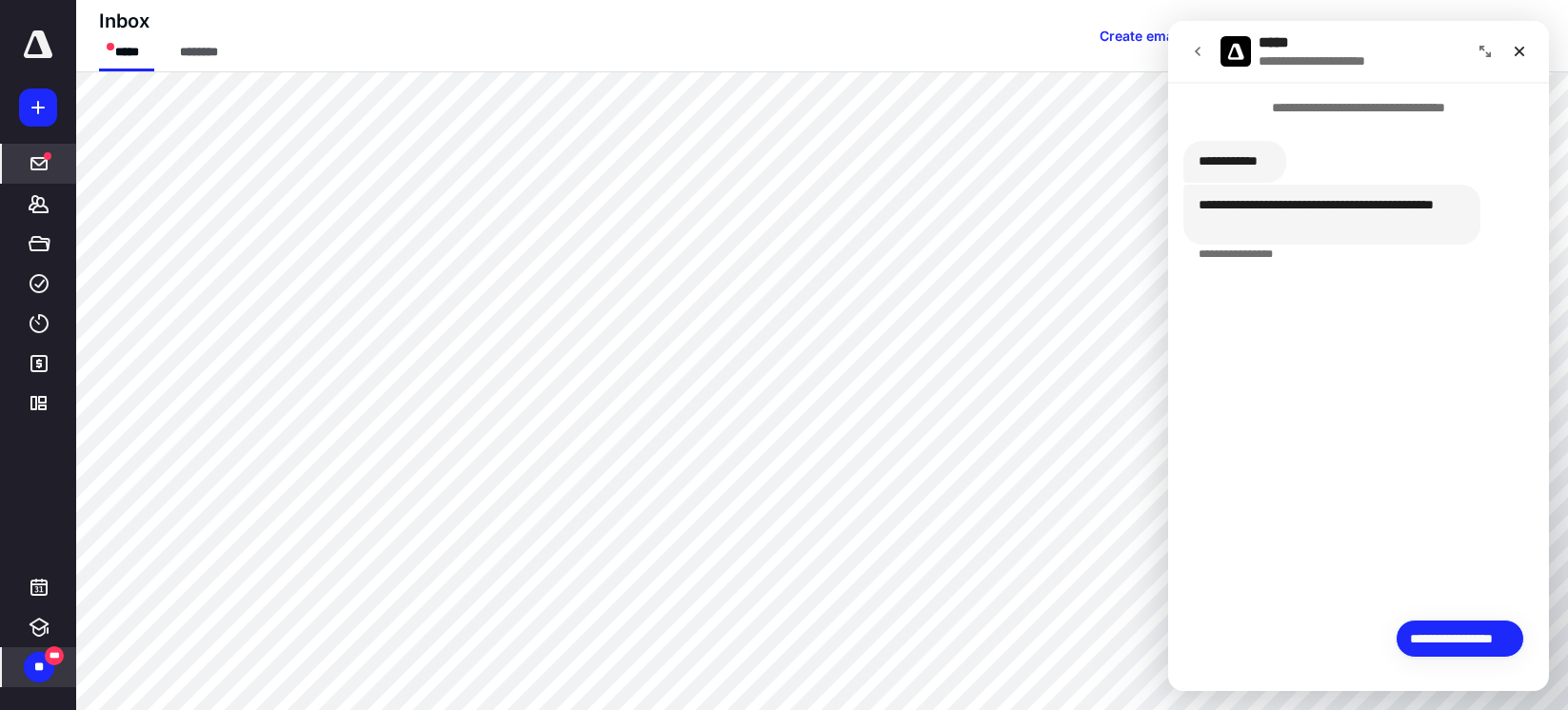 click on "**********" at bounding box center (1459, 639) 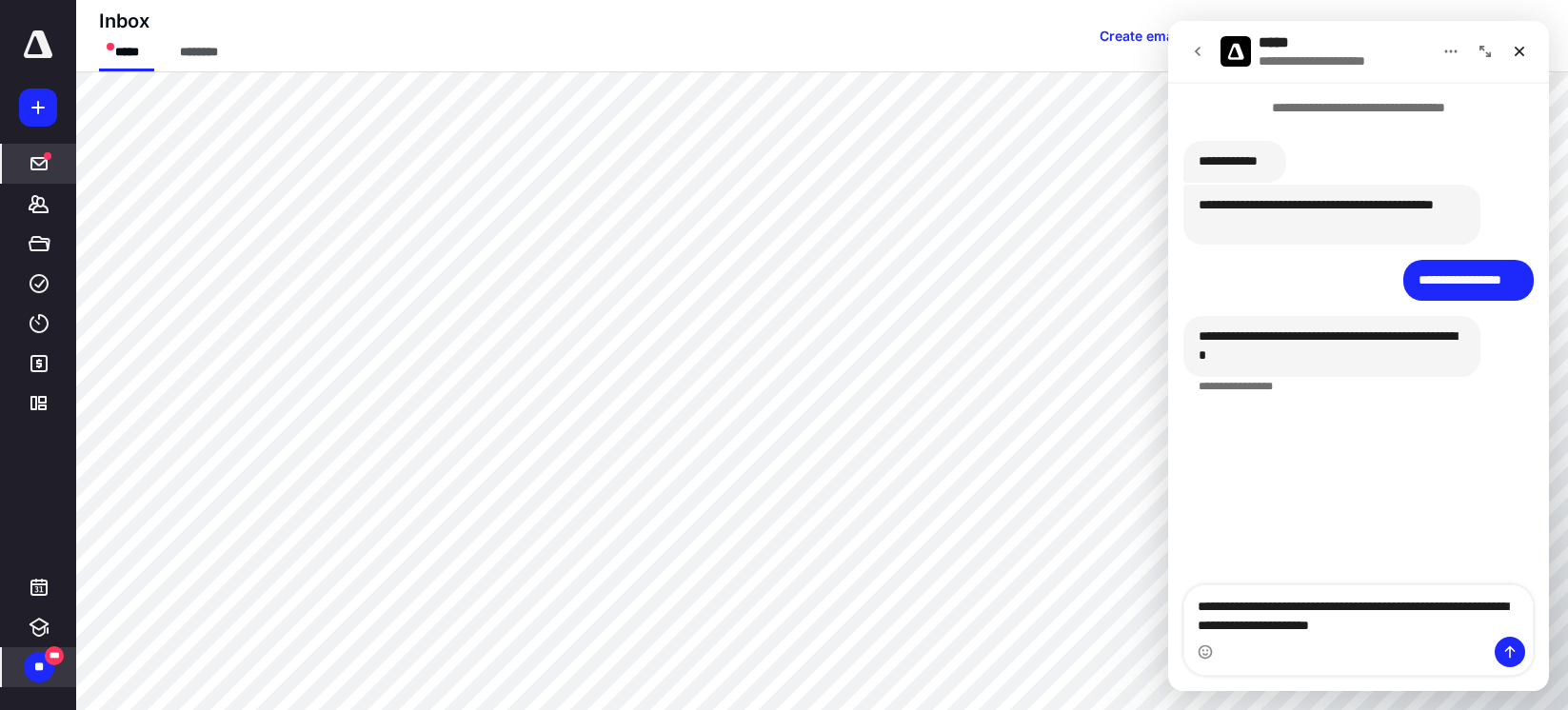 type on "**********" 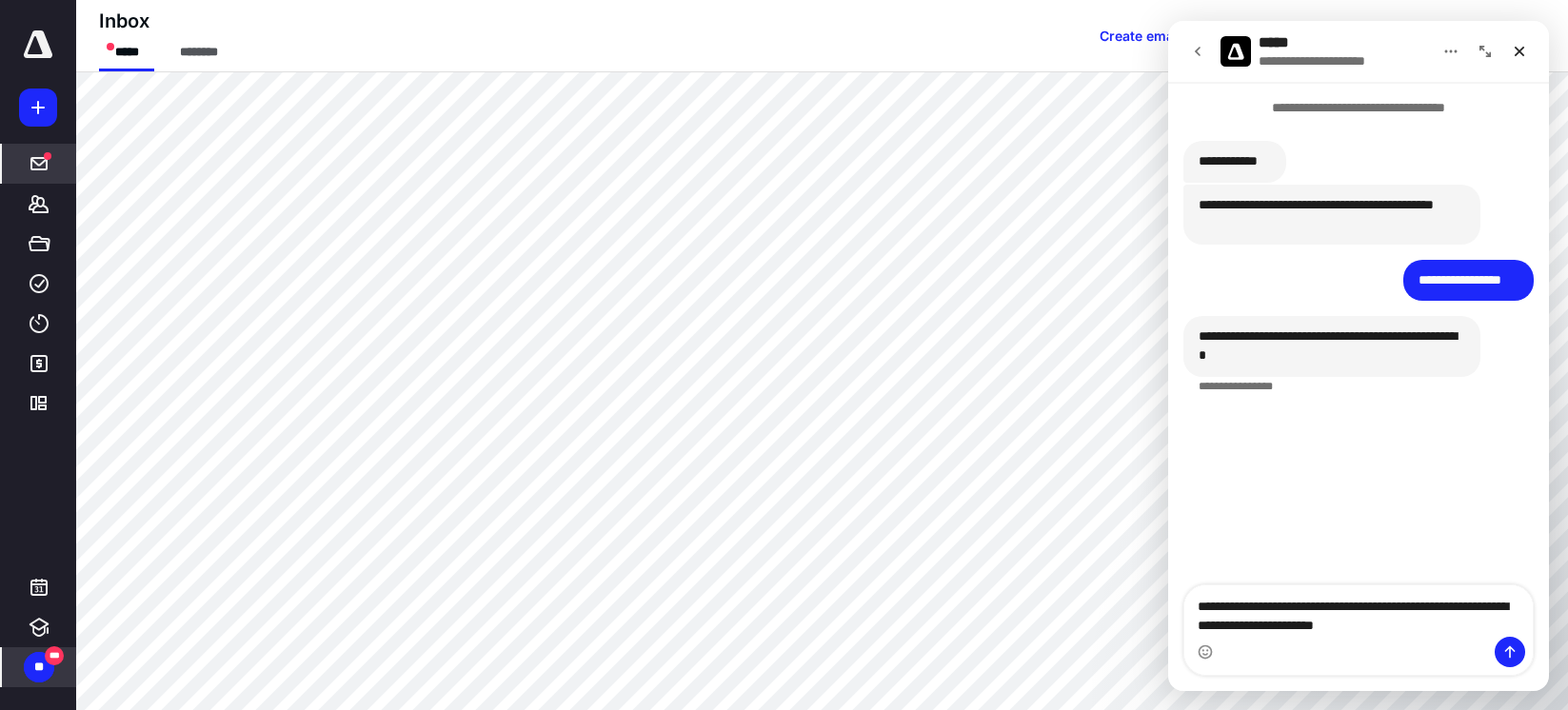 type 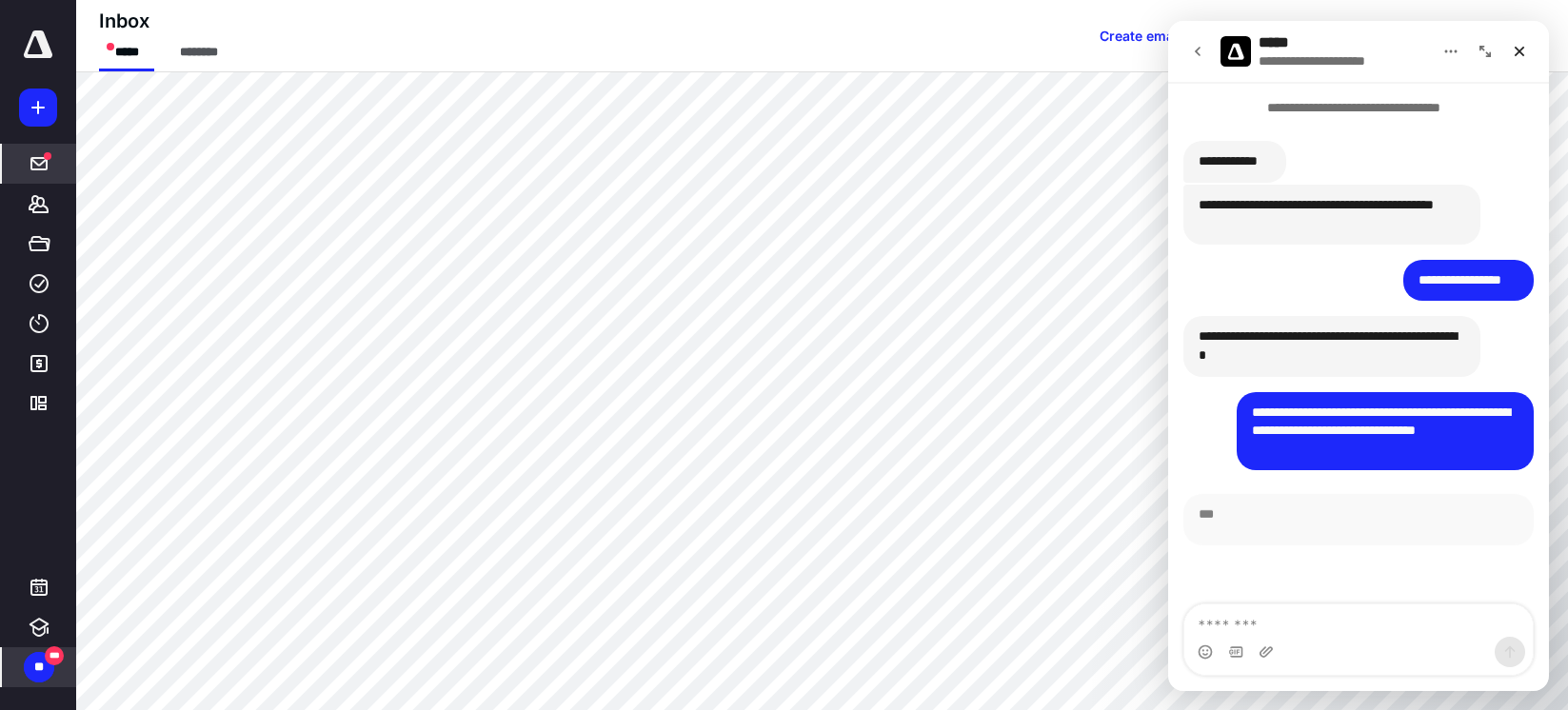 scroll, scrollTop: 3, scrollLeft: 0, axis: vertical 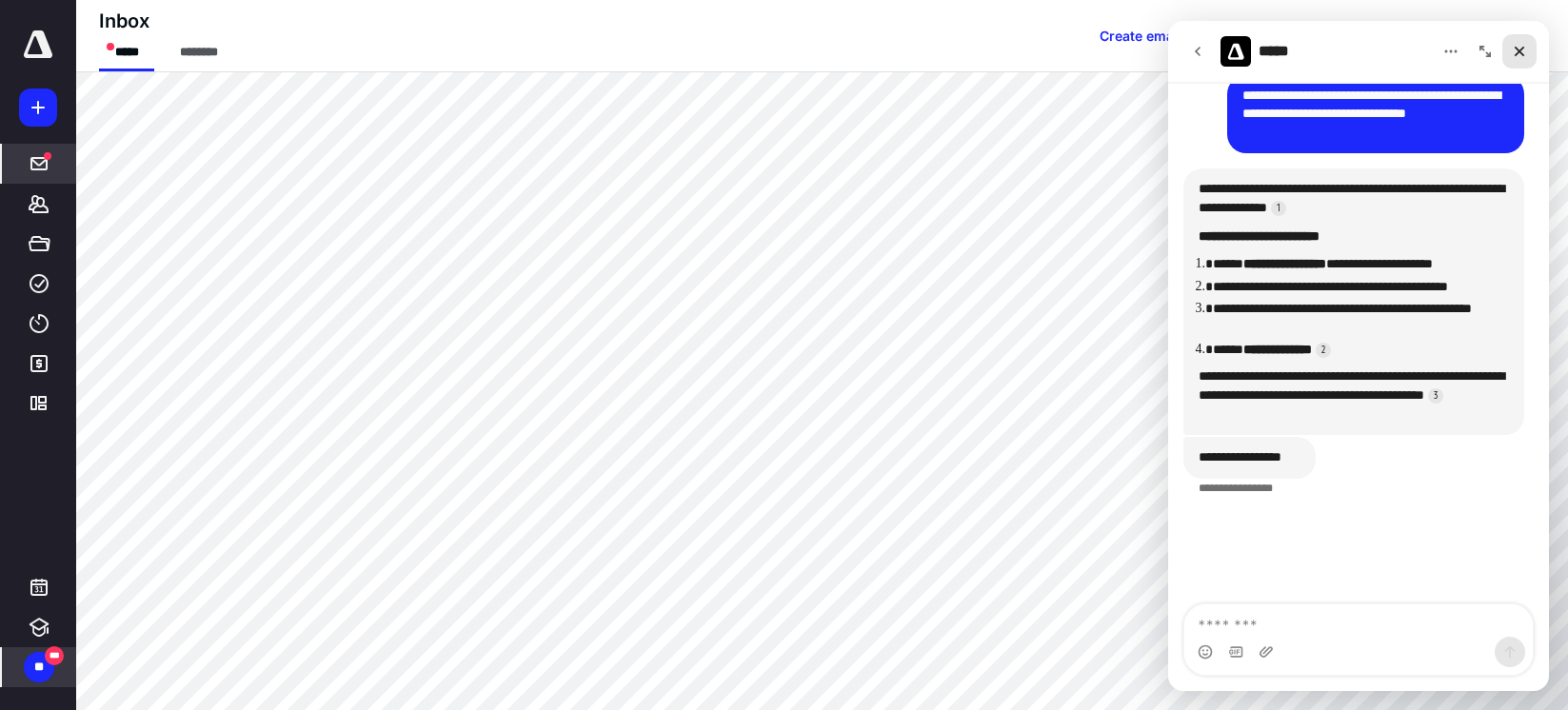 click 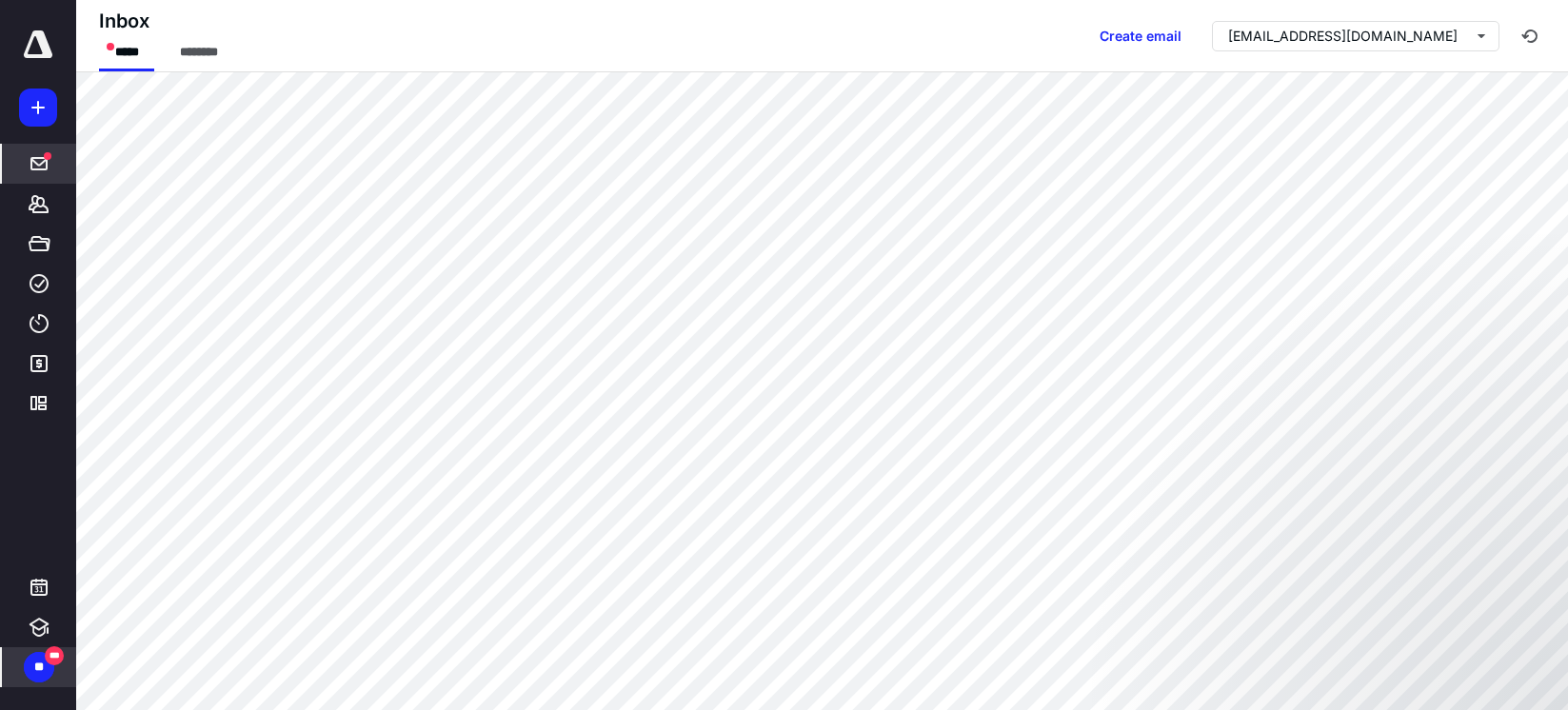 scroll, scrollTop: 0, scrollLeft: 0, axis: both 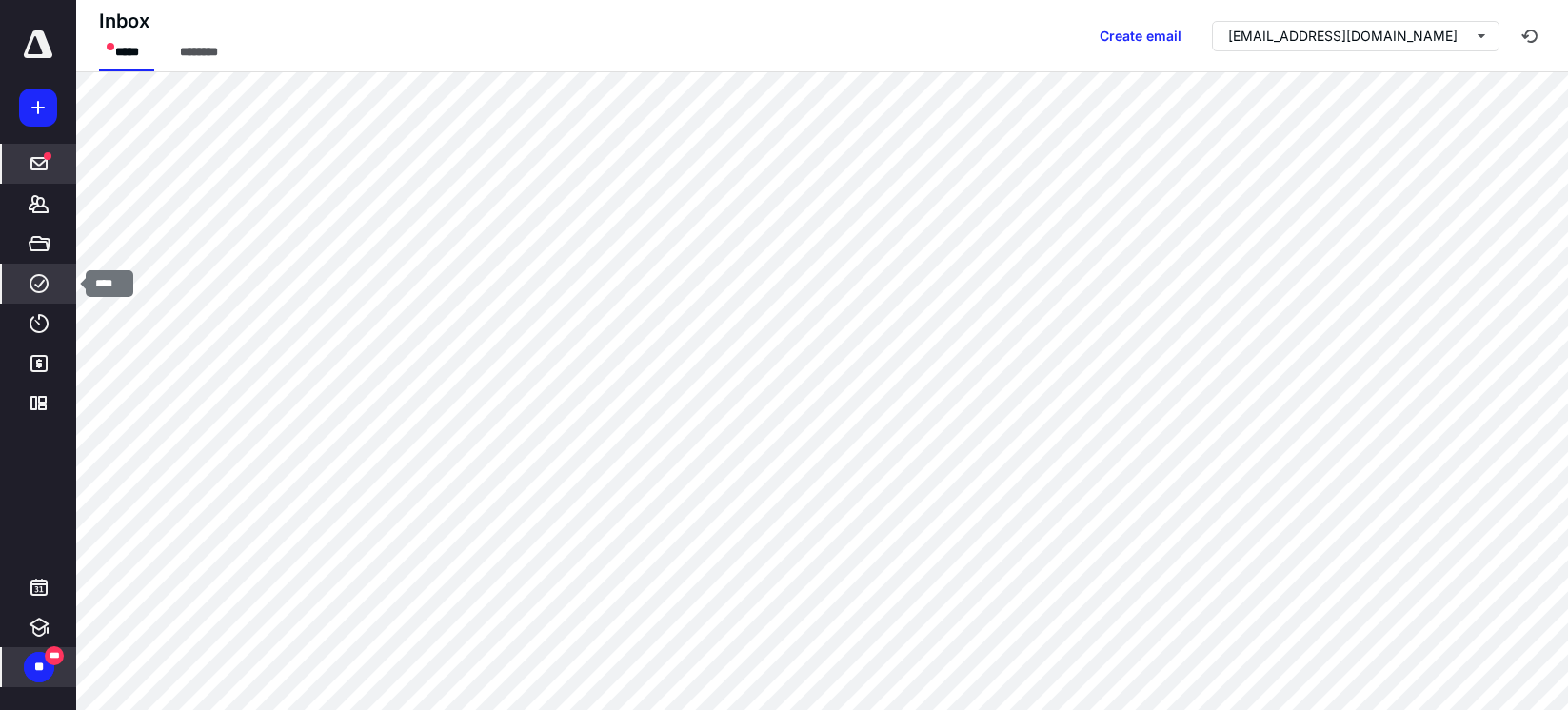 click 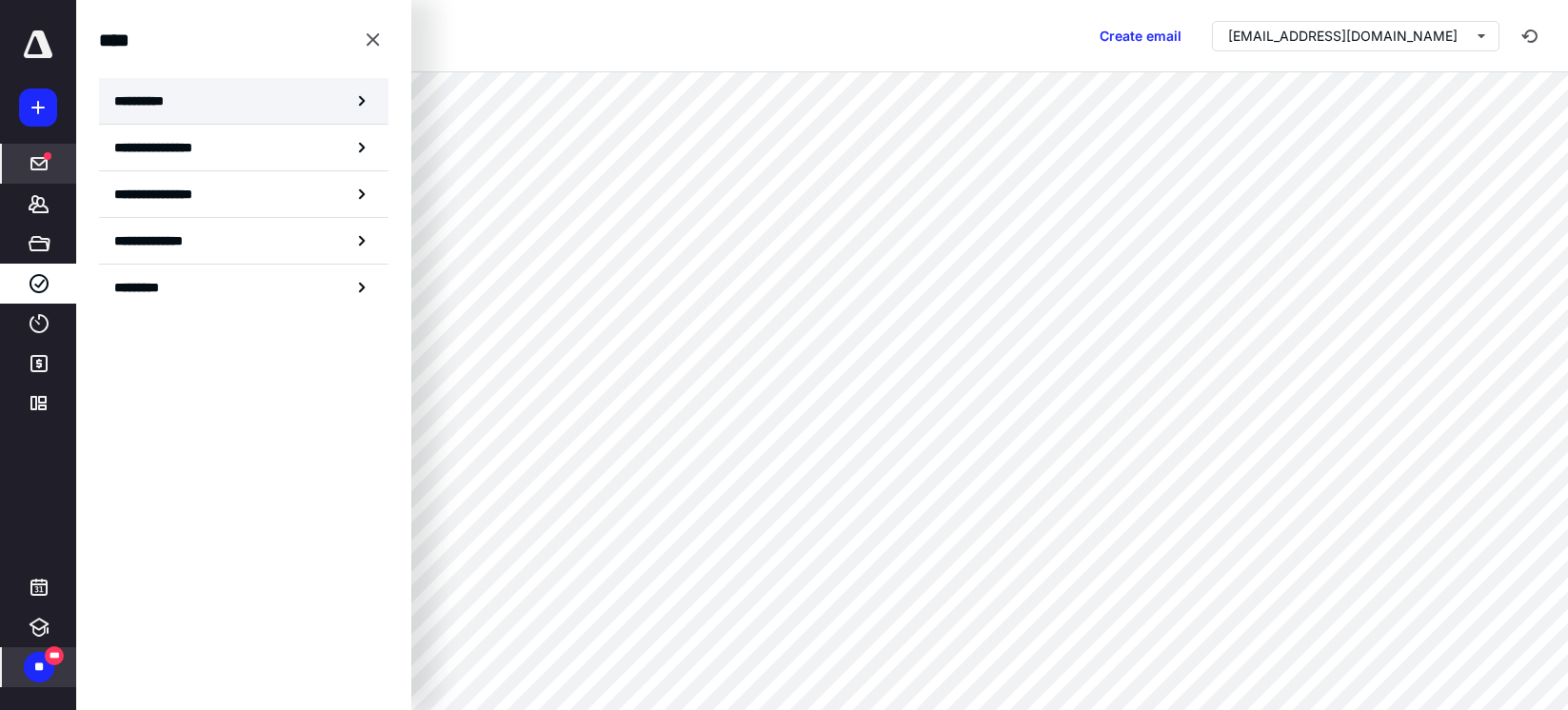 click on "**********" at bounding box center (146, 101) 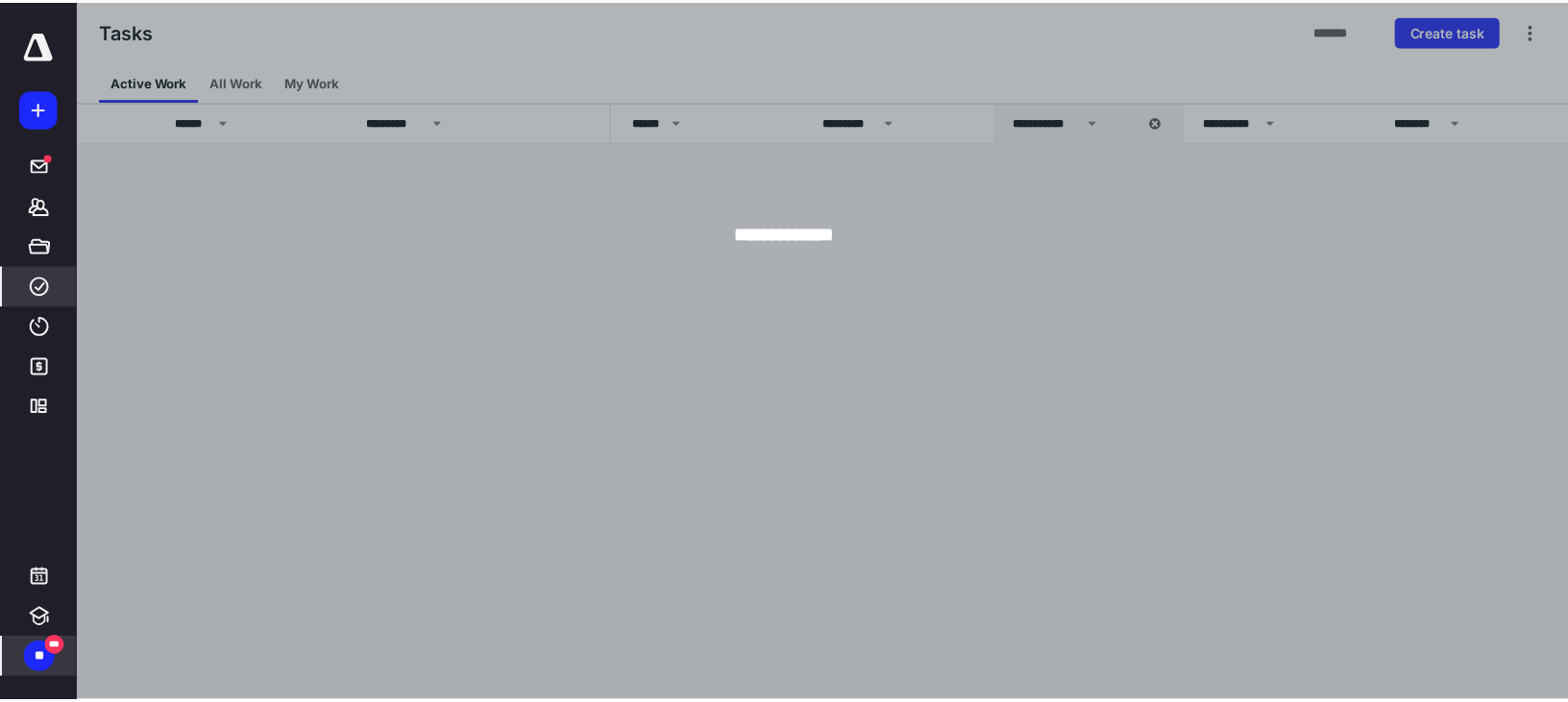 scroll, scrollTop: 246, scrollLeft: 0, axis: vertical 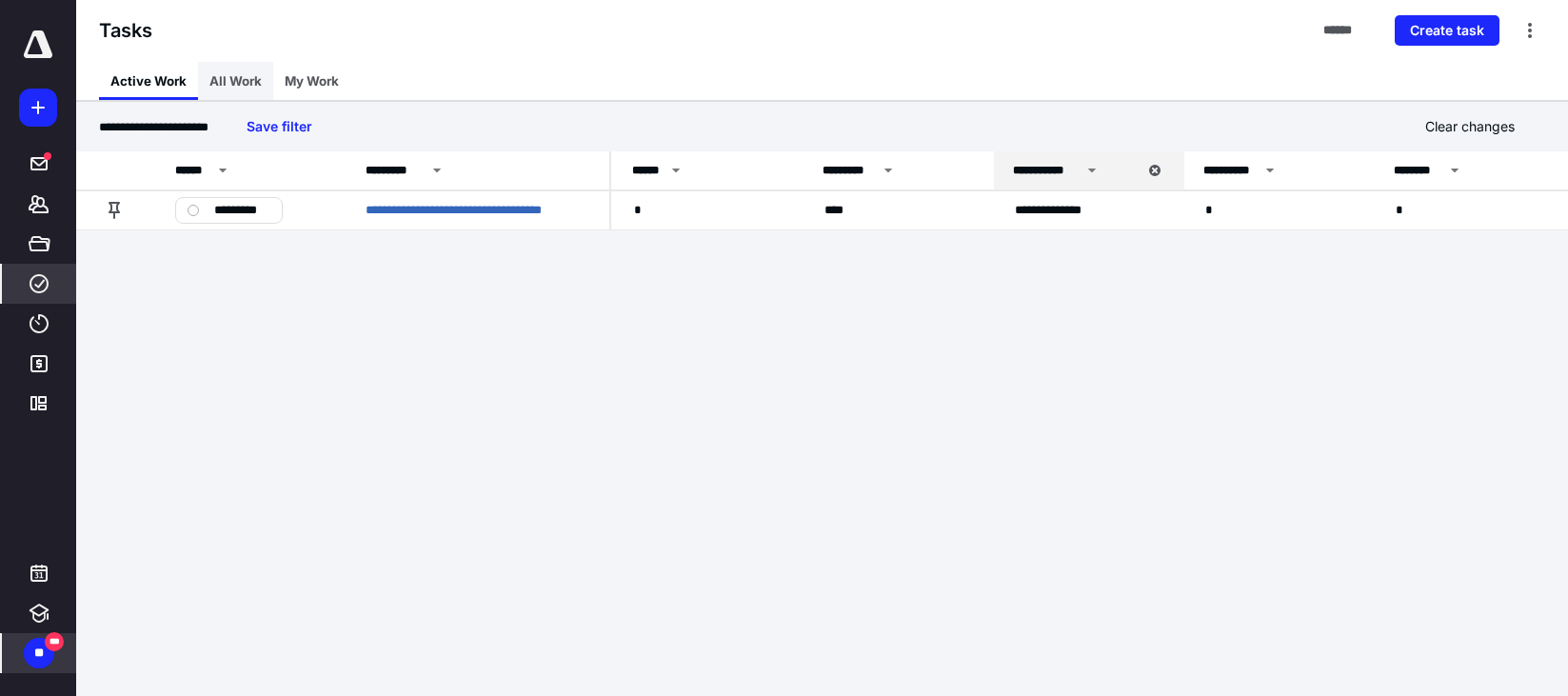 click on "All Work" at bounding box center (235, 81) 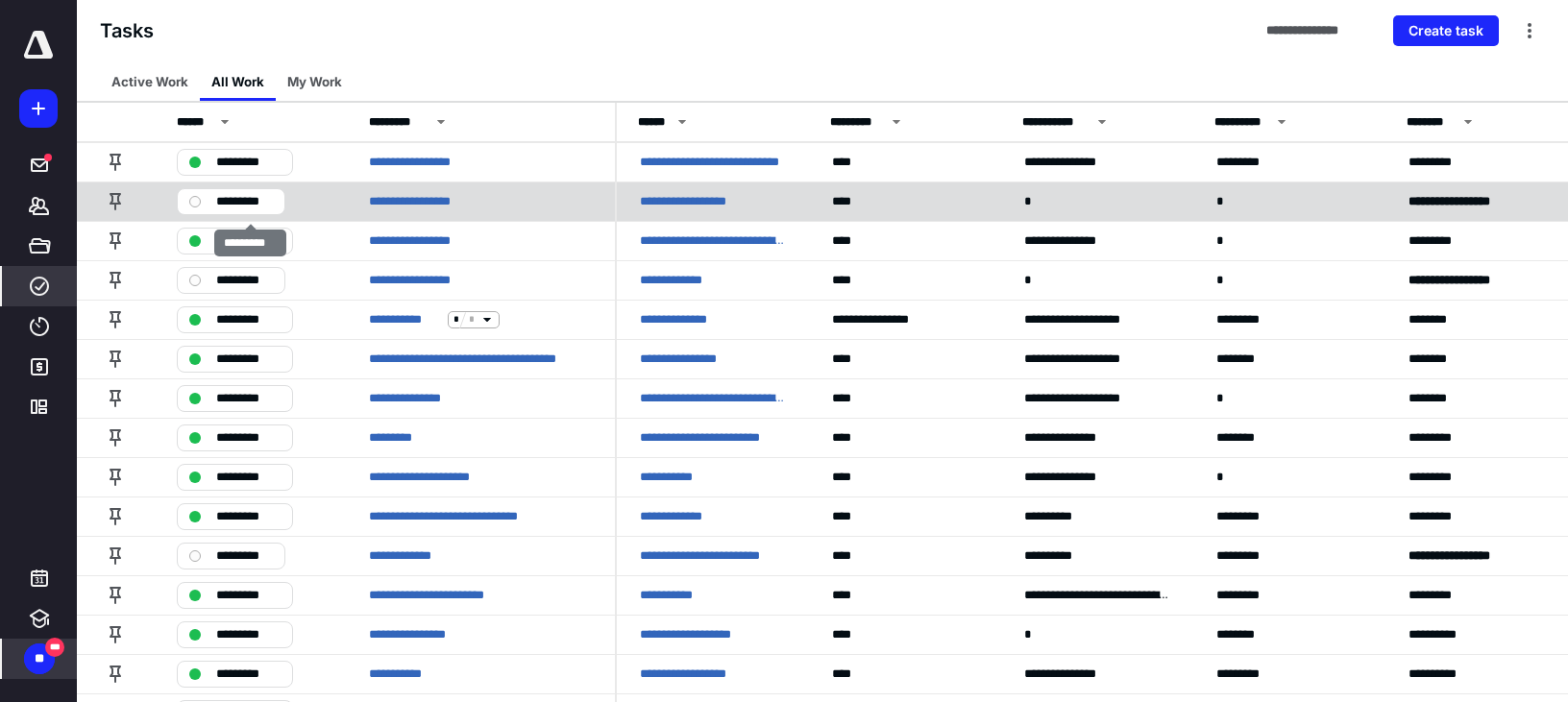 click on "*********" at bounding box center [244, 202] 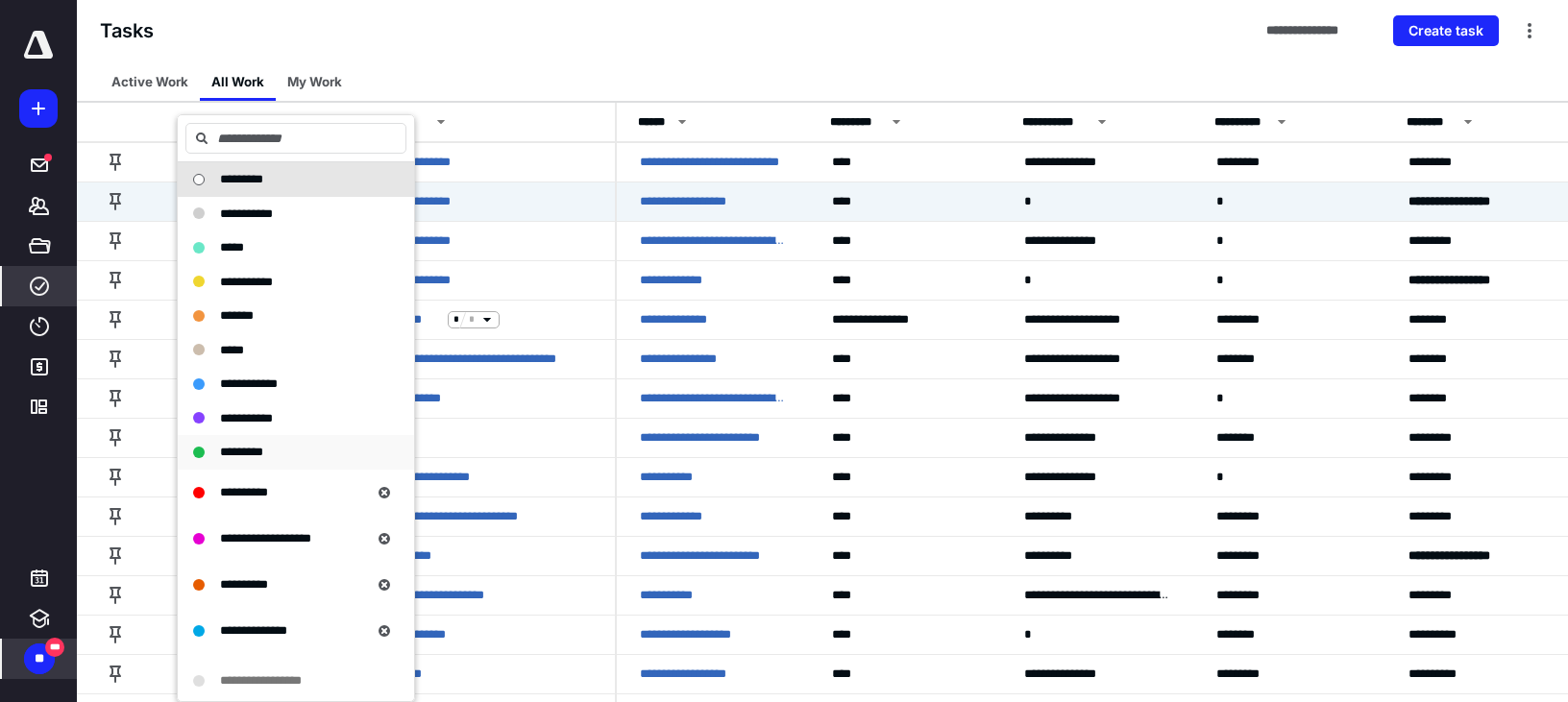 click on "*********" at bounding box center [241, 451] 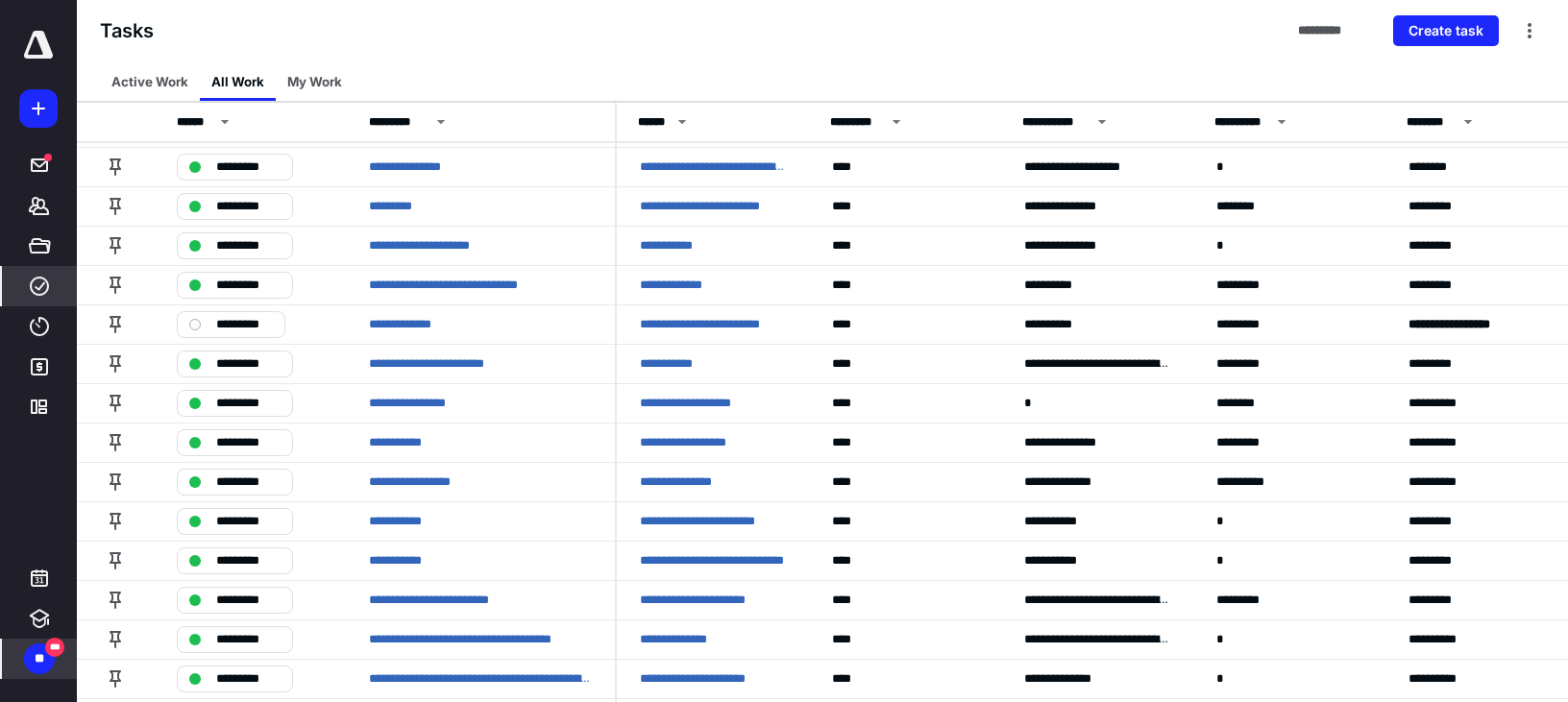 scroll, scrollTop: 0, scrollLeft: 0, axis: both 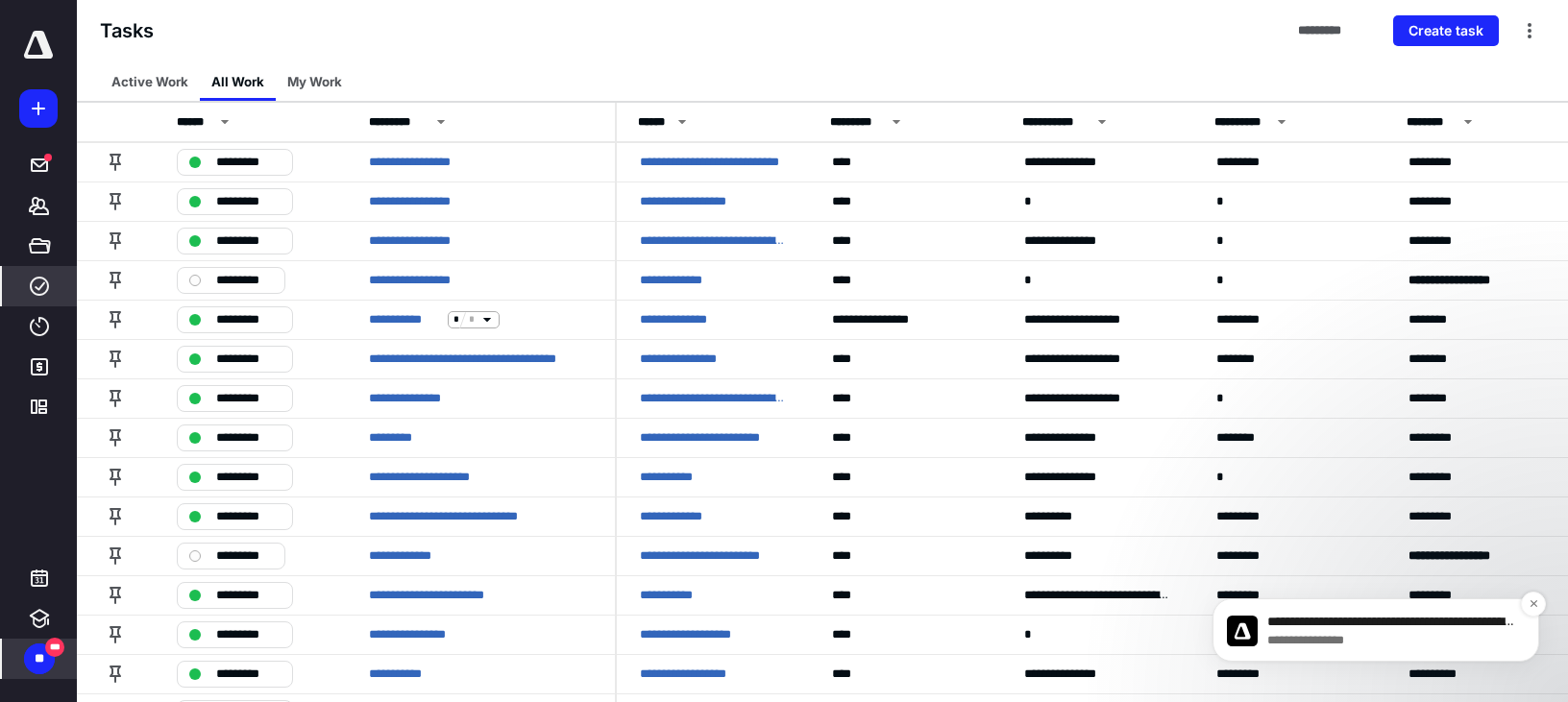 click on "**********" at bounding box center (1391, 641) 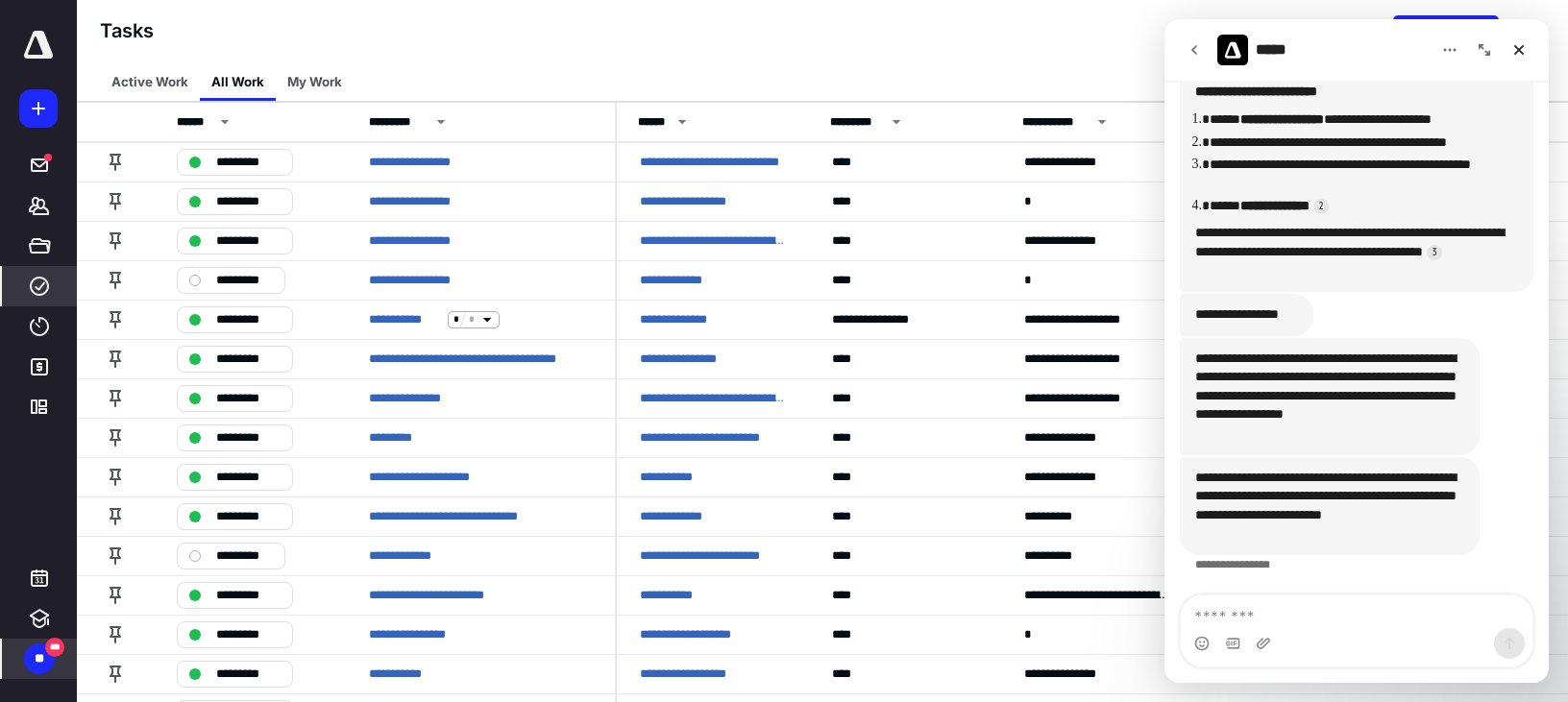 scroll, scrollTop: 0, scrollLeft: 0, axis: both 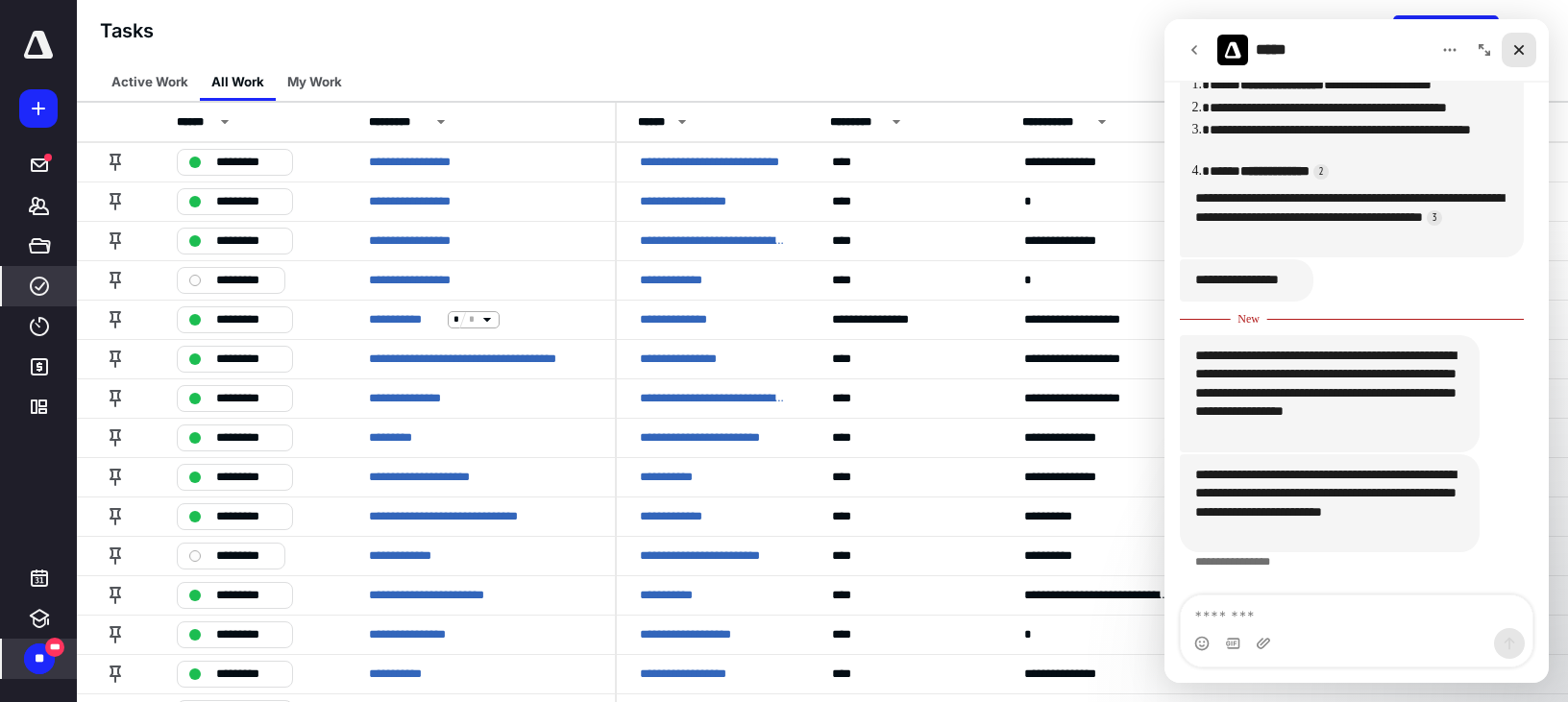 click 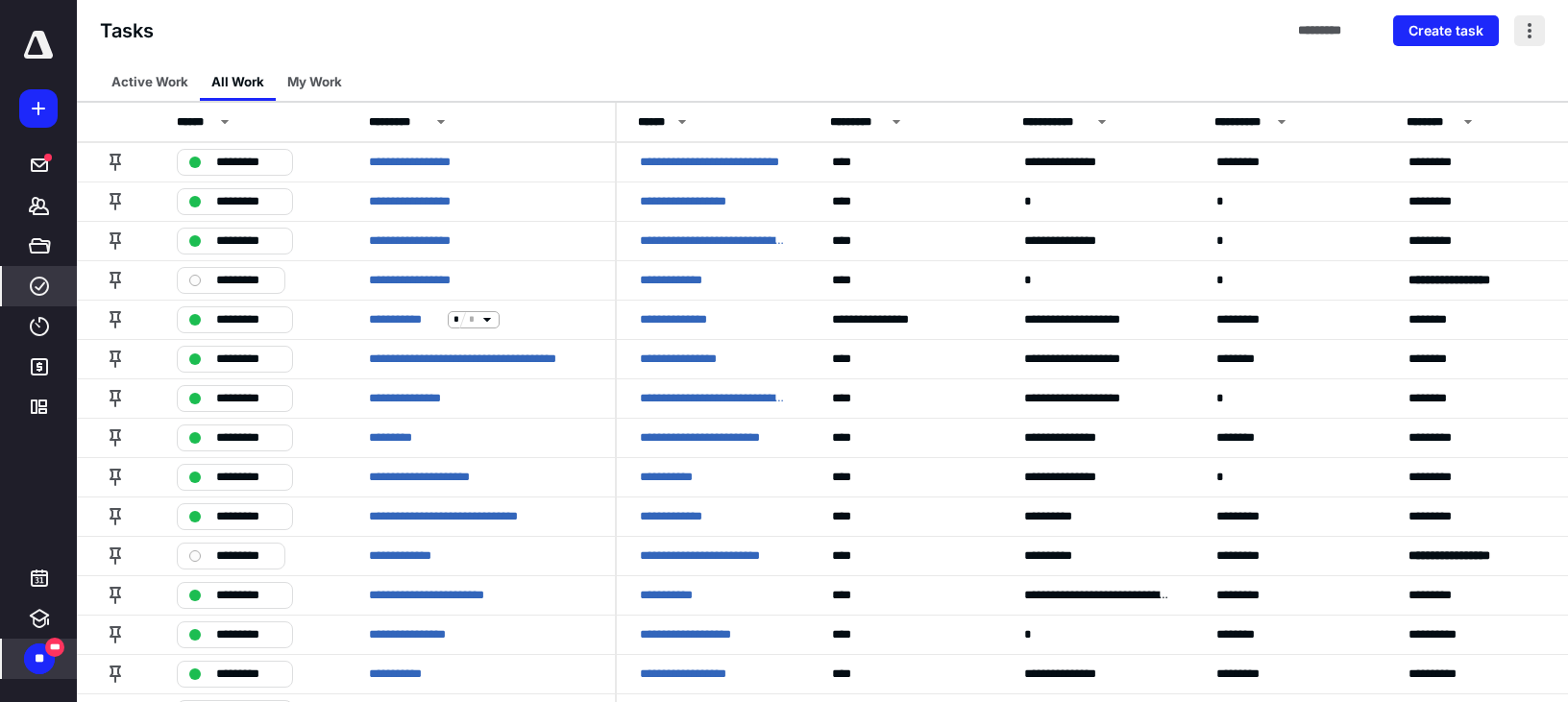 click at bounding box center (1530, 31) 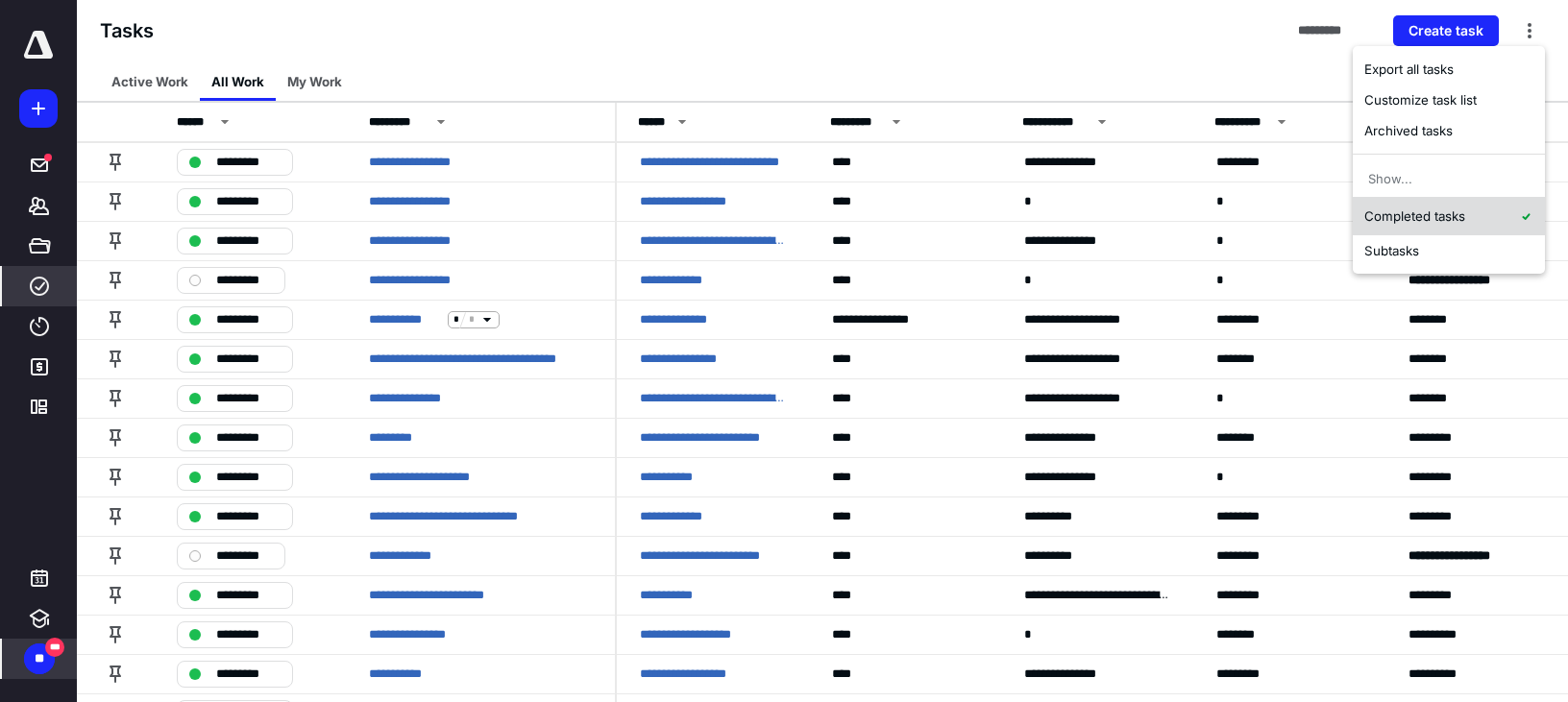 click on "Completed tasks" at bounding box center (1449, 216) 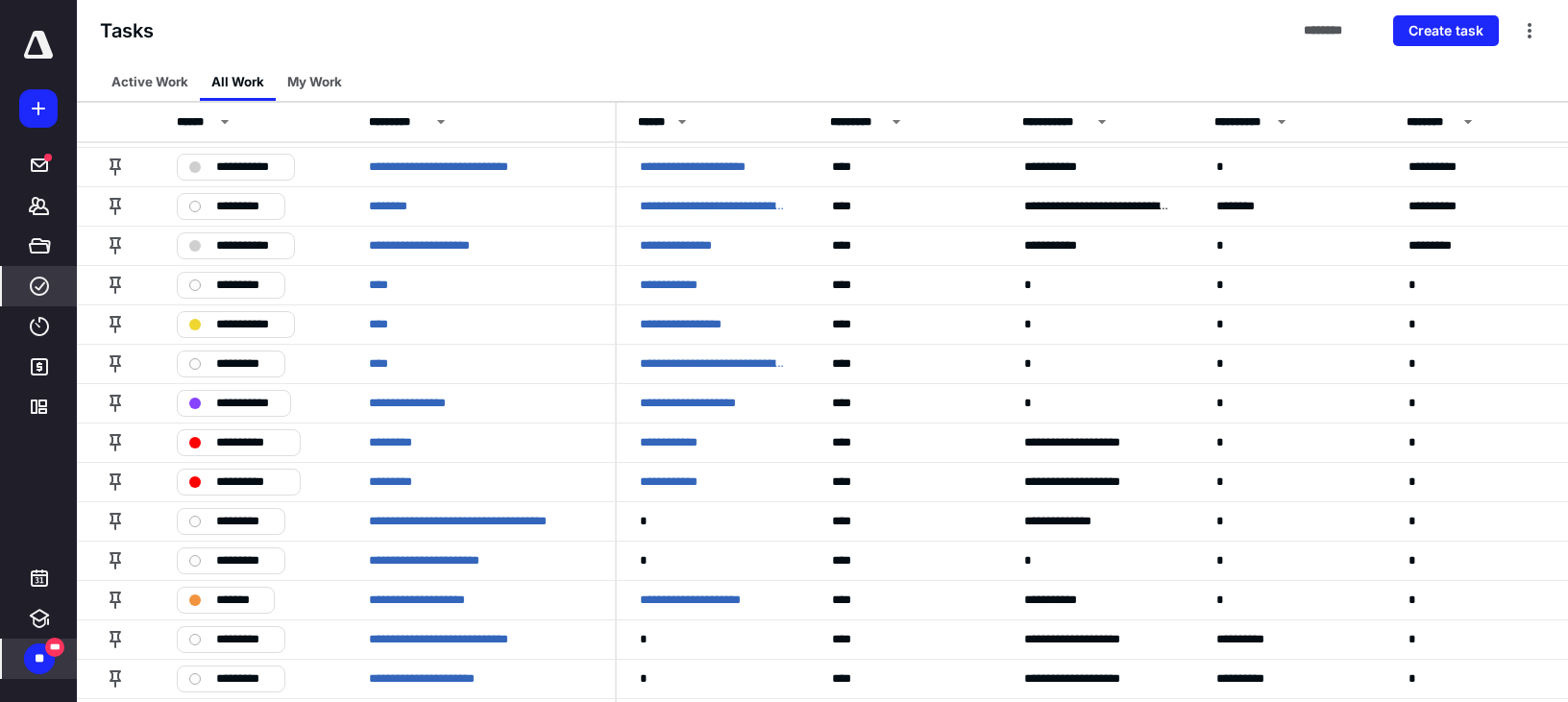 scroll, scrollTop: 2506, scrollLeft: 0, axis: vertical 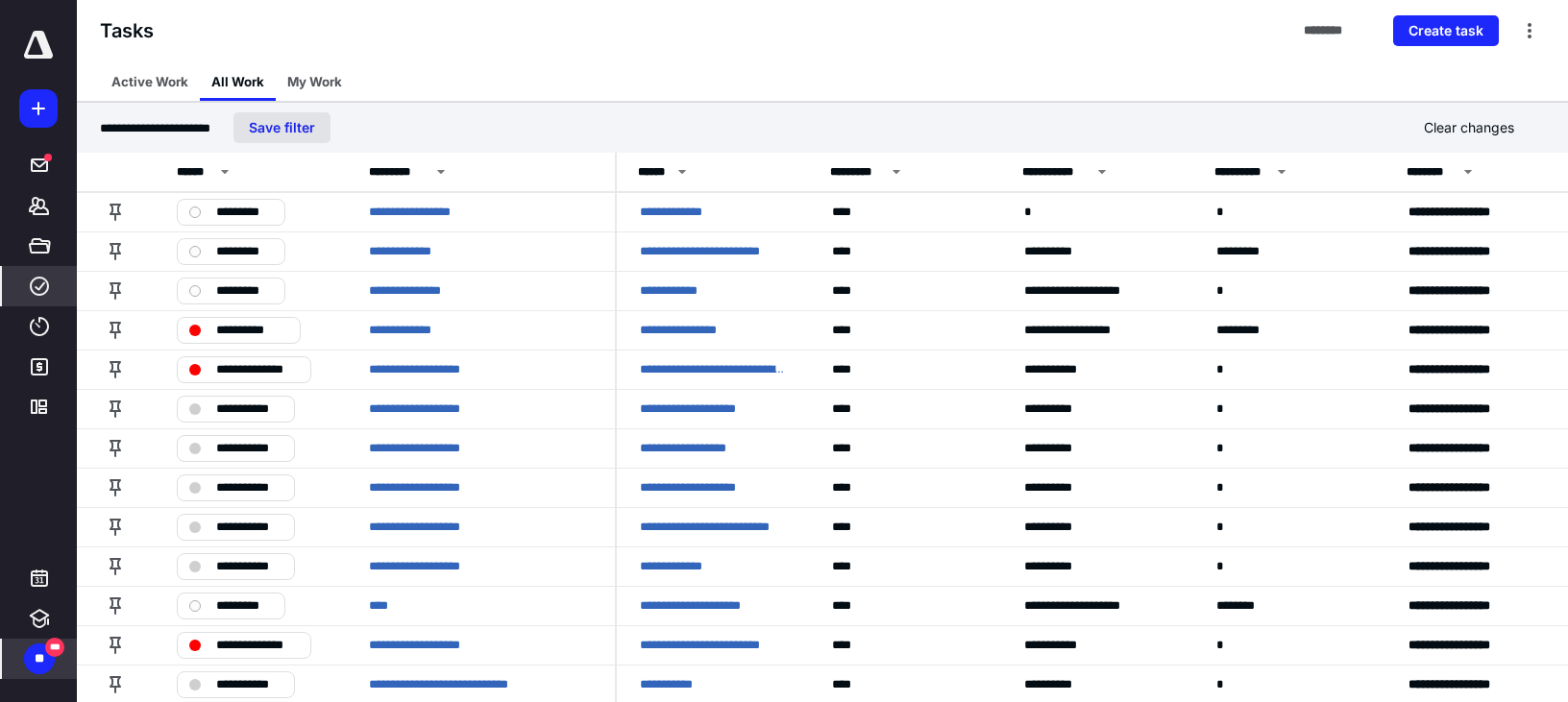click on "Save filter" at bounding box center (282, 128) 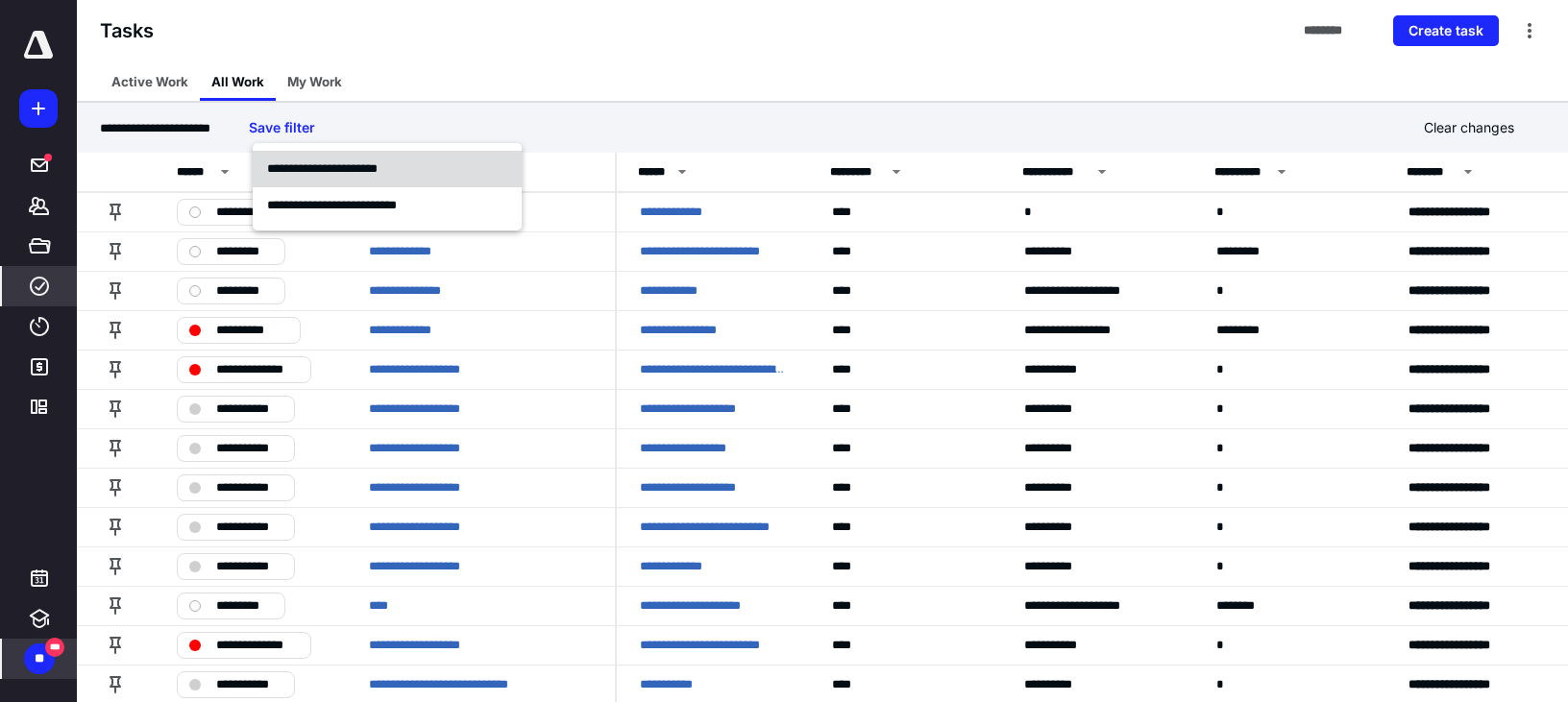 click on "**********" at bounding box center (322, 168) 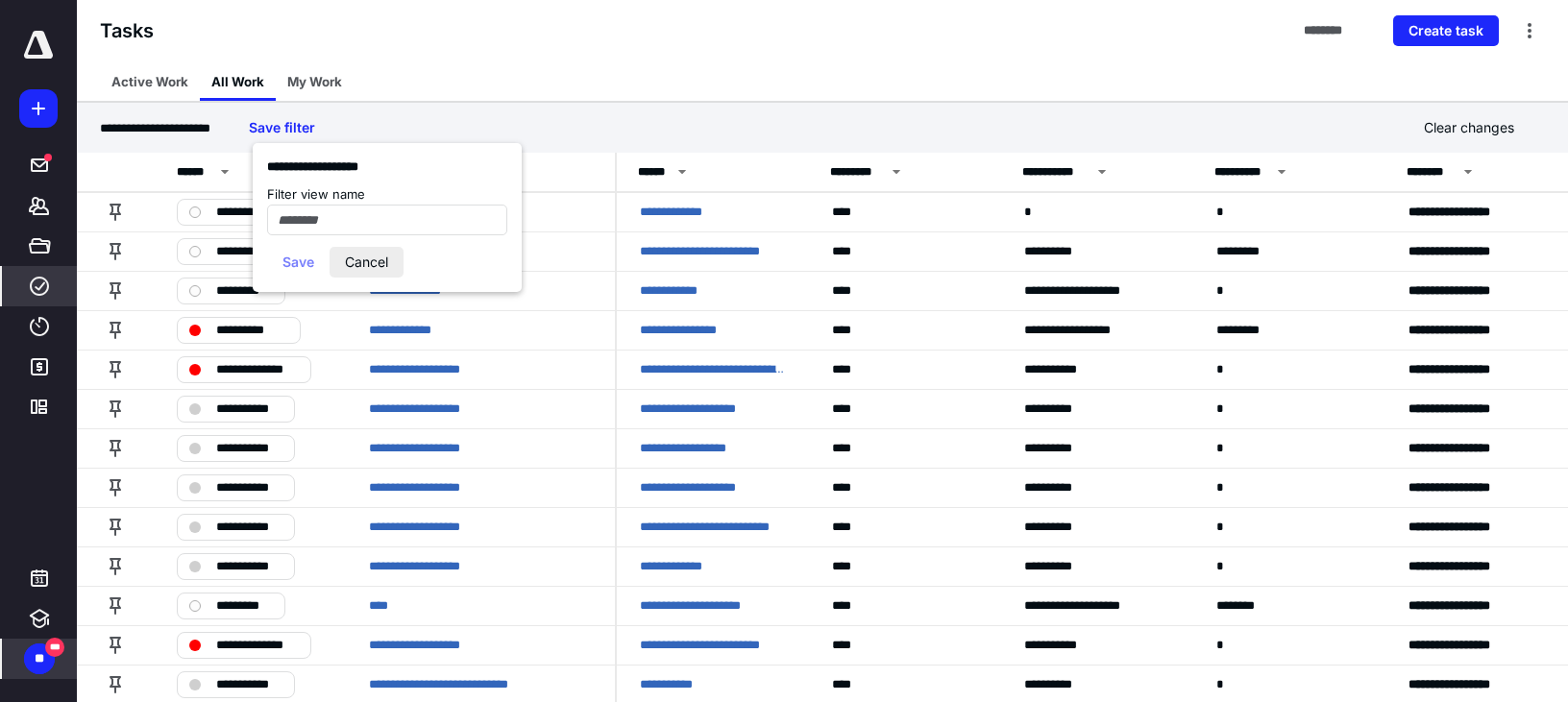 click on "Cancel" at bounding box center (366, 262) 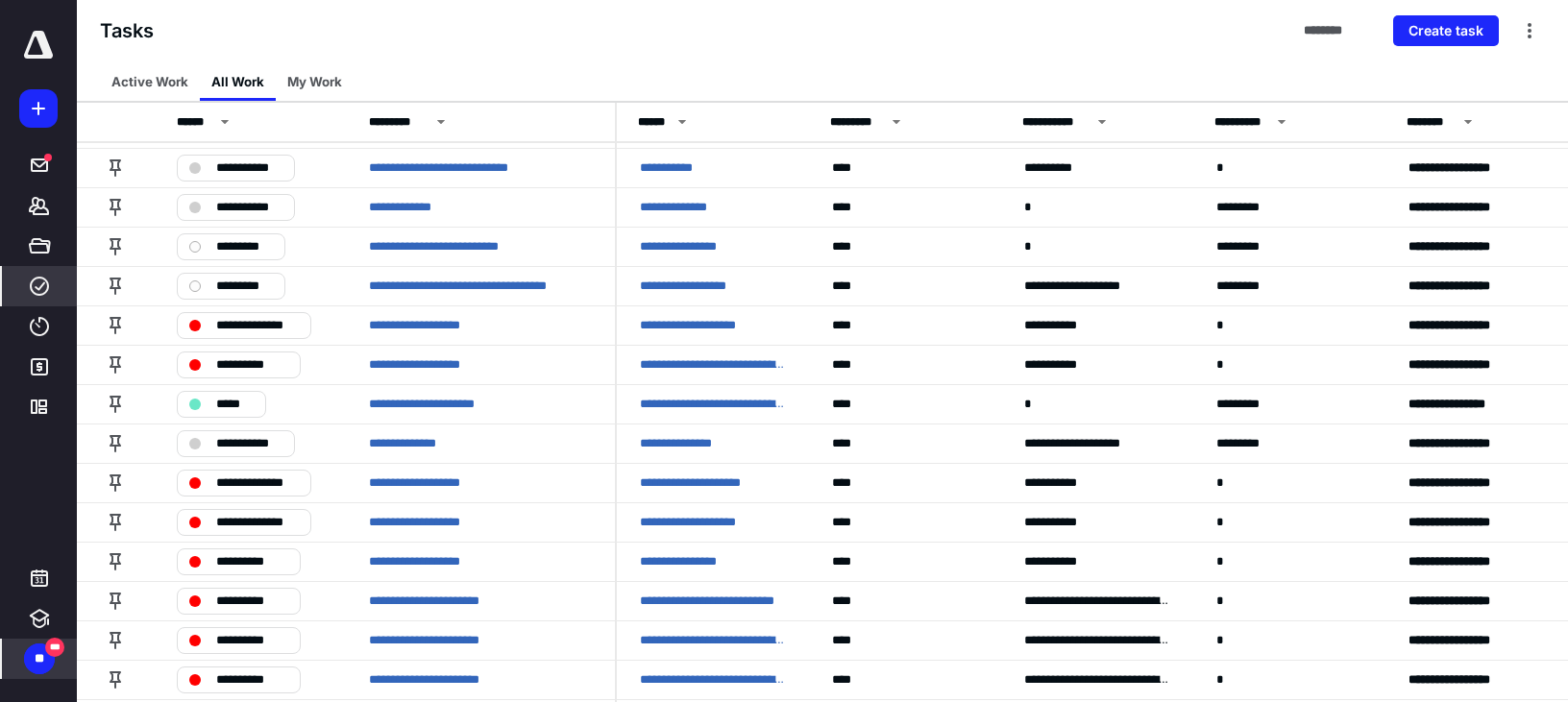 scroll, scrollTop: 521, scrollLeft: 0, axis: vertical 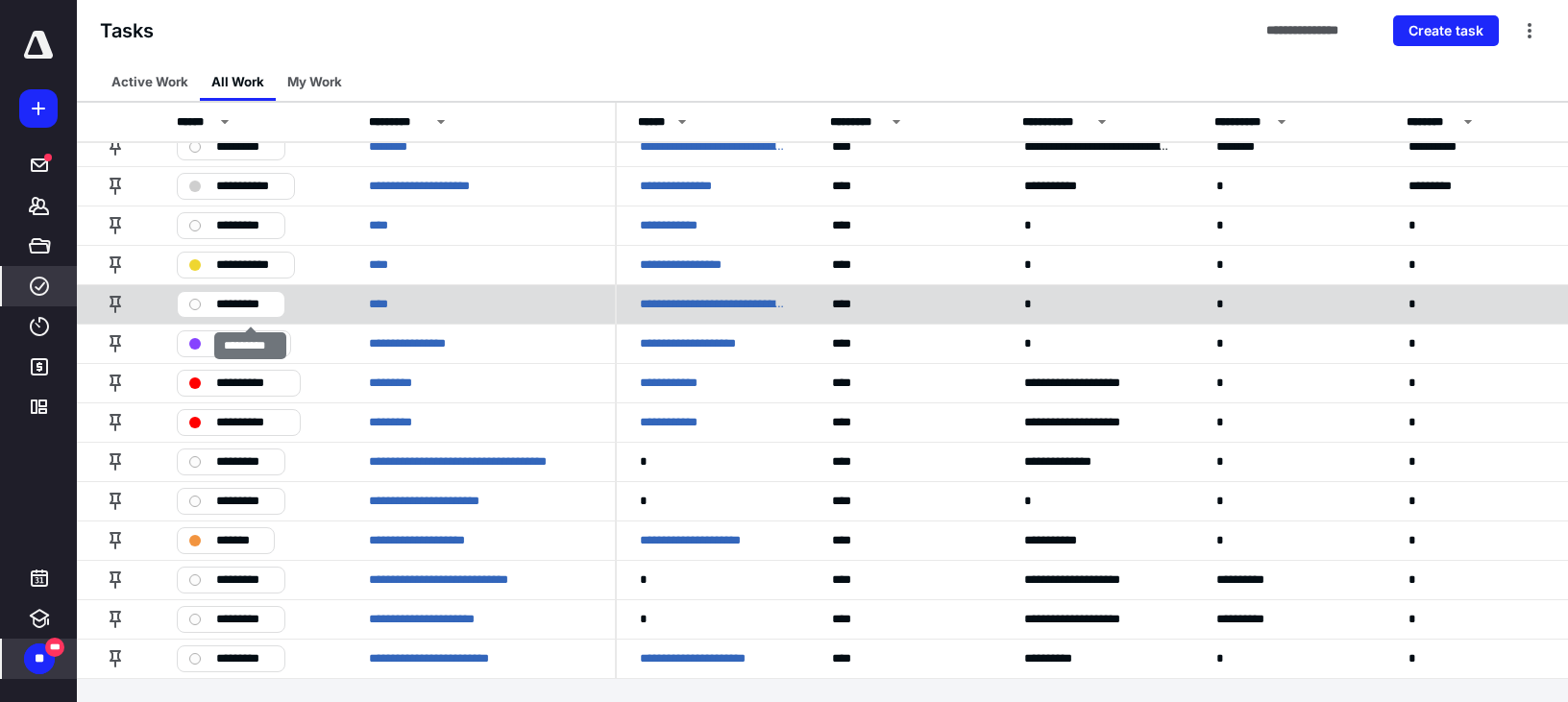 click on "*********" at bounding box center (244, 304) 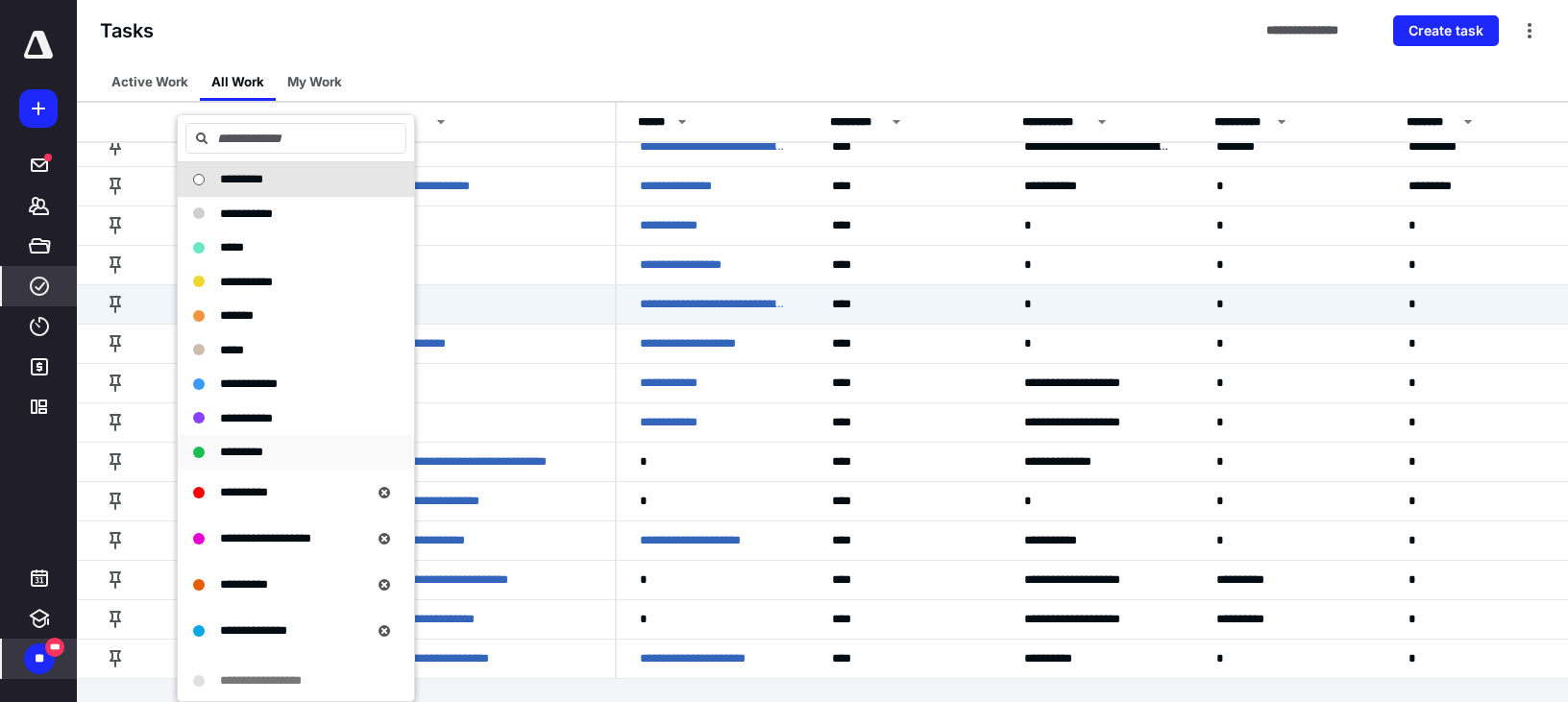 click on "*********" at bounding box center (241, 451) 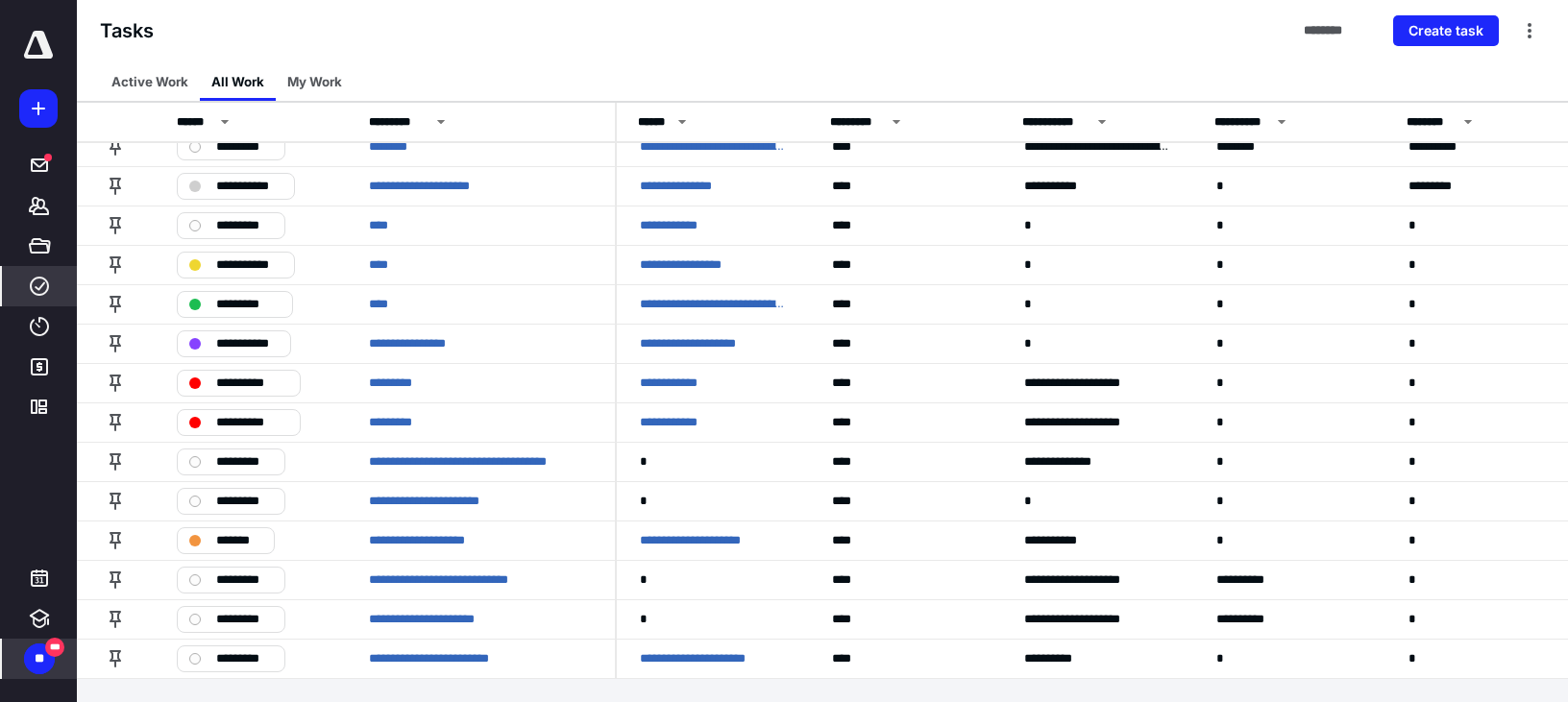 scroll, scrollTop: 2467, scrollLeft: 0, axis: vertical 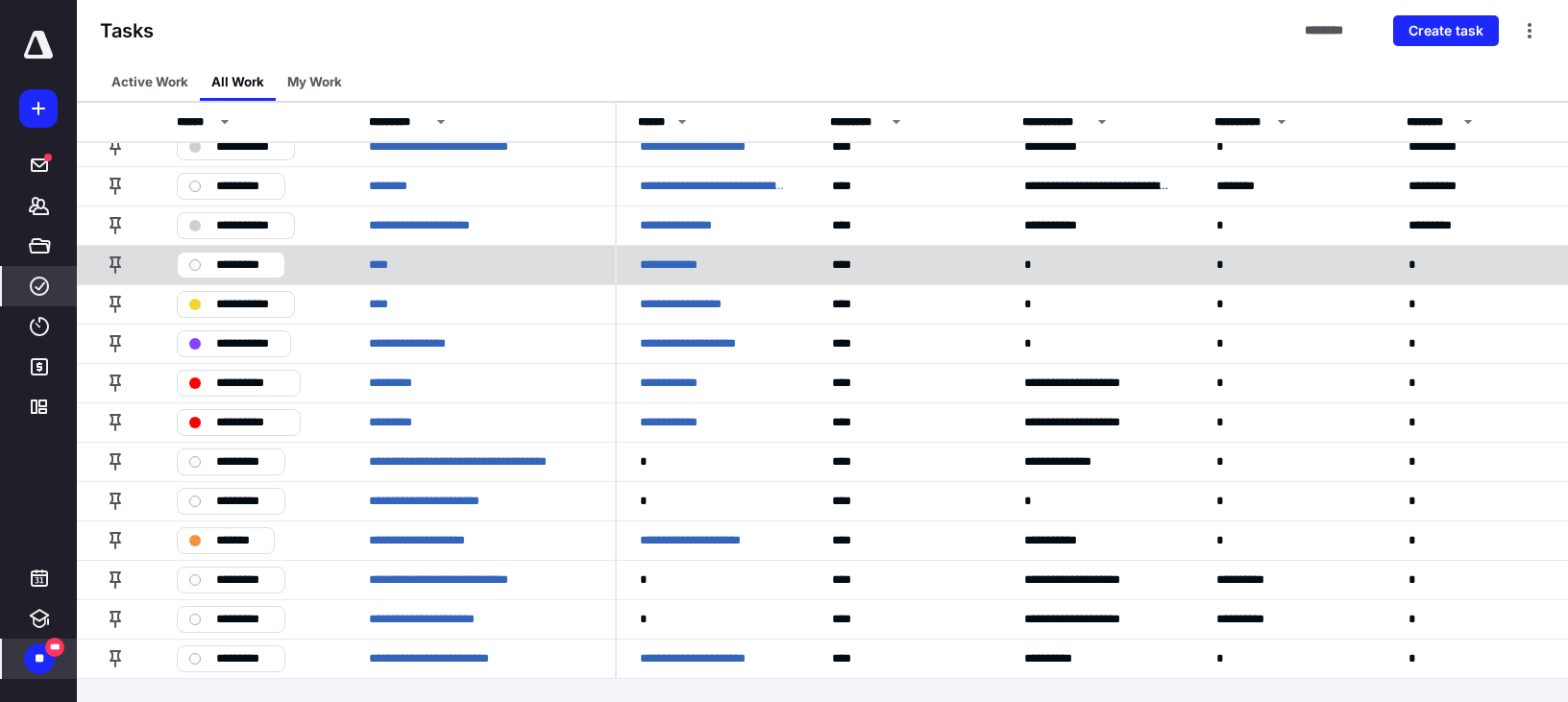click on "*********" at bounding box center (244, 265) 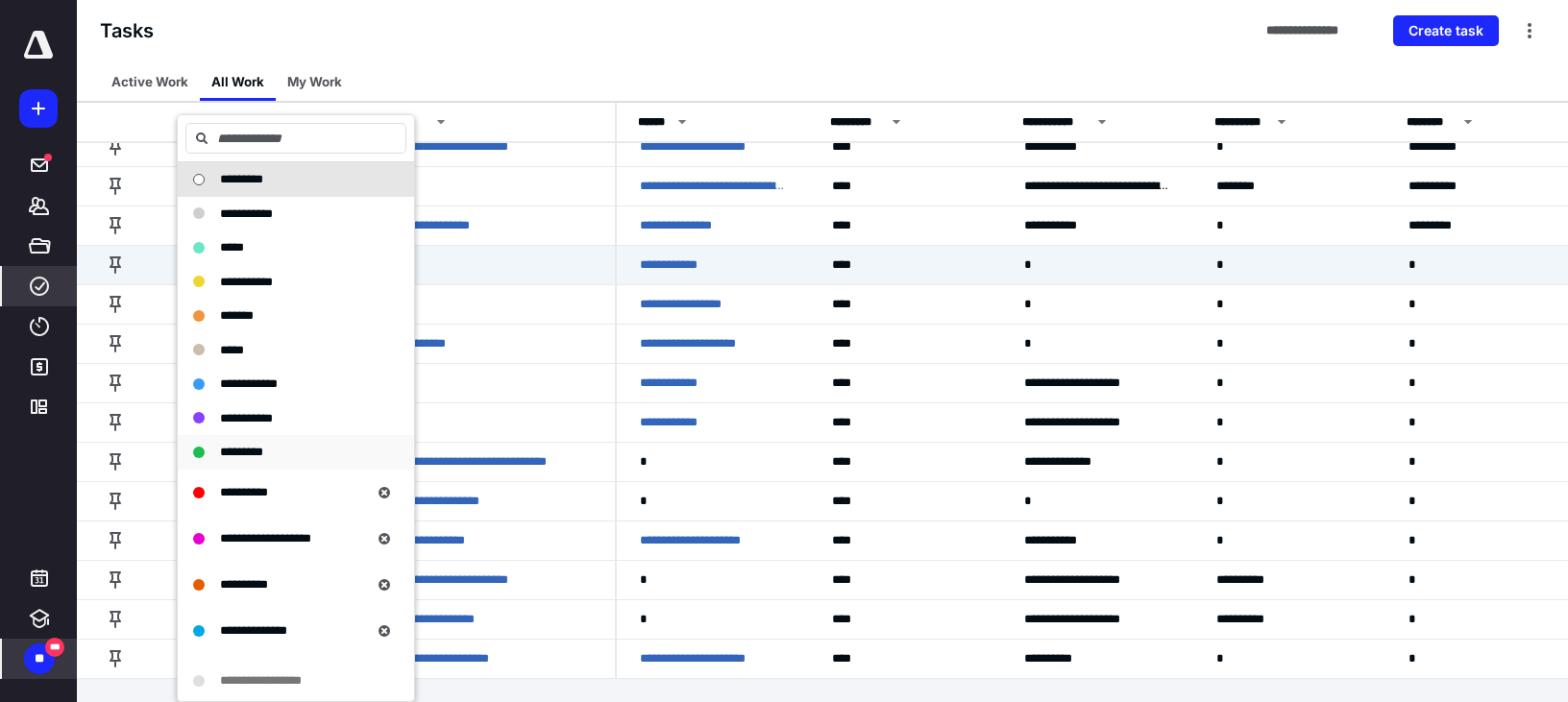 click on "*********" at bounding box center (241, 451) 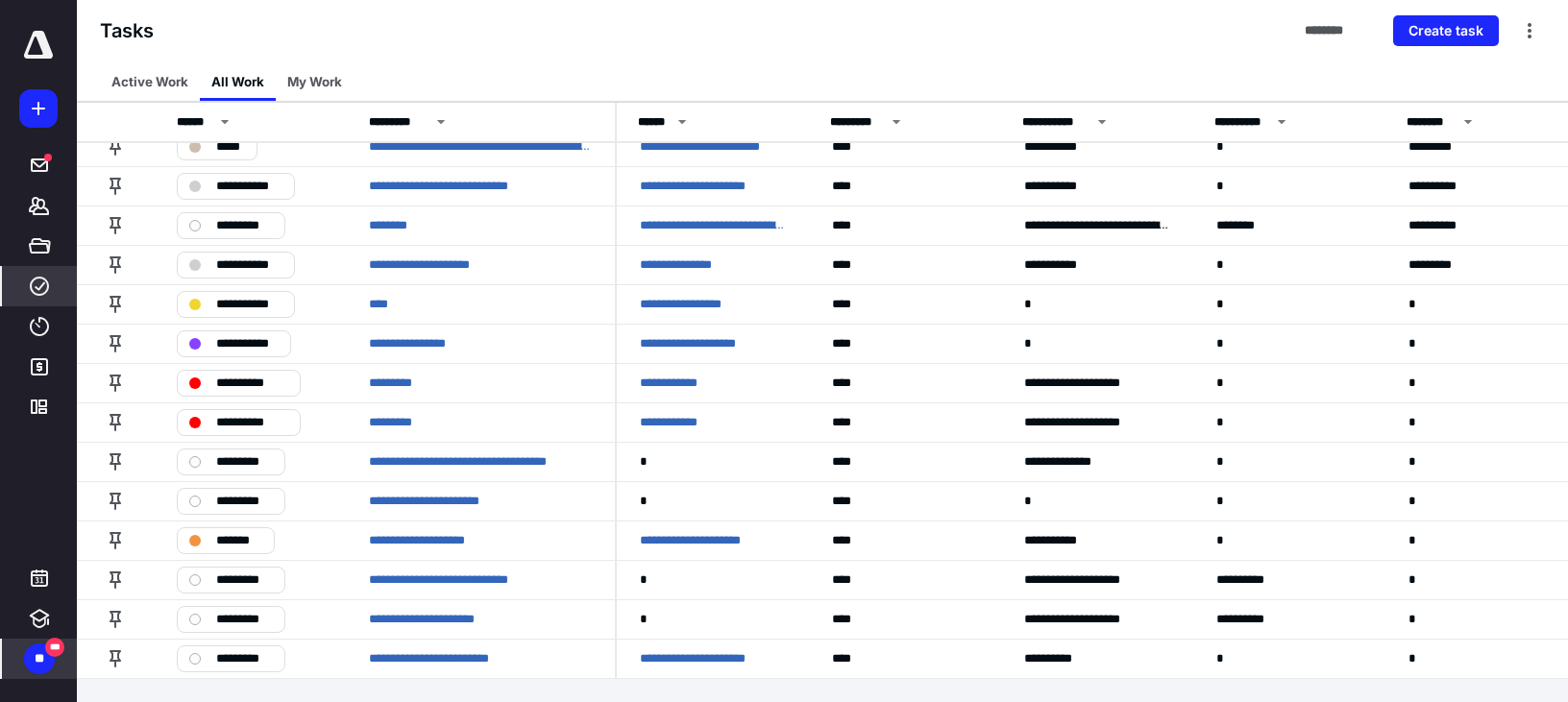 scroll, scrollTop: 2428, scrollLeft: 0, axis: vertical 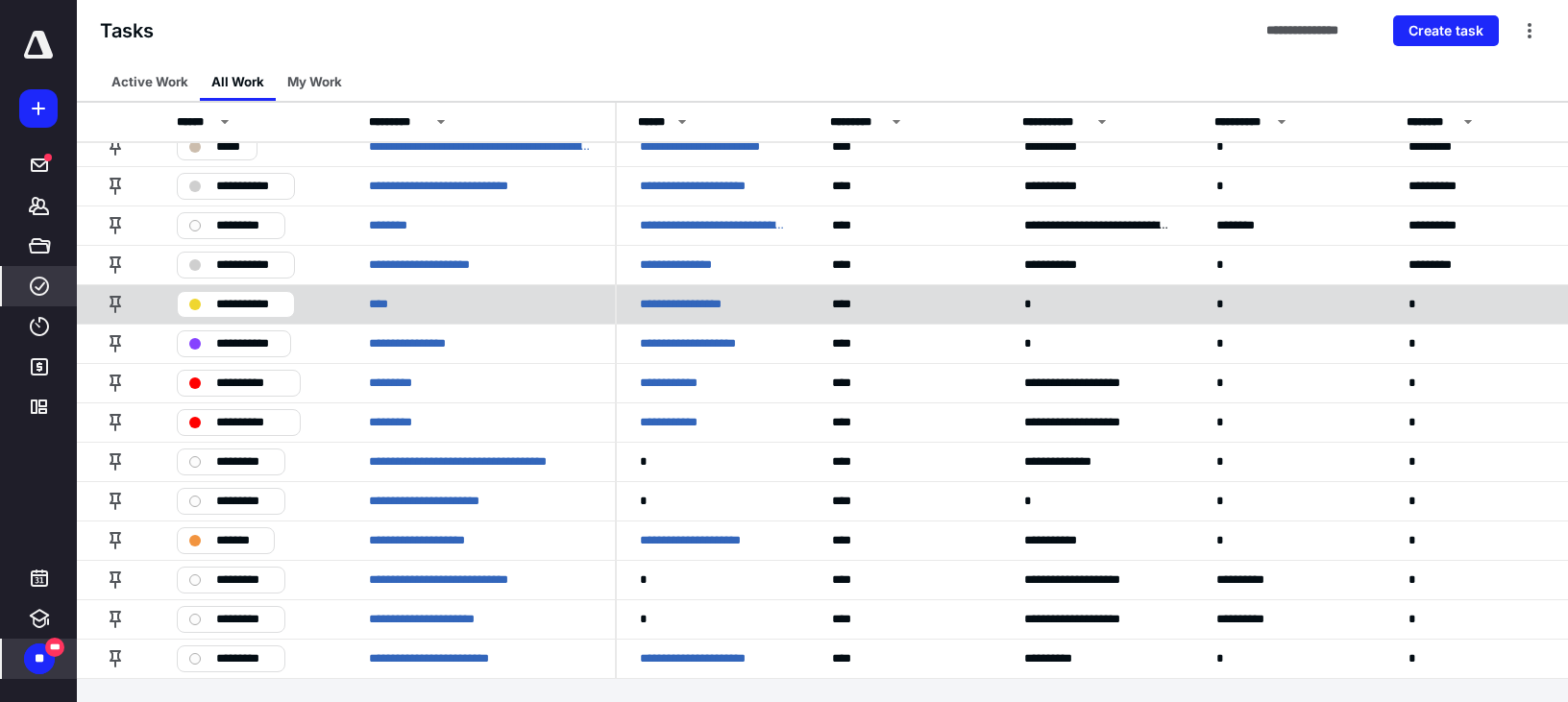 click on "**********" at bounding box center [249, 304] 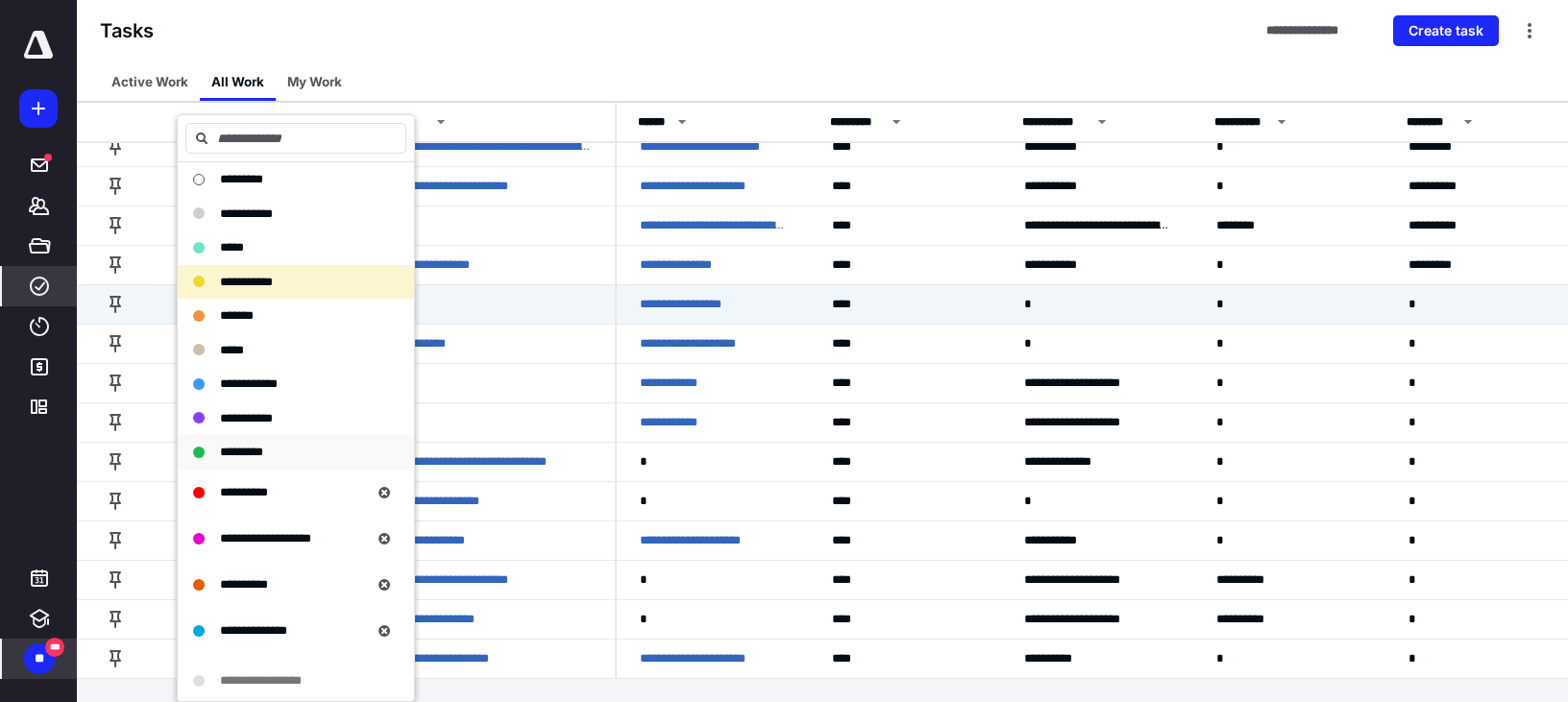 click on "*********" at bounding box center [241, 451] 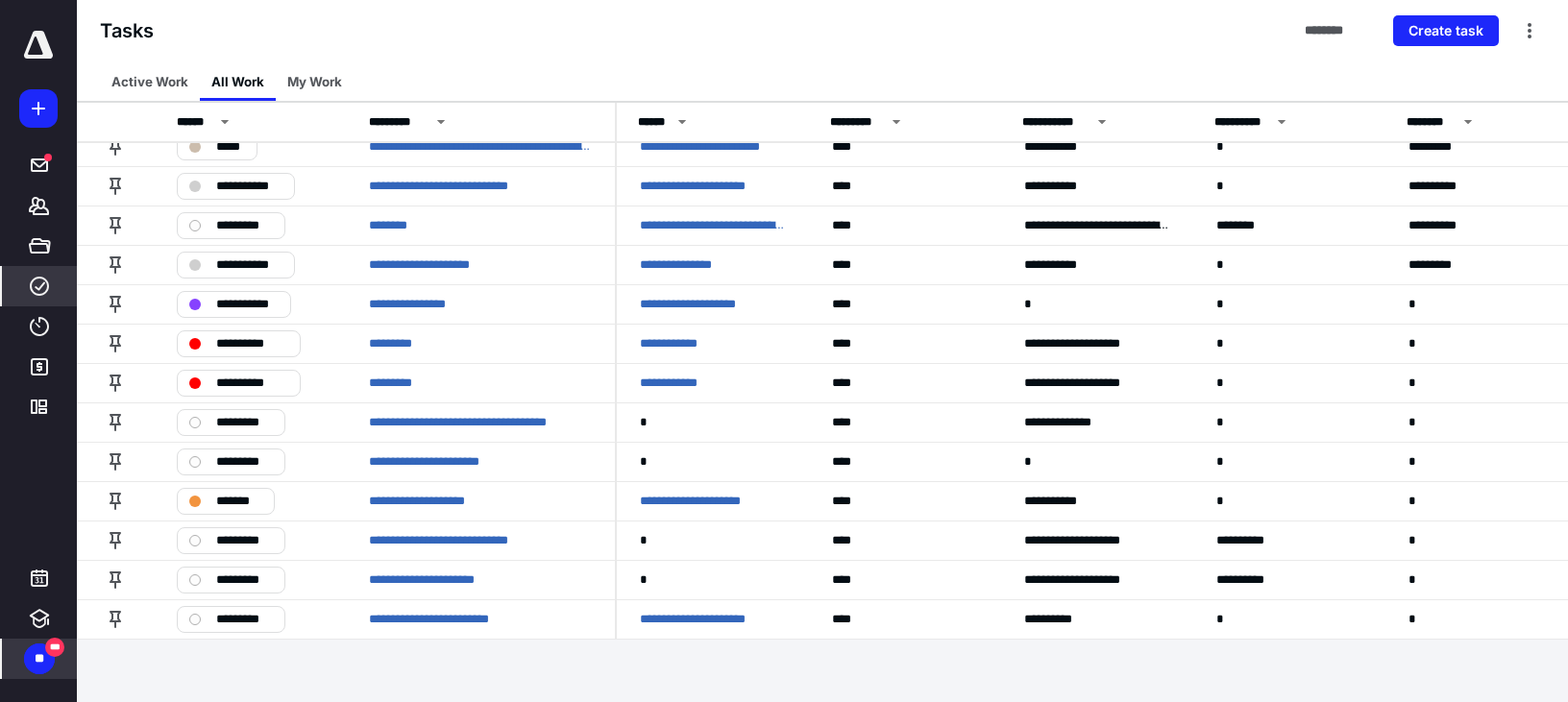 scroll, scrollTop: 2231, scrollLeft: 0, axis: vertical 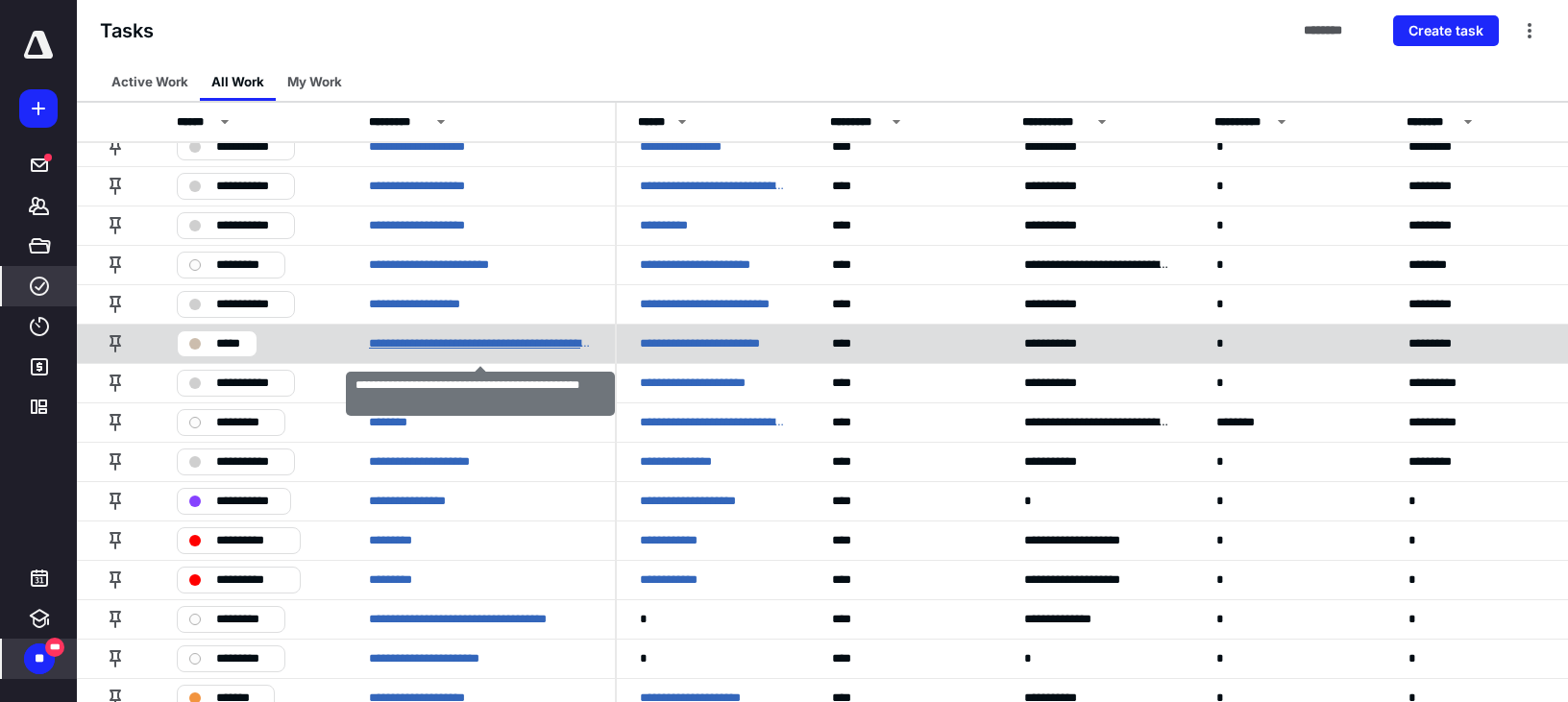 click on "**********" at bounding box center (480, 344) 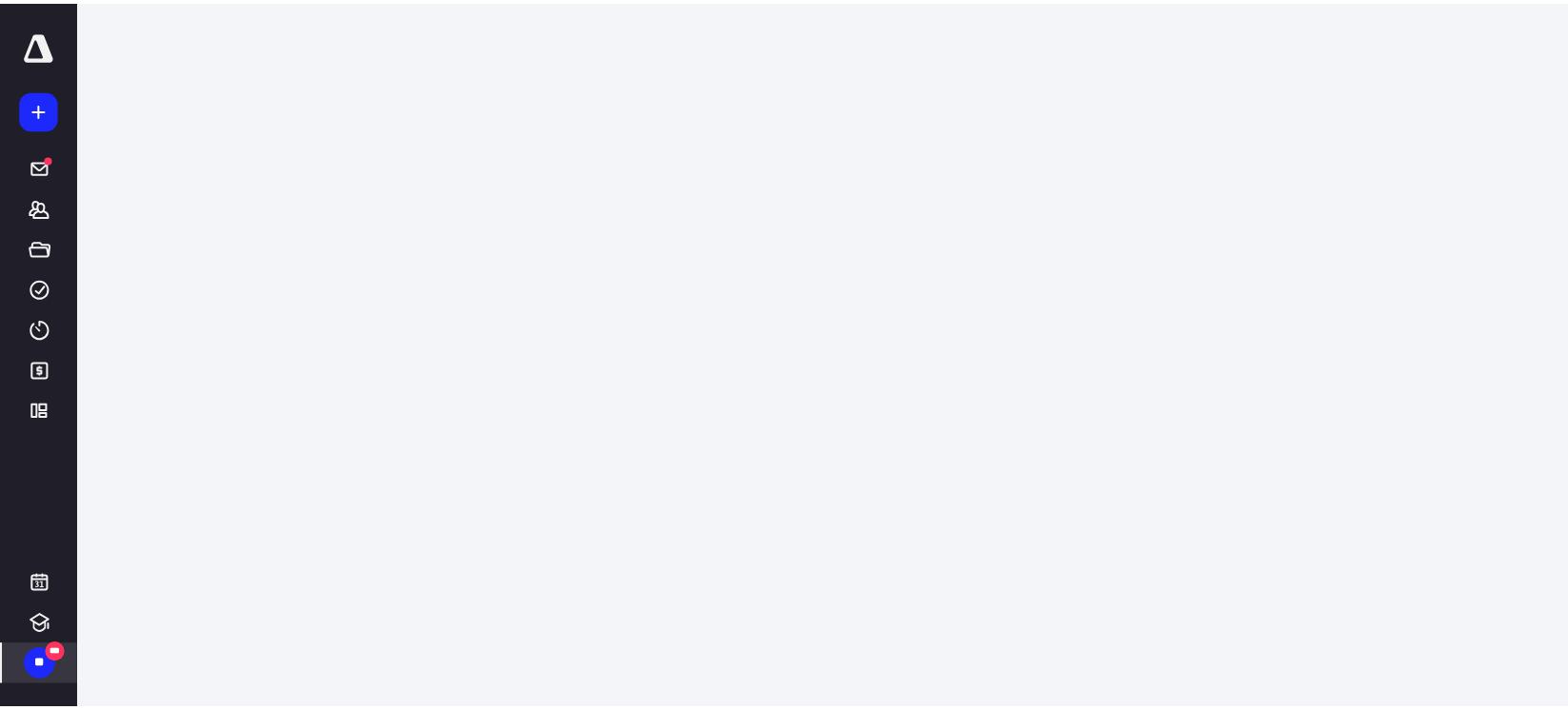 scroll, scrollTop: 0, scrollLeft: 0, axis: both 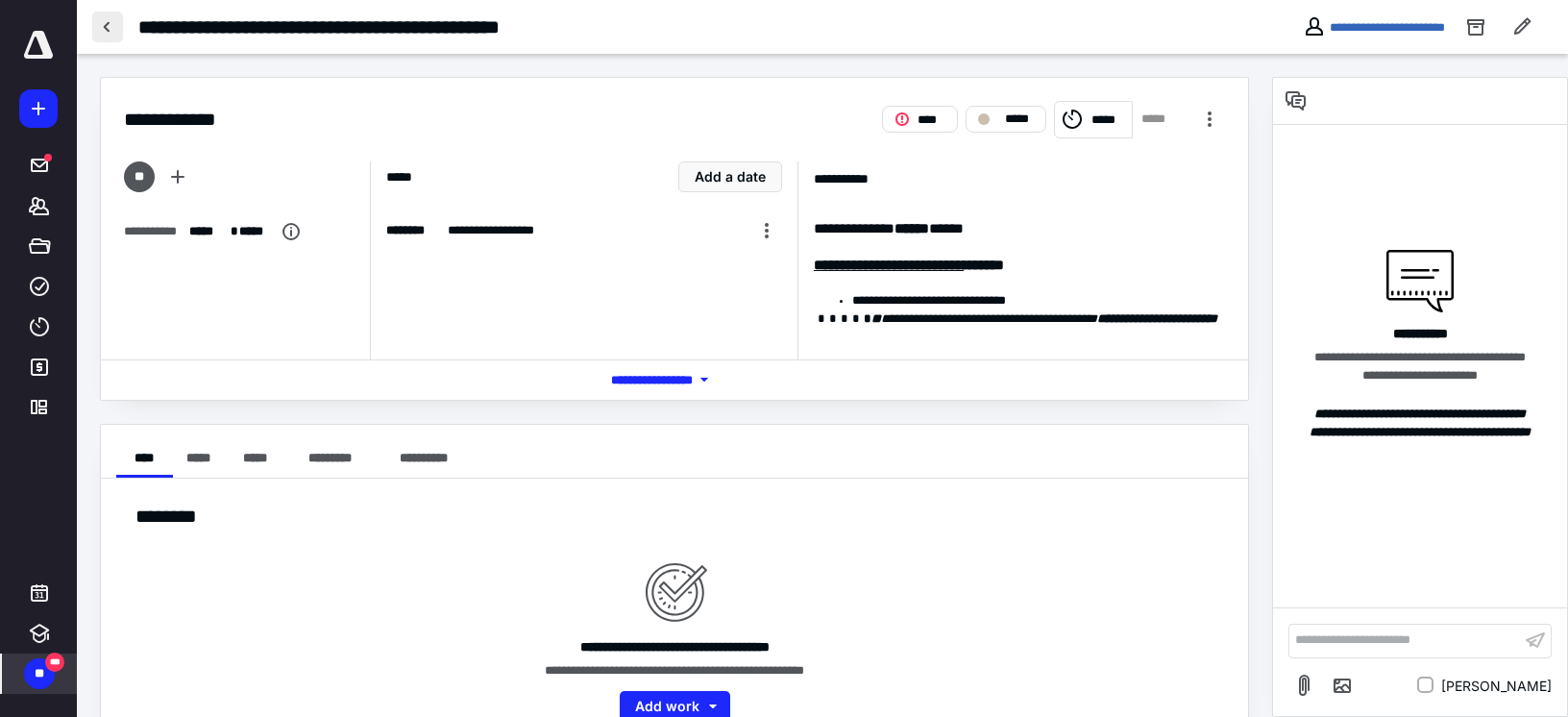 click at bounding box center (108, 27) 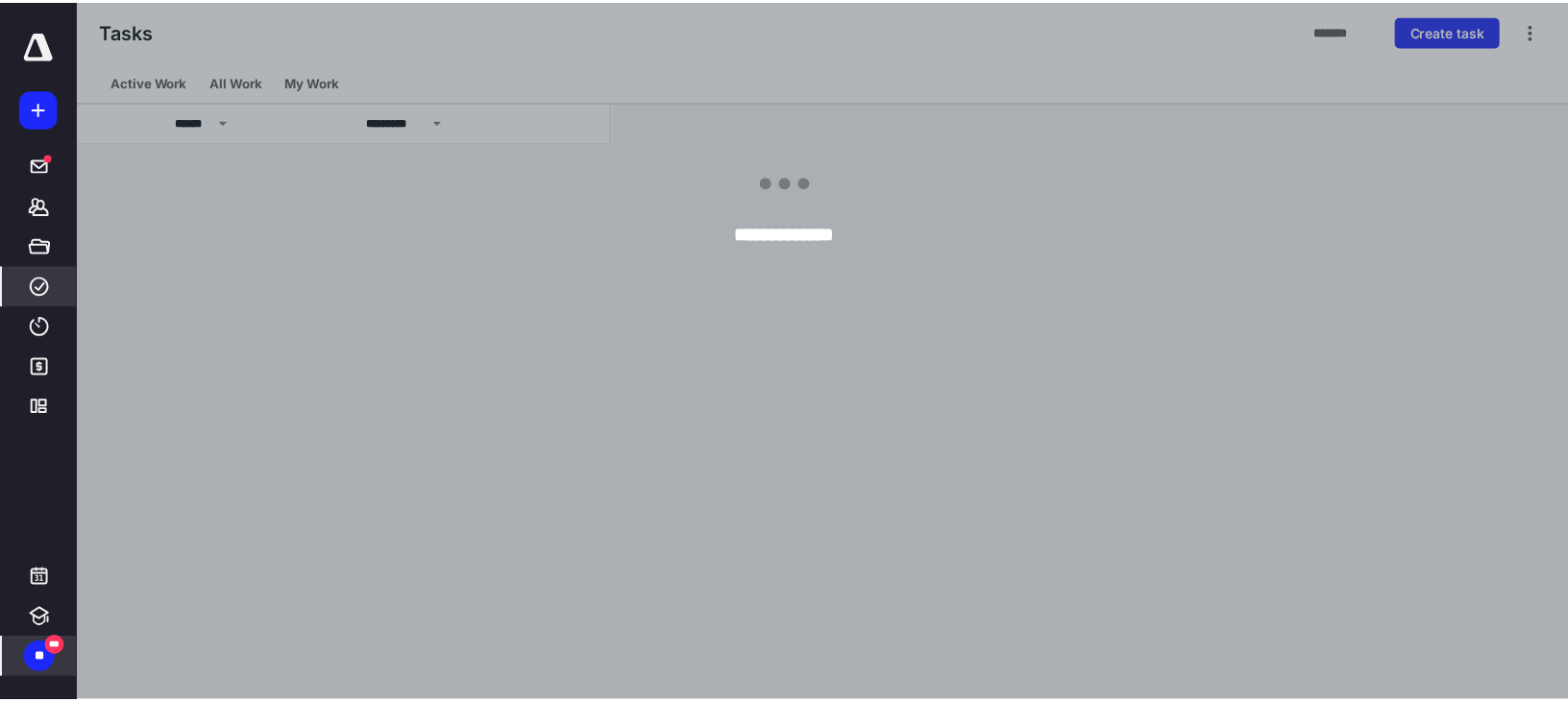 scroll, scrollTop: 496, scrollLeft: 0, axis: vertical 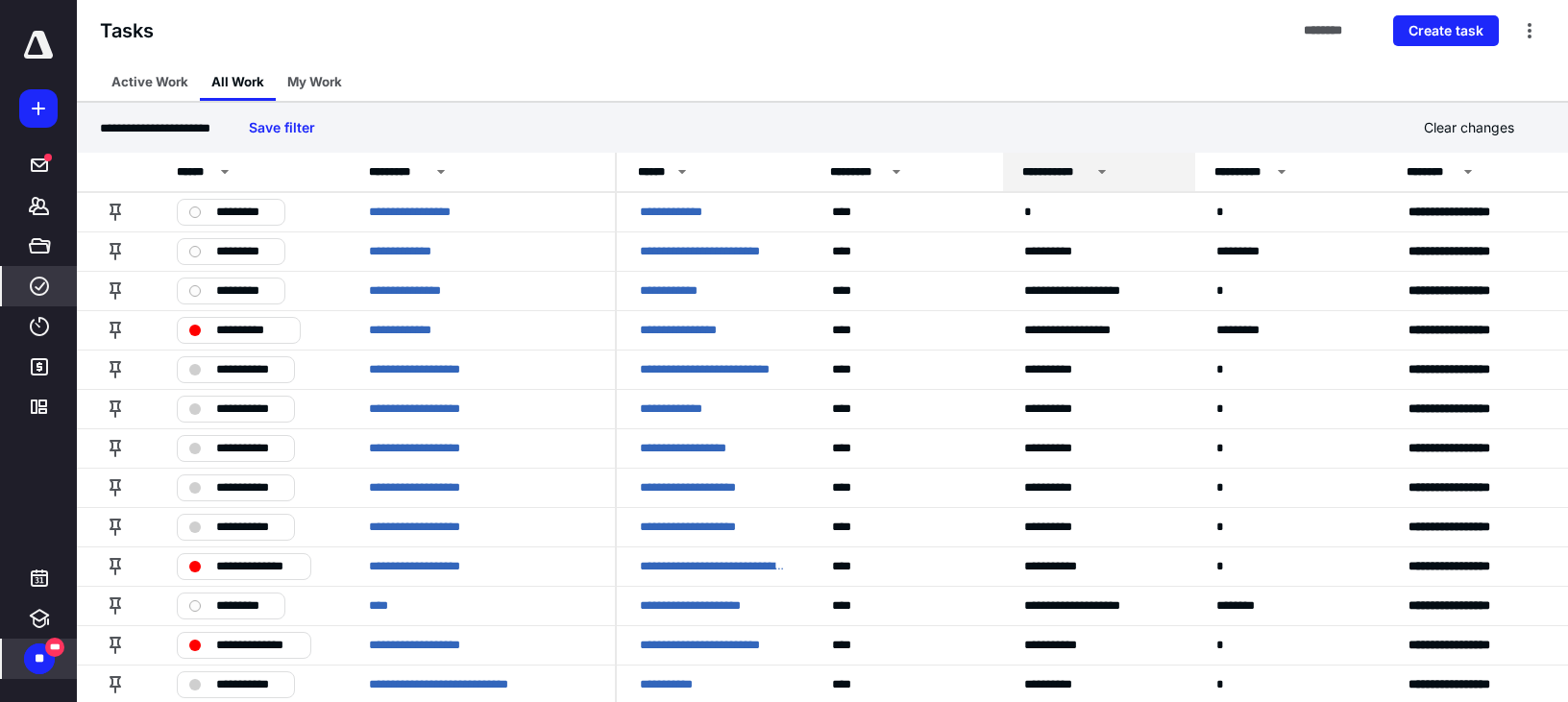click on "**********" at bounding box center [1091, 172] 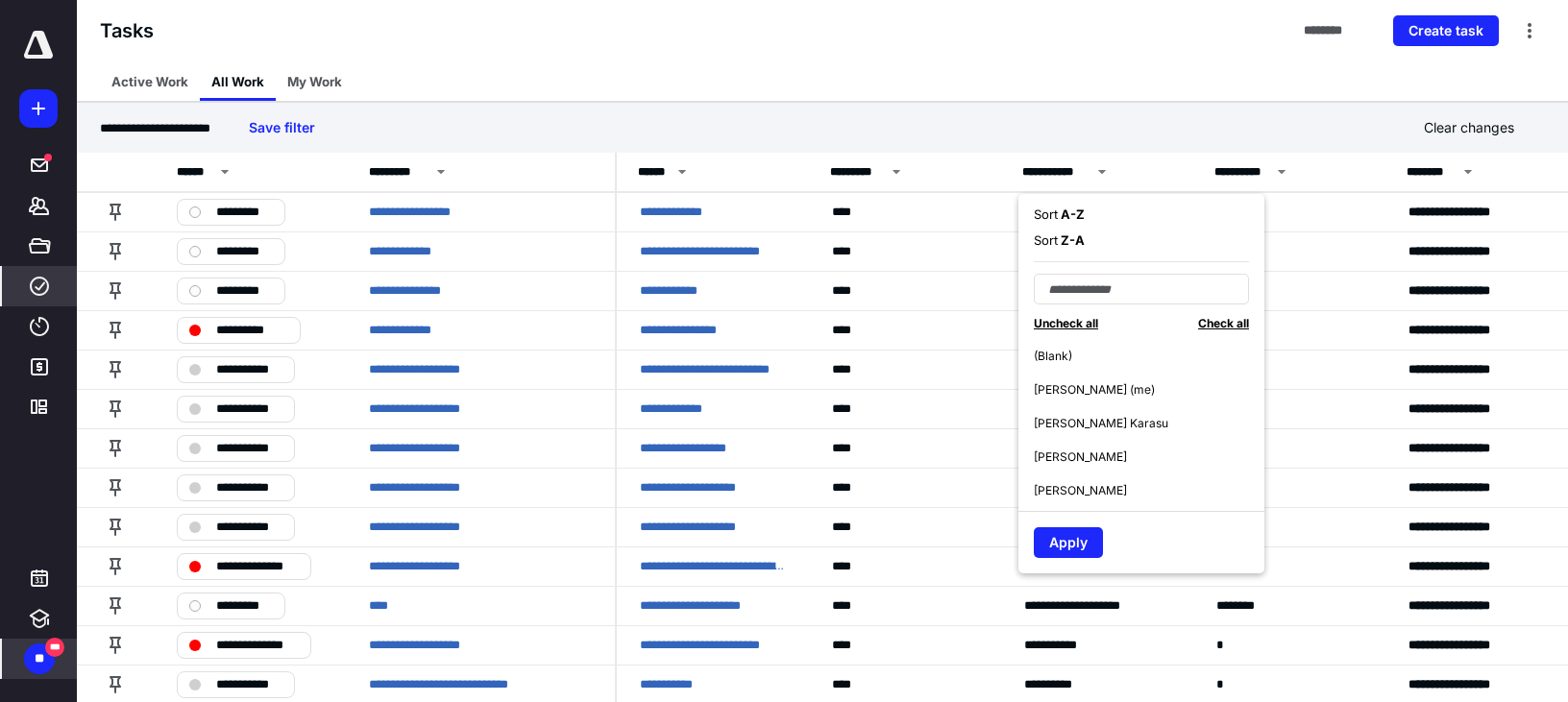 click on "A  -  Z" at bounding box center [1071, 214] 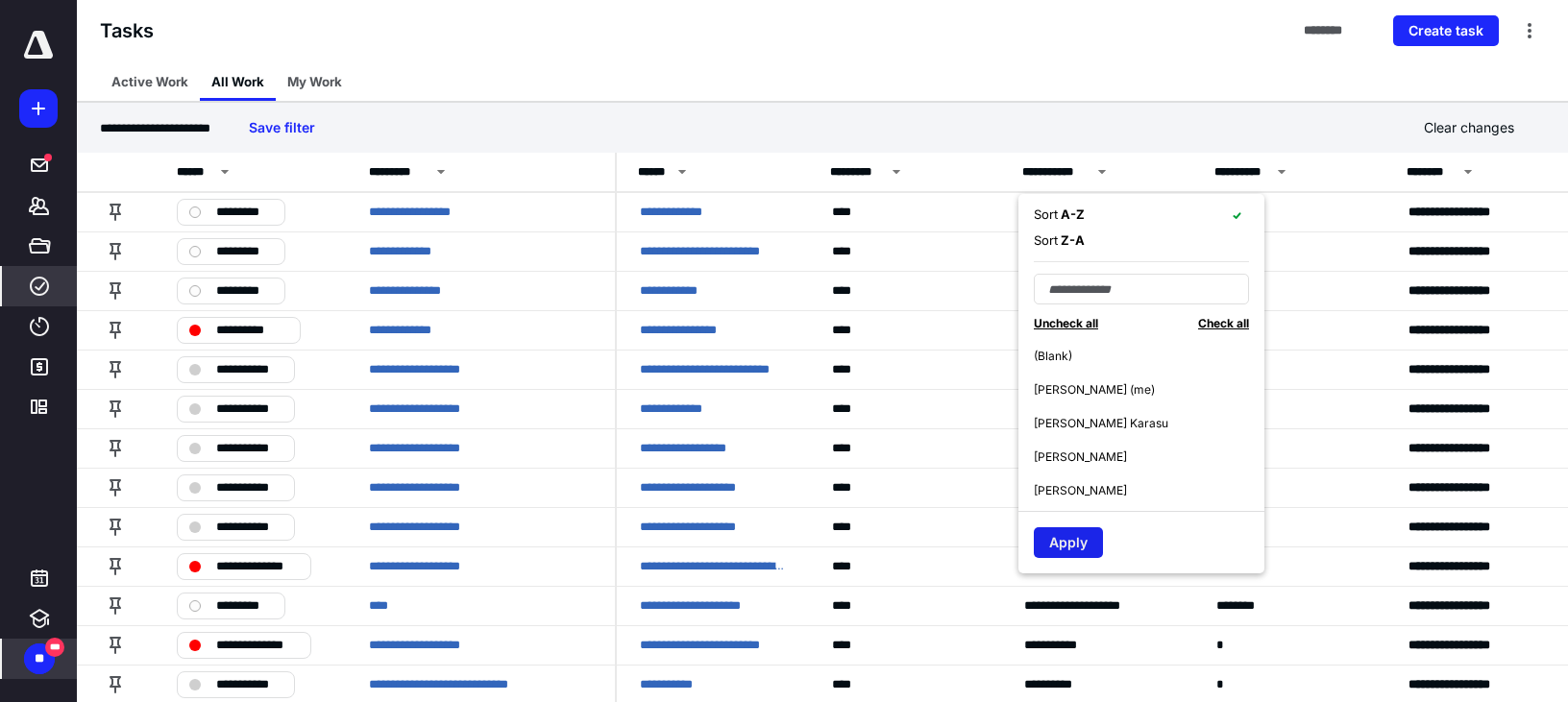 click on "Apply" at bounding box center [1068, 543] 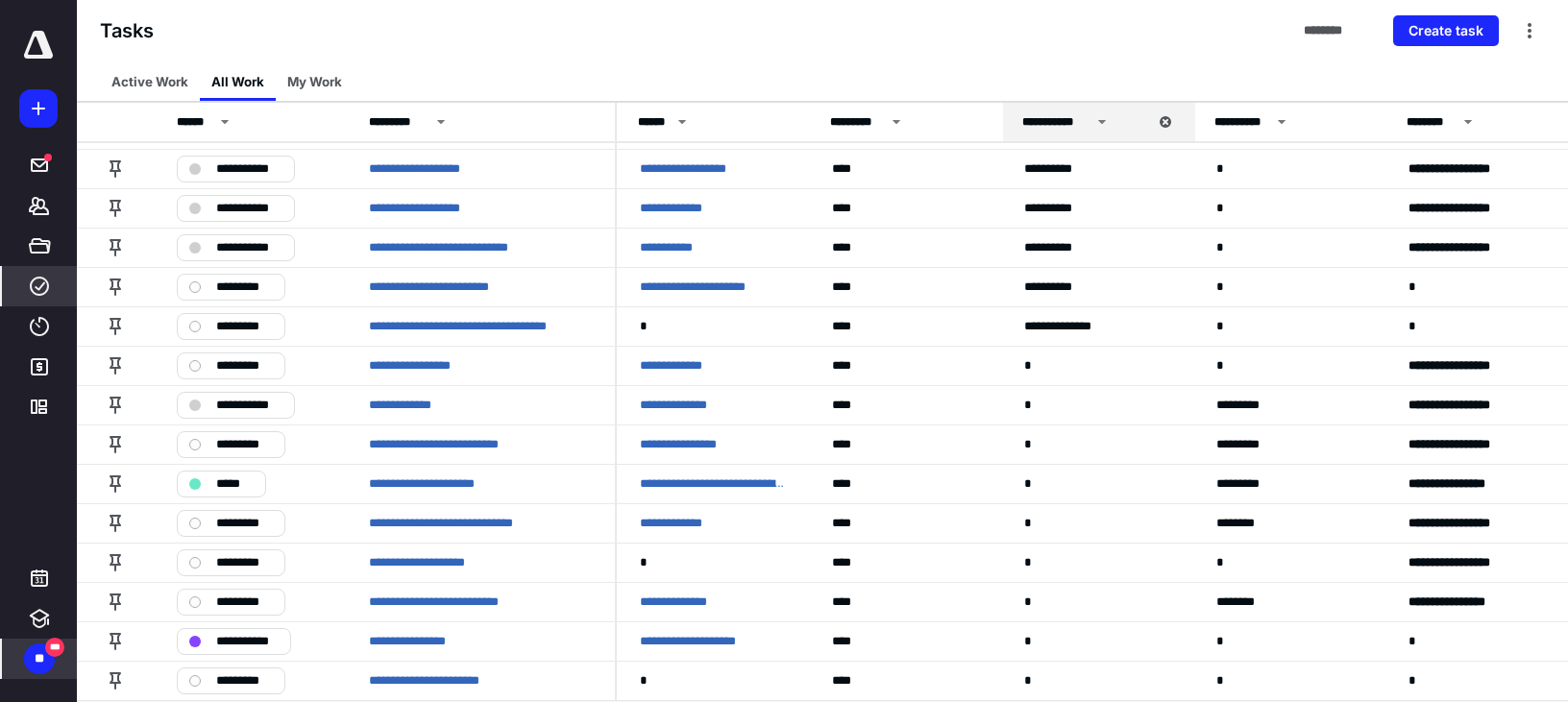 scroll, scrollTop: 2388, scrollLeft: 0, axis: vertical 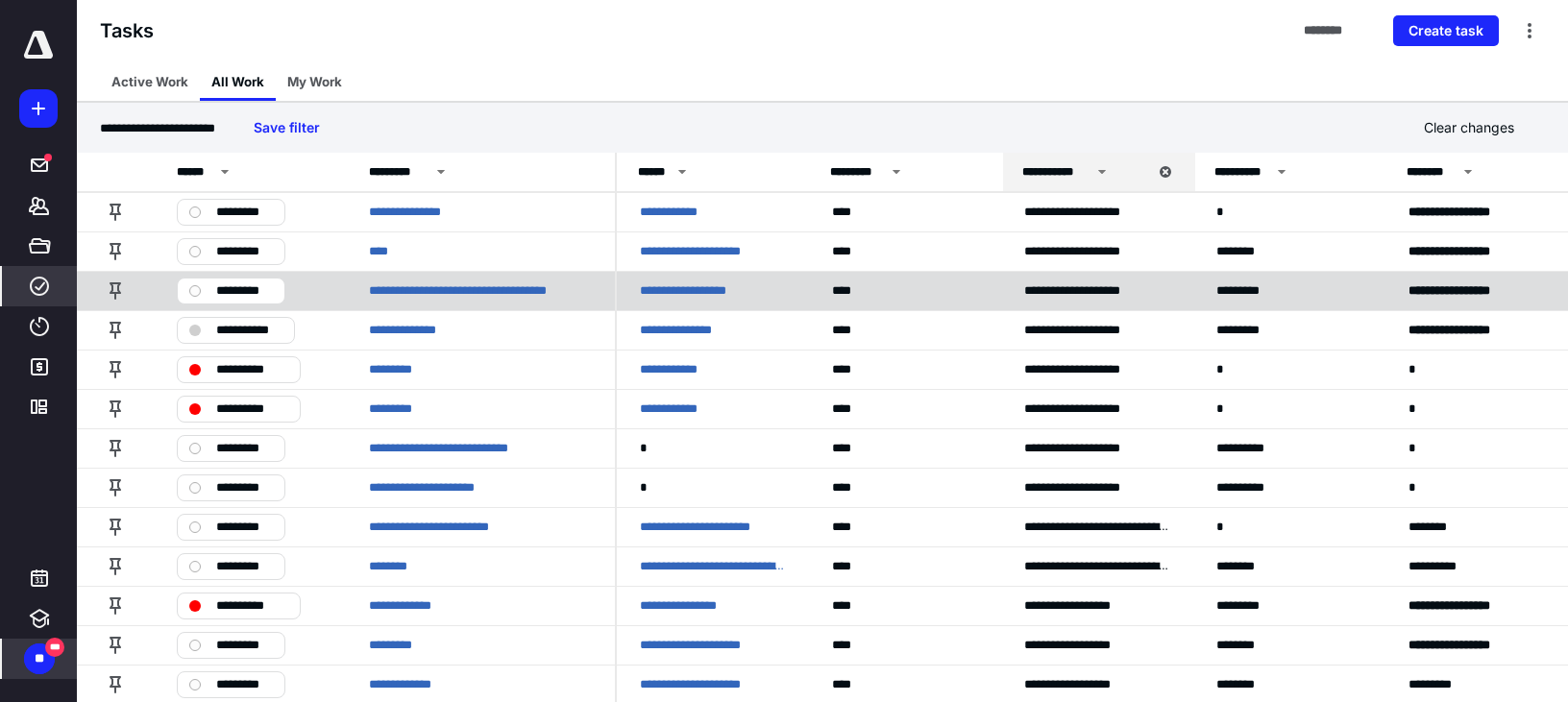 click on "*********" at bounding box center [244, 291] 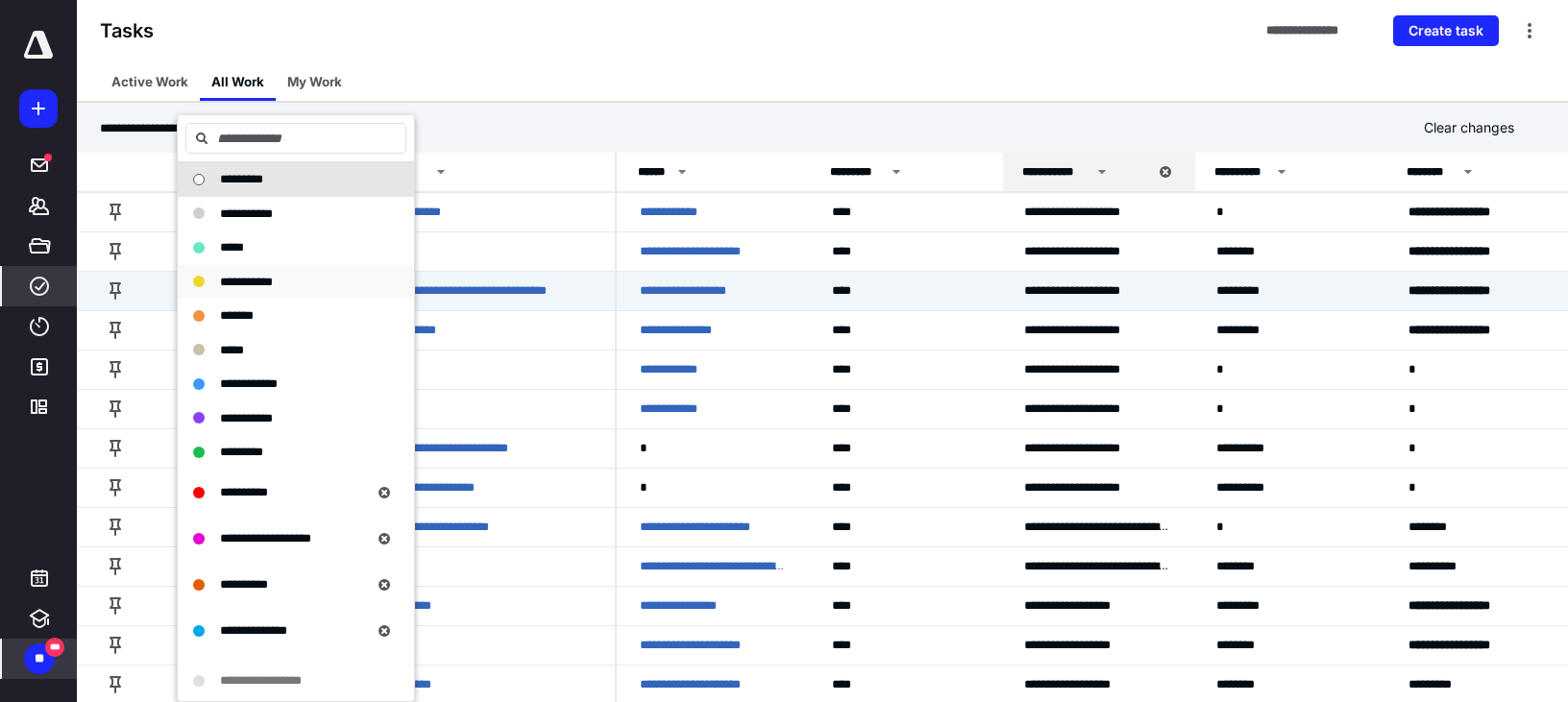 click on "**********" at bounding box center [246, 281] 